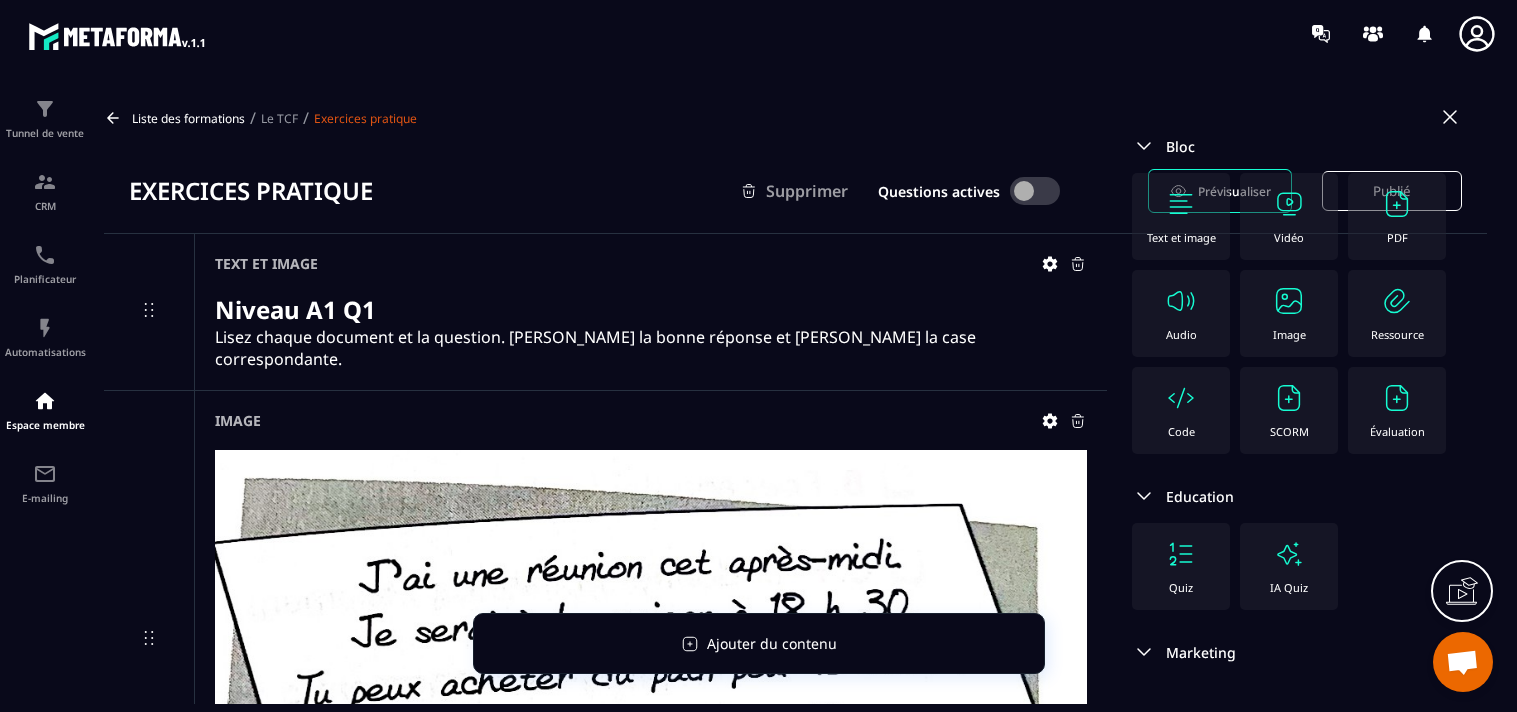 scroll, scrollTop: 0, scrollLeft: 0, axis: both 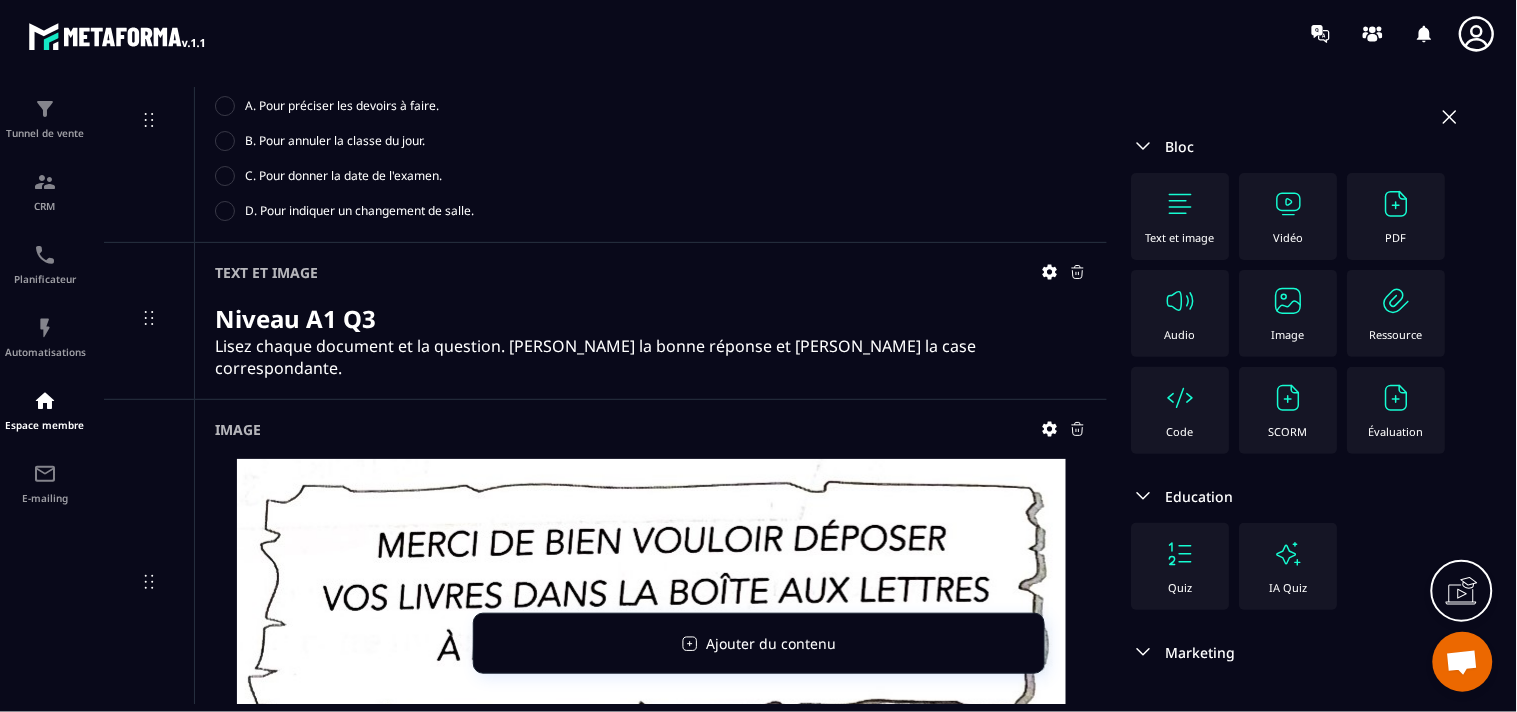 click at bounding box center (1181, 204) 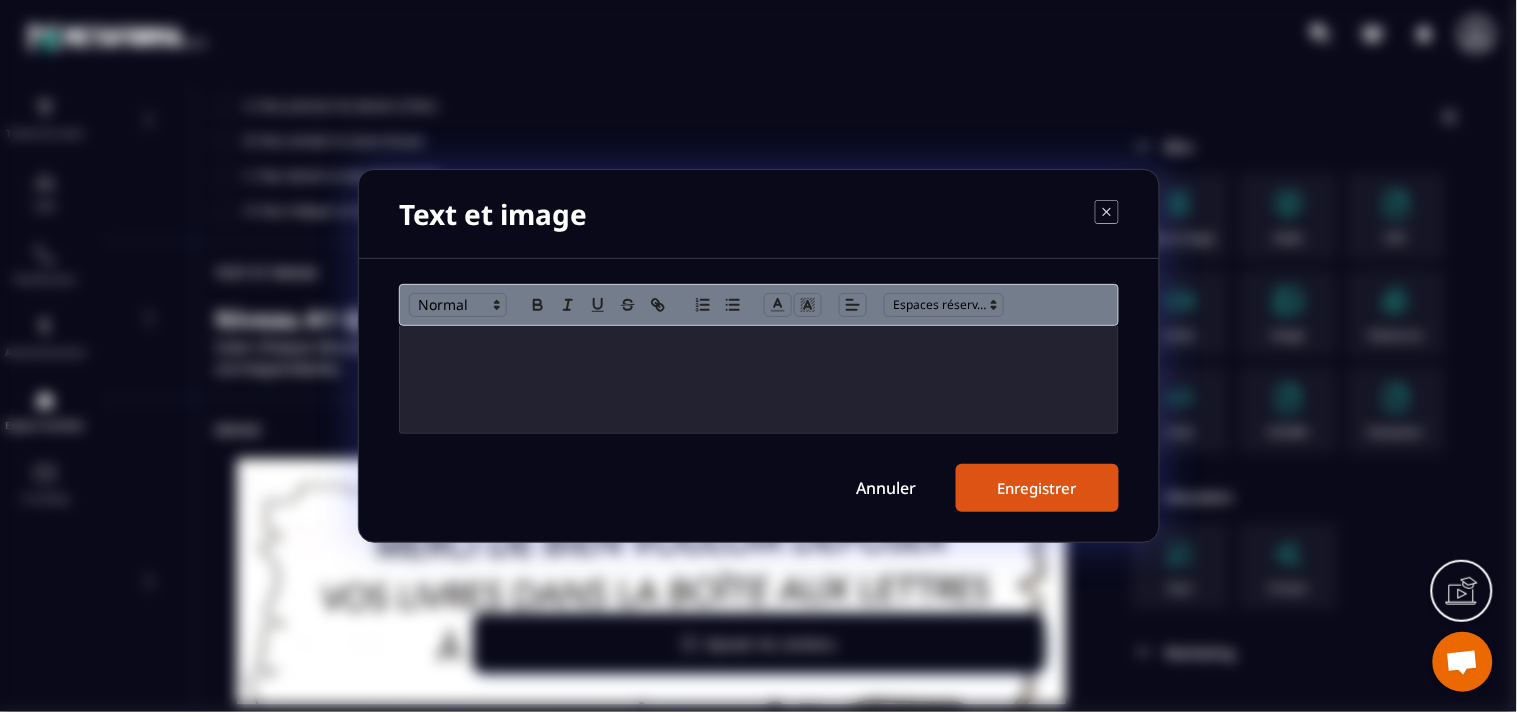click at bounding box center [759, 379] 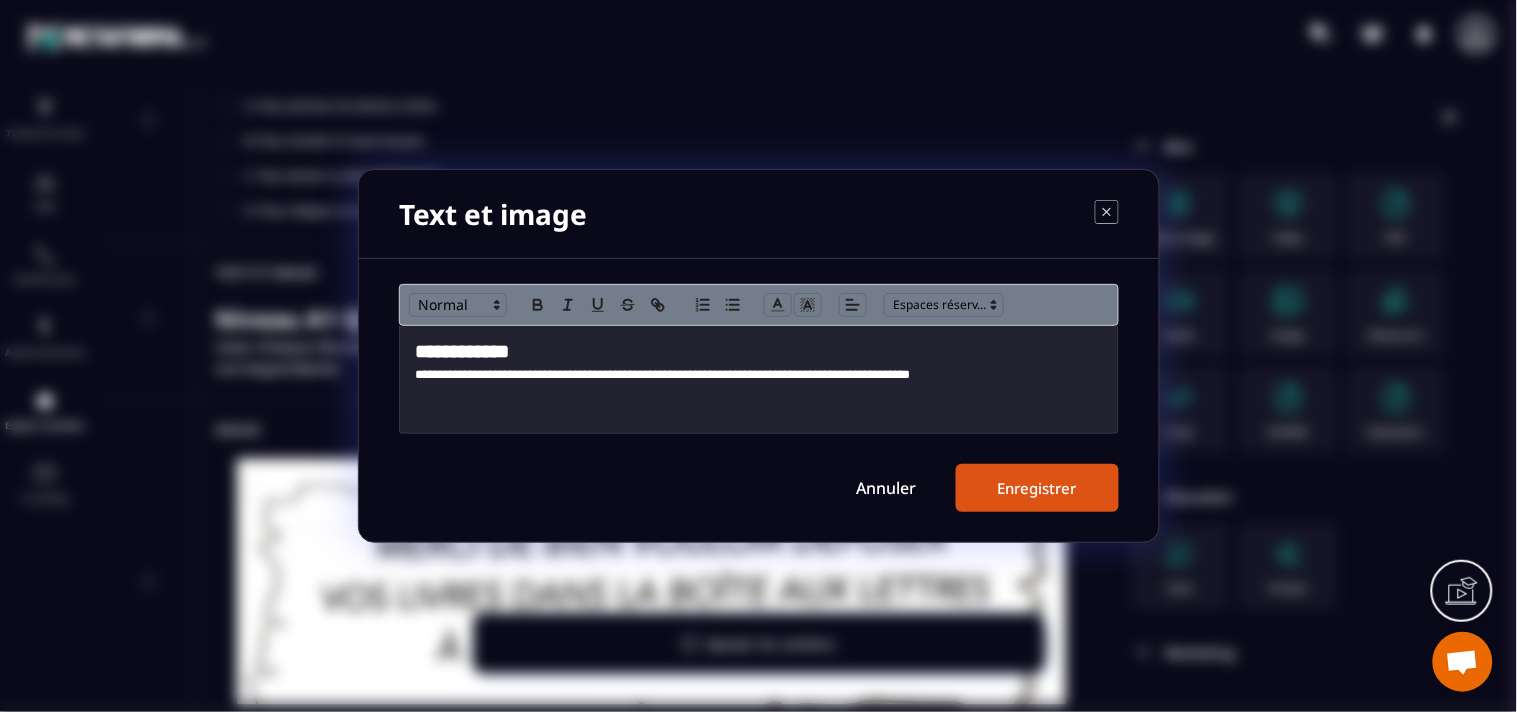 click on "**********" at bounding box center [759, 352] 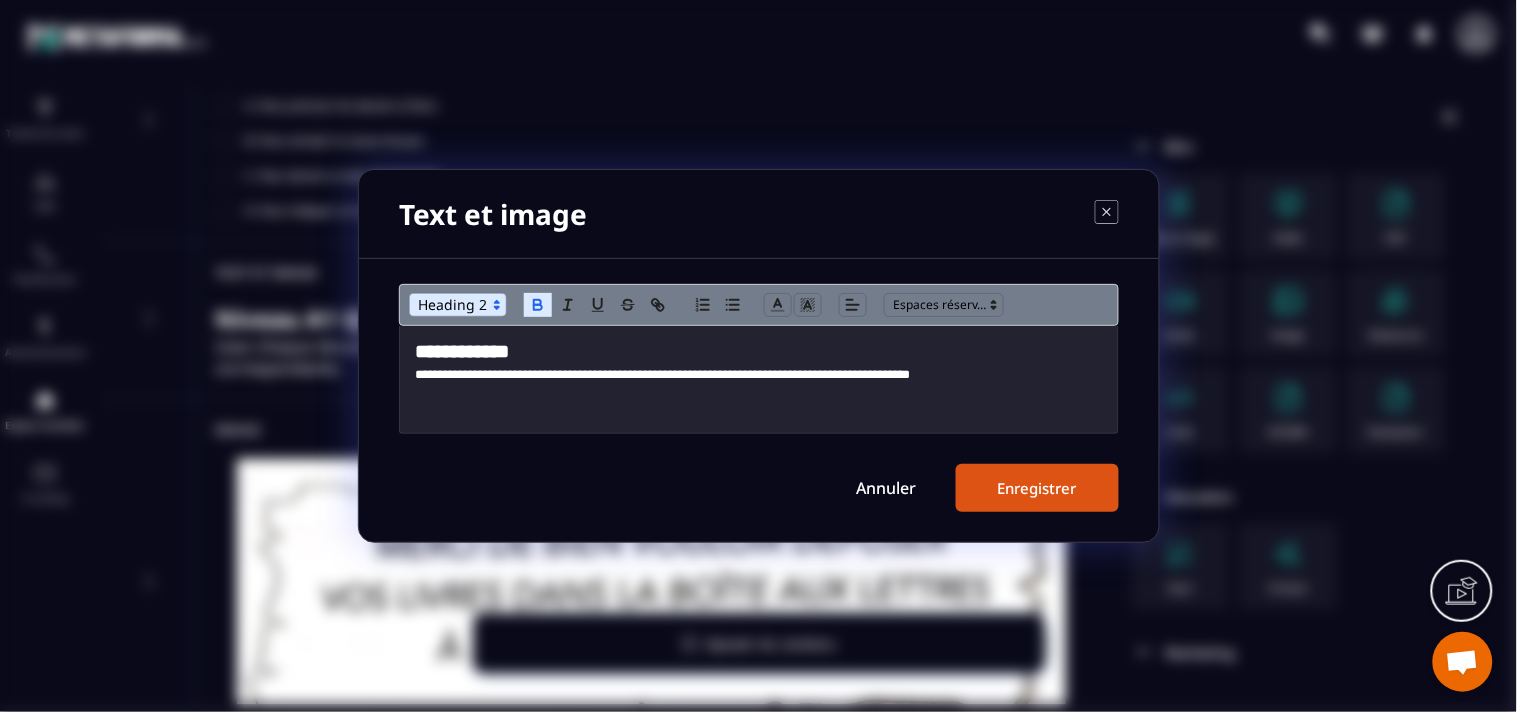 type 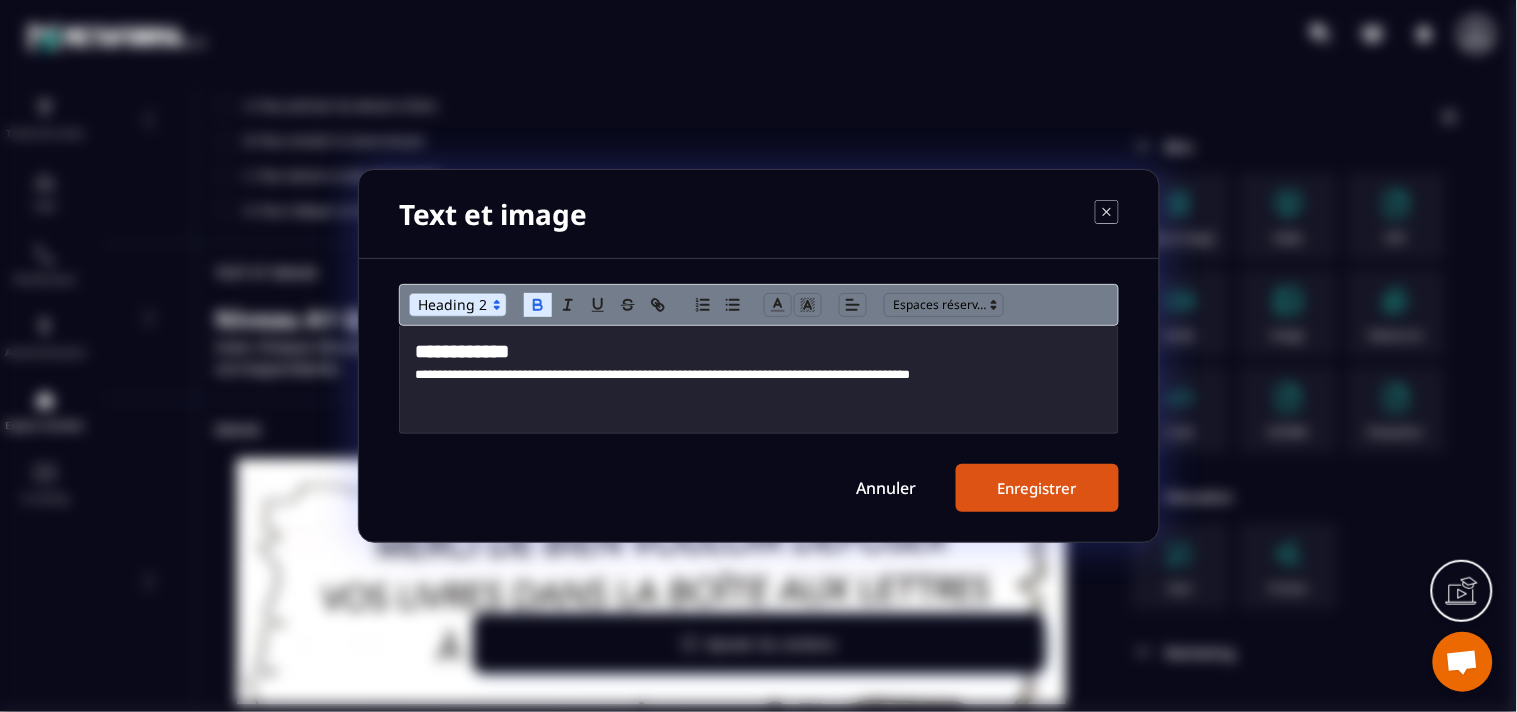 click on "Enregistrer" at bounding box center [1037, 488] 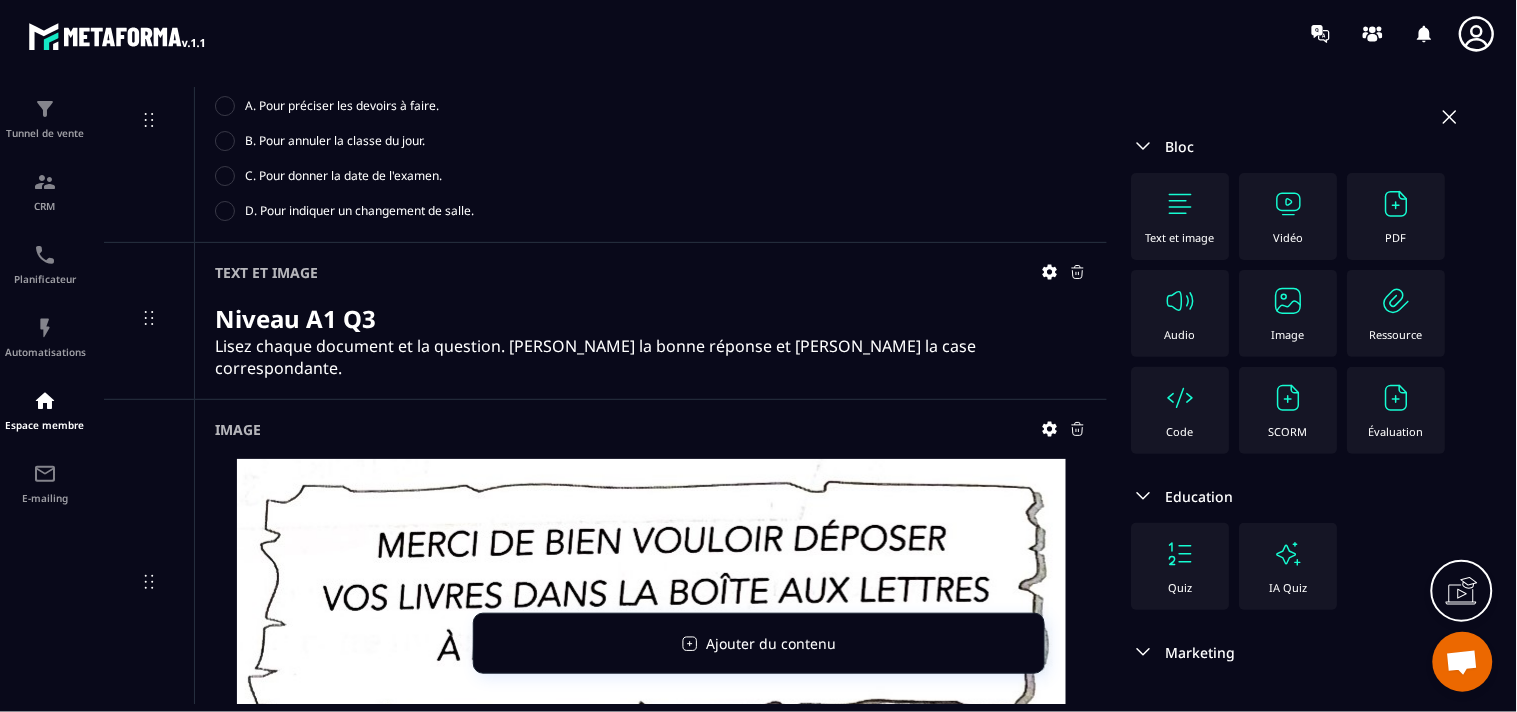 click on "Image" at bounding box center (1289, 313) 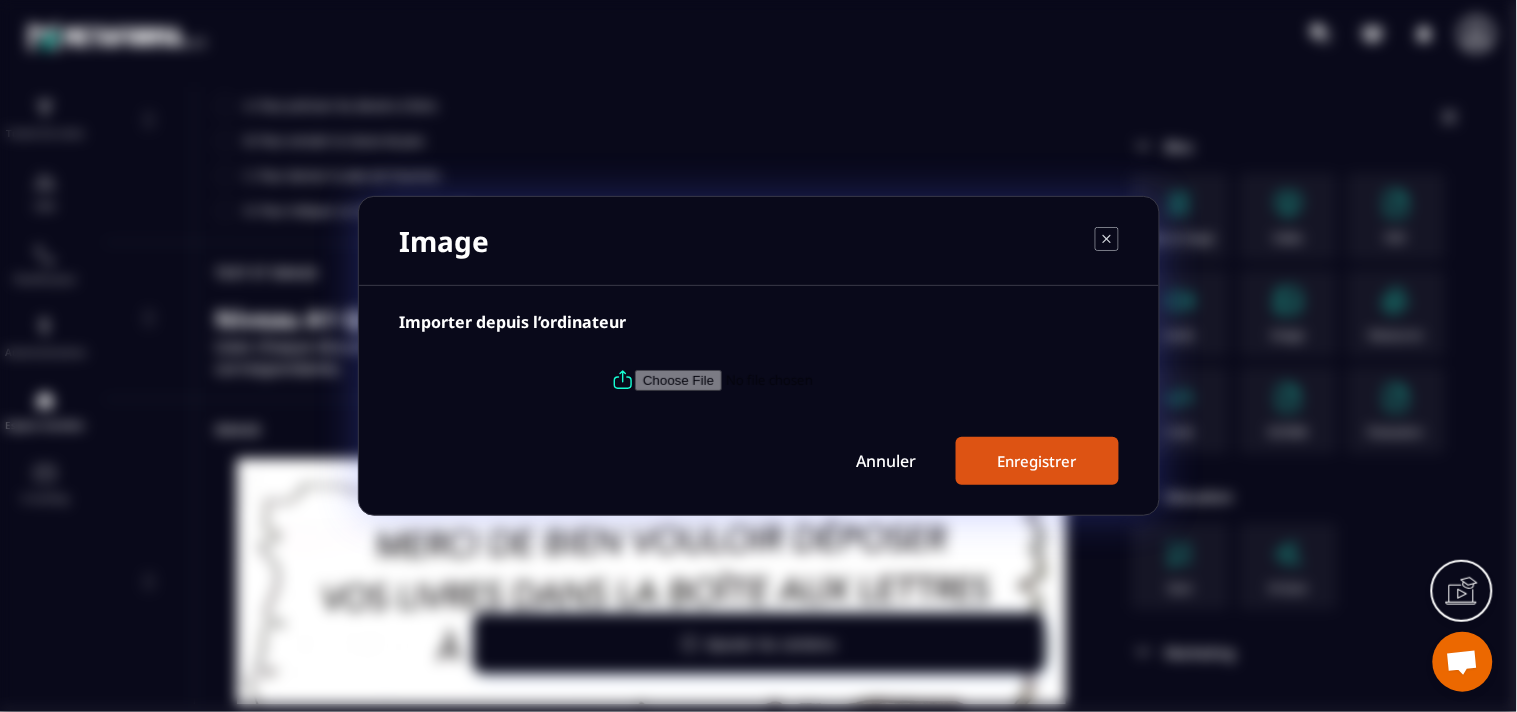 click at bounding box center [771, 380] 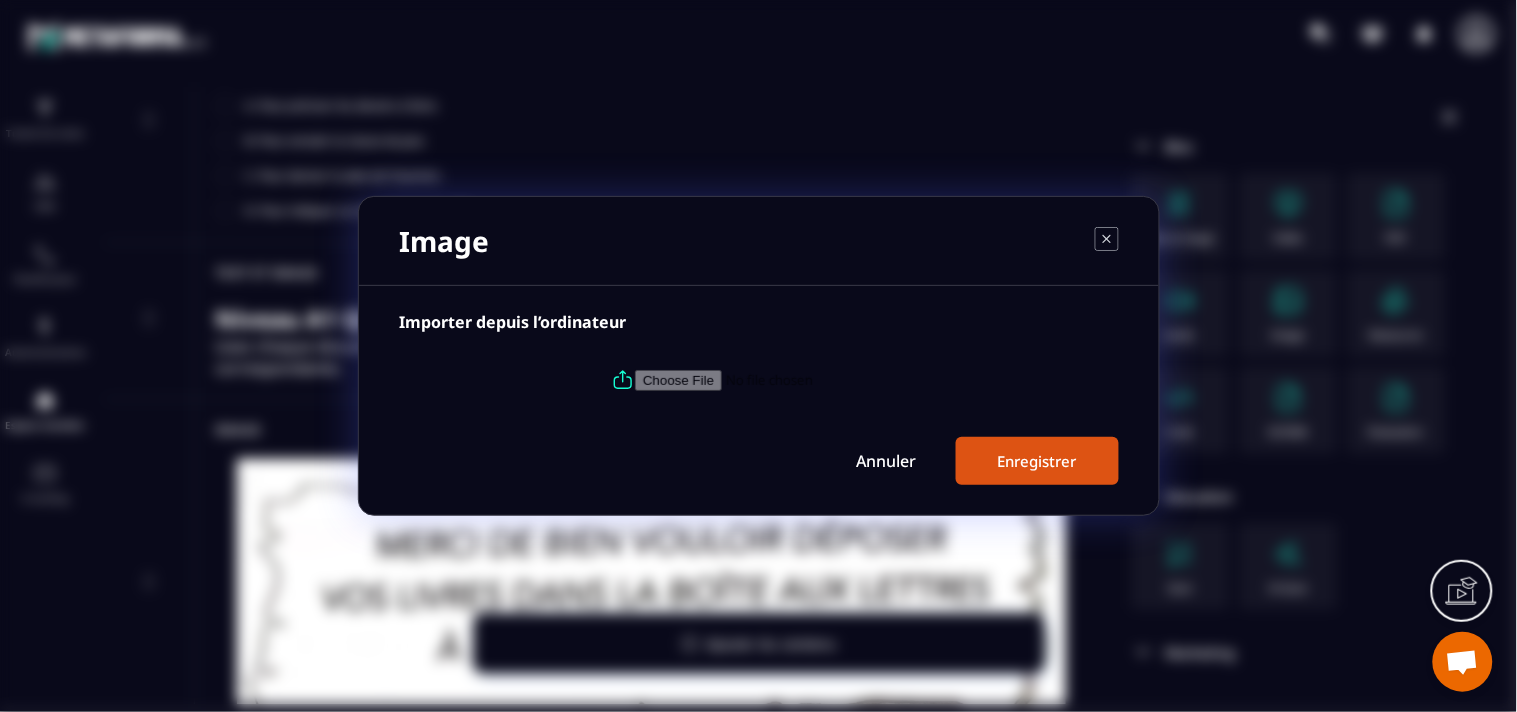 type on "**********" 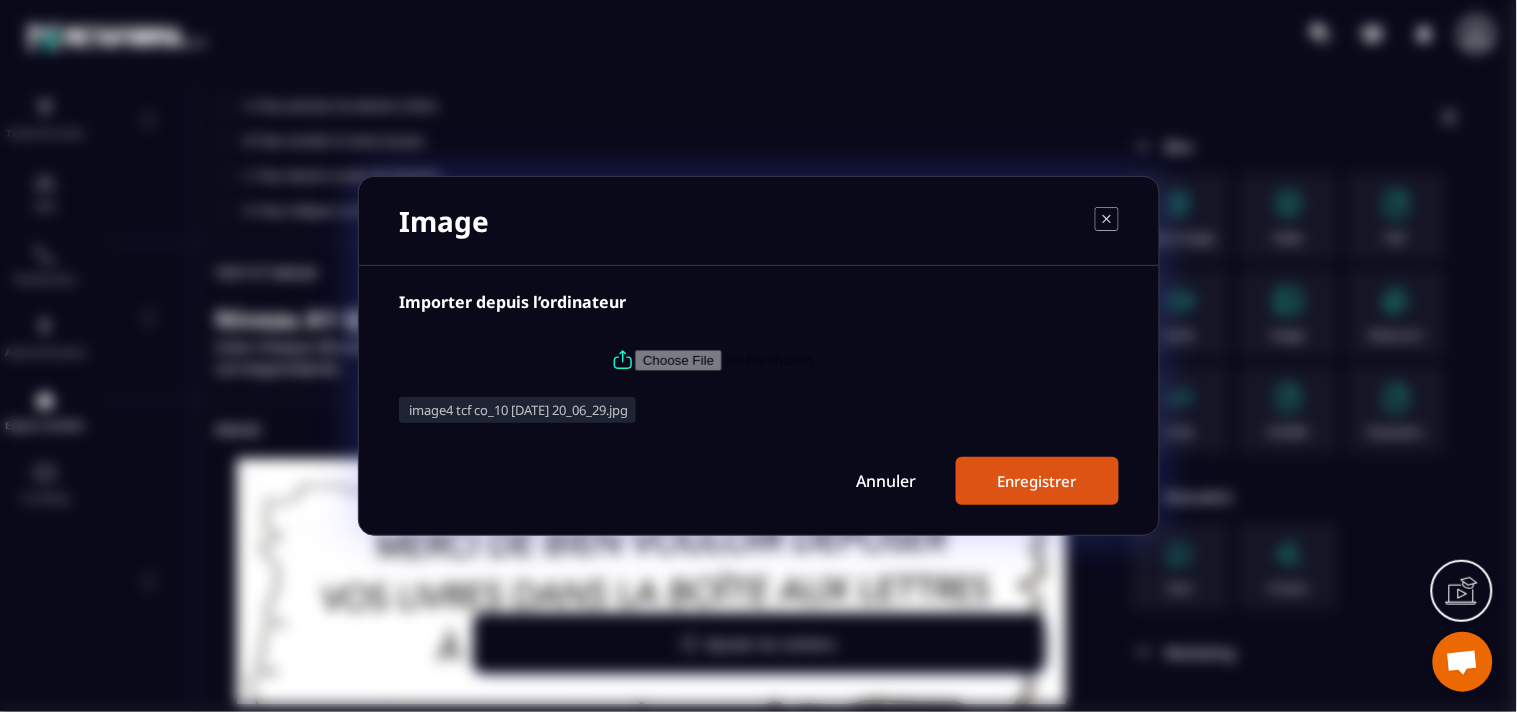 click on "Enregistrer" at bounding box center (1037, 481) 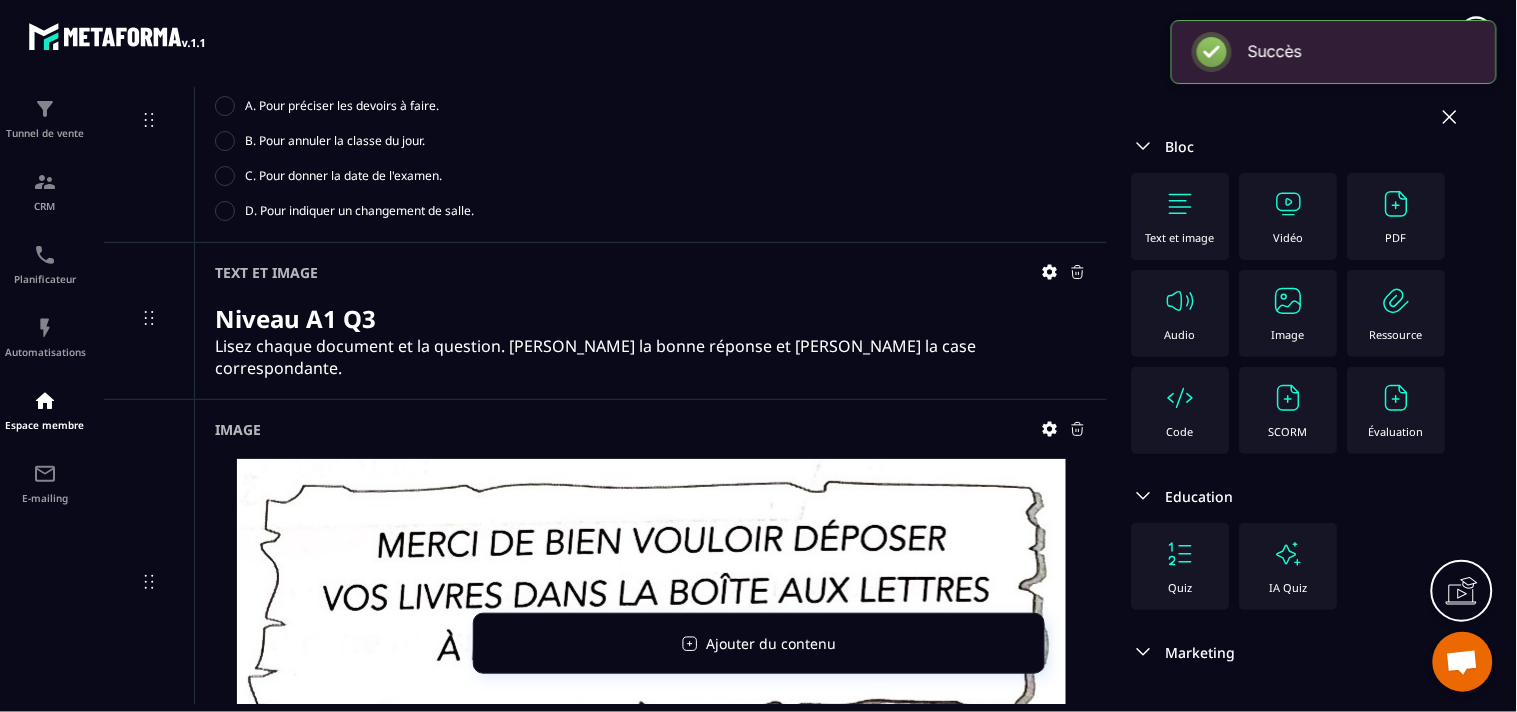click at bounding box center [1397, 398] 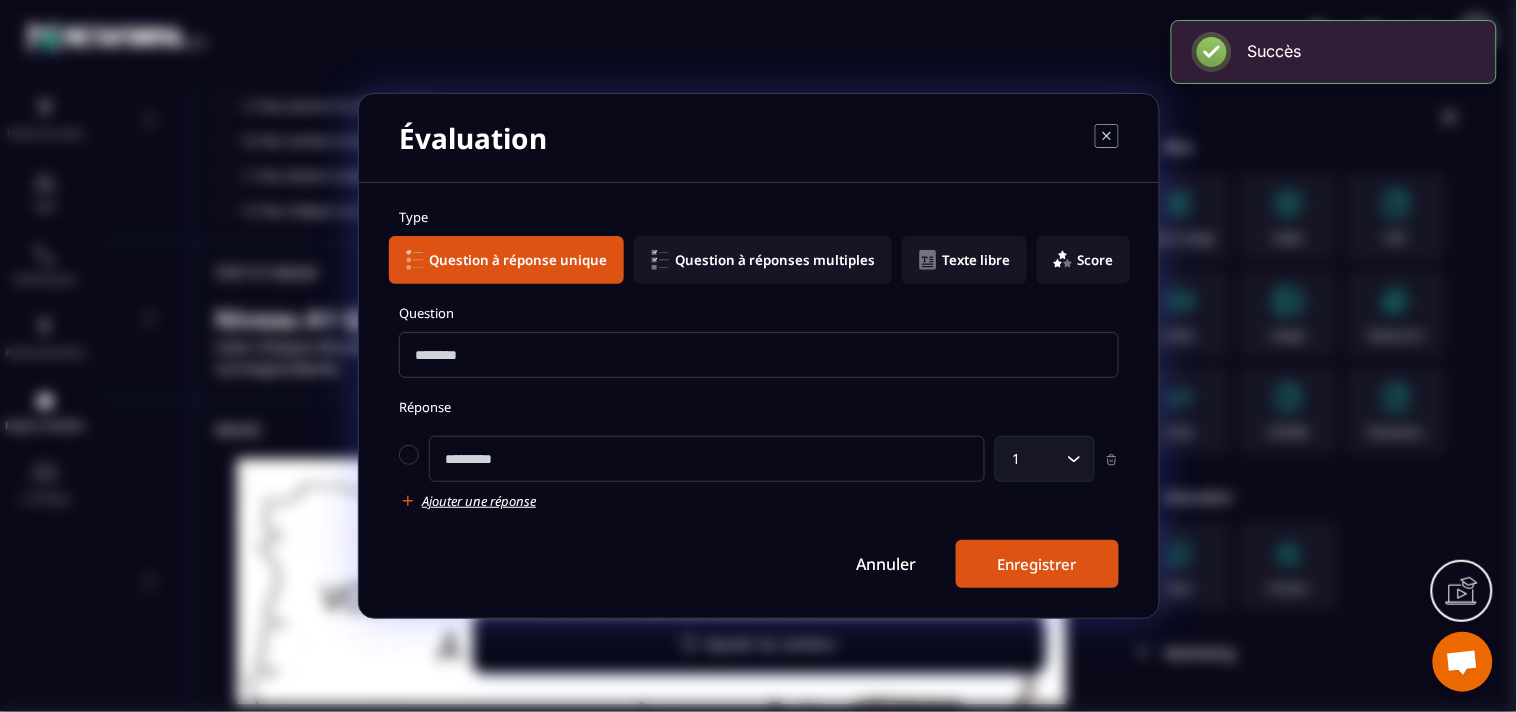 click at bounding box center (759, 355) 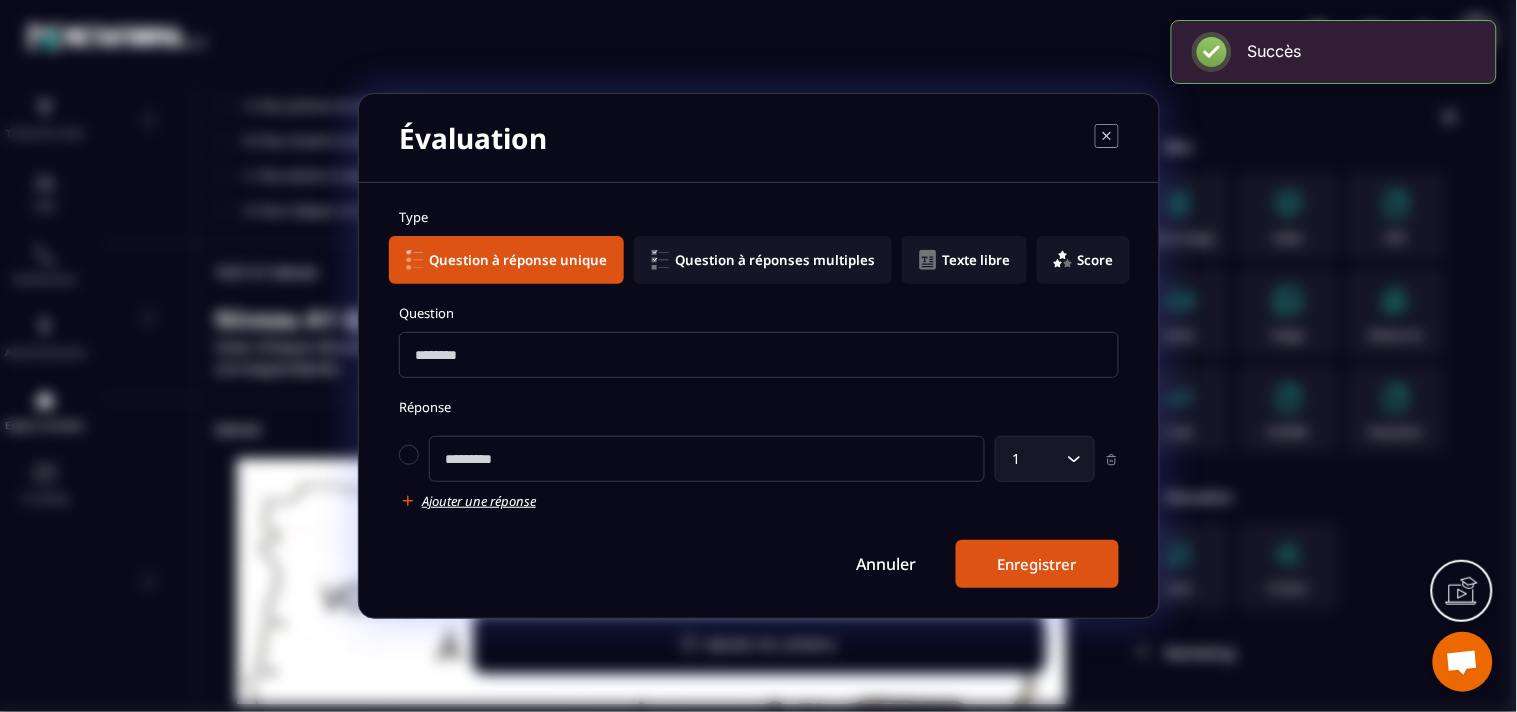 paste on "**********" 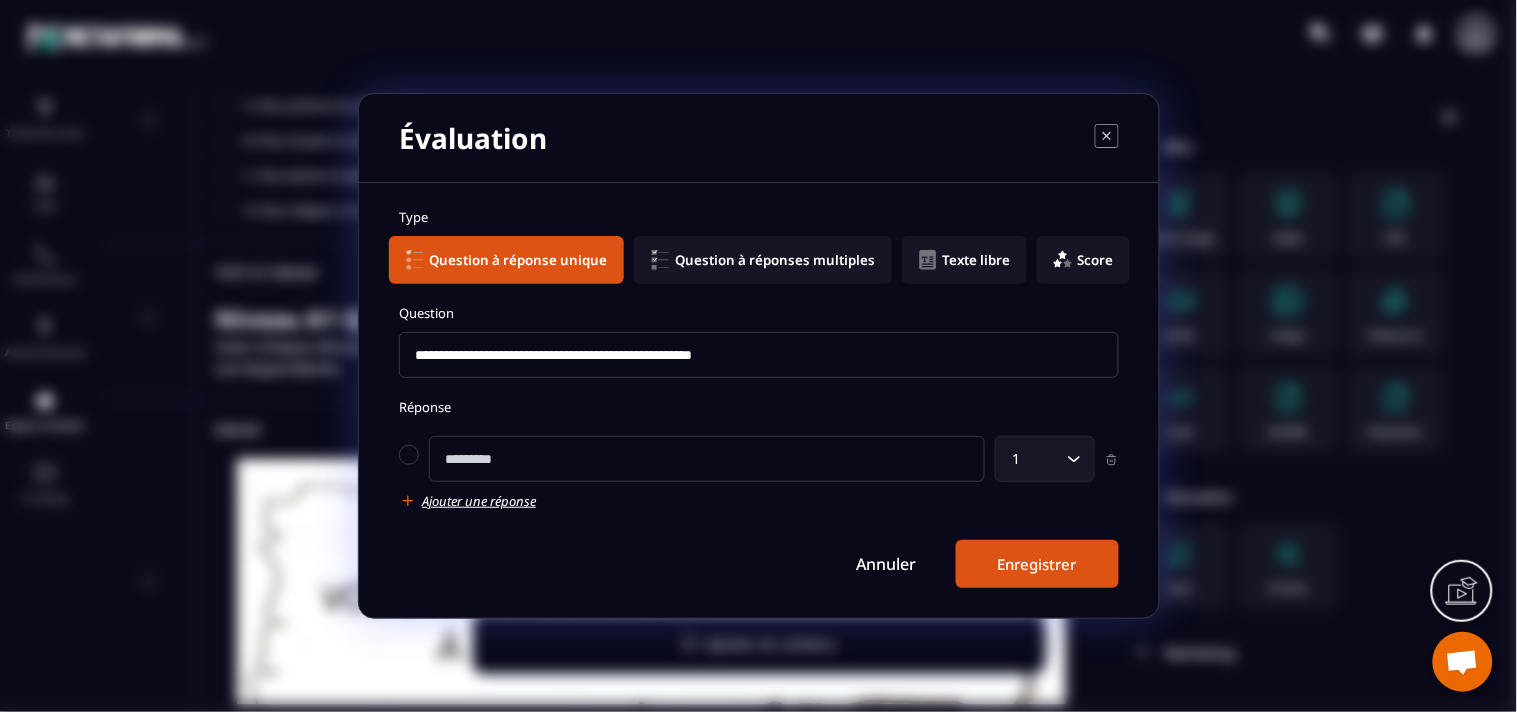 type on "**********" 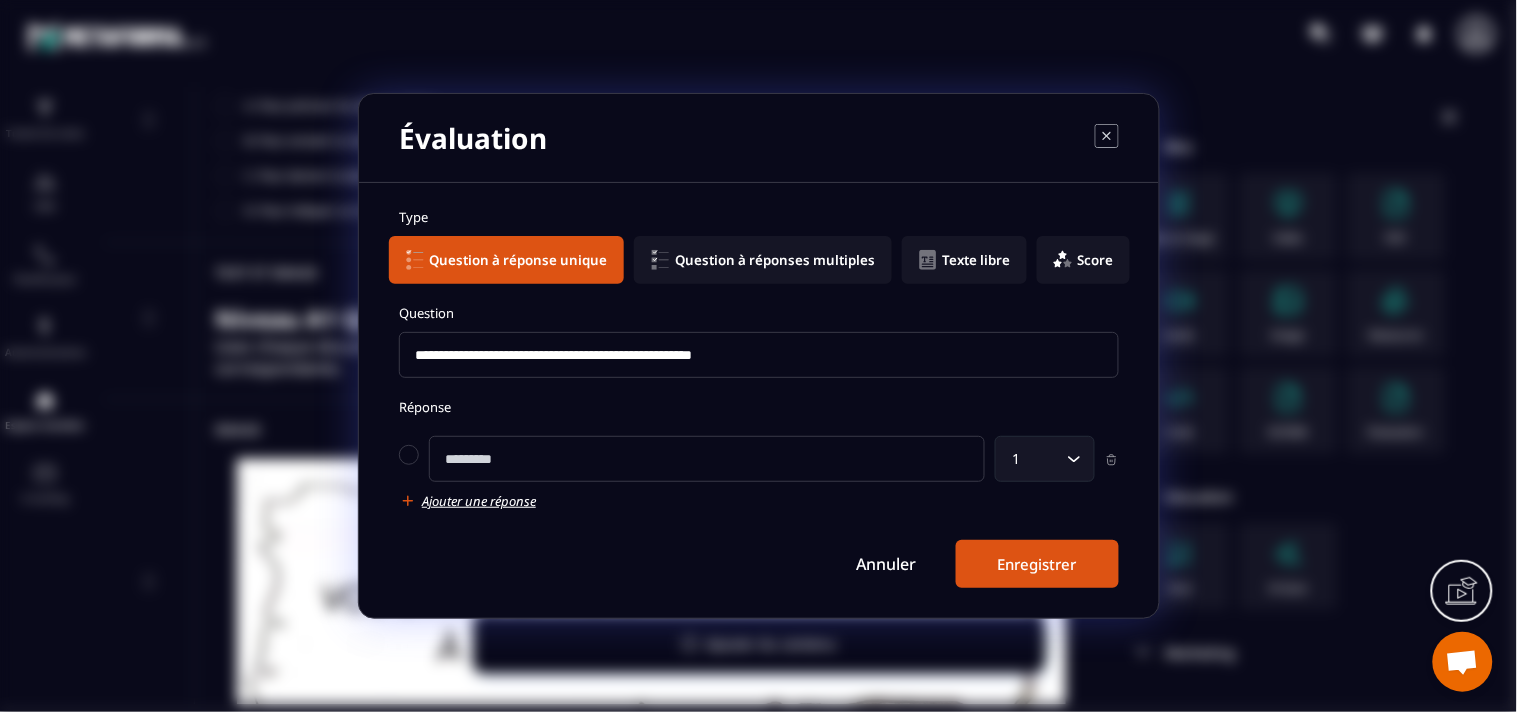 click at bounding box center (707, 459) 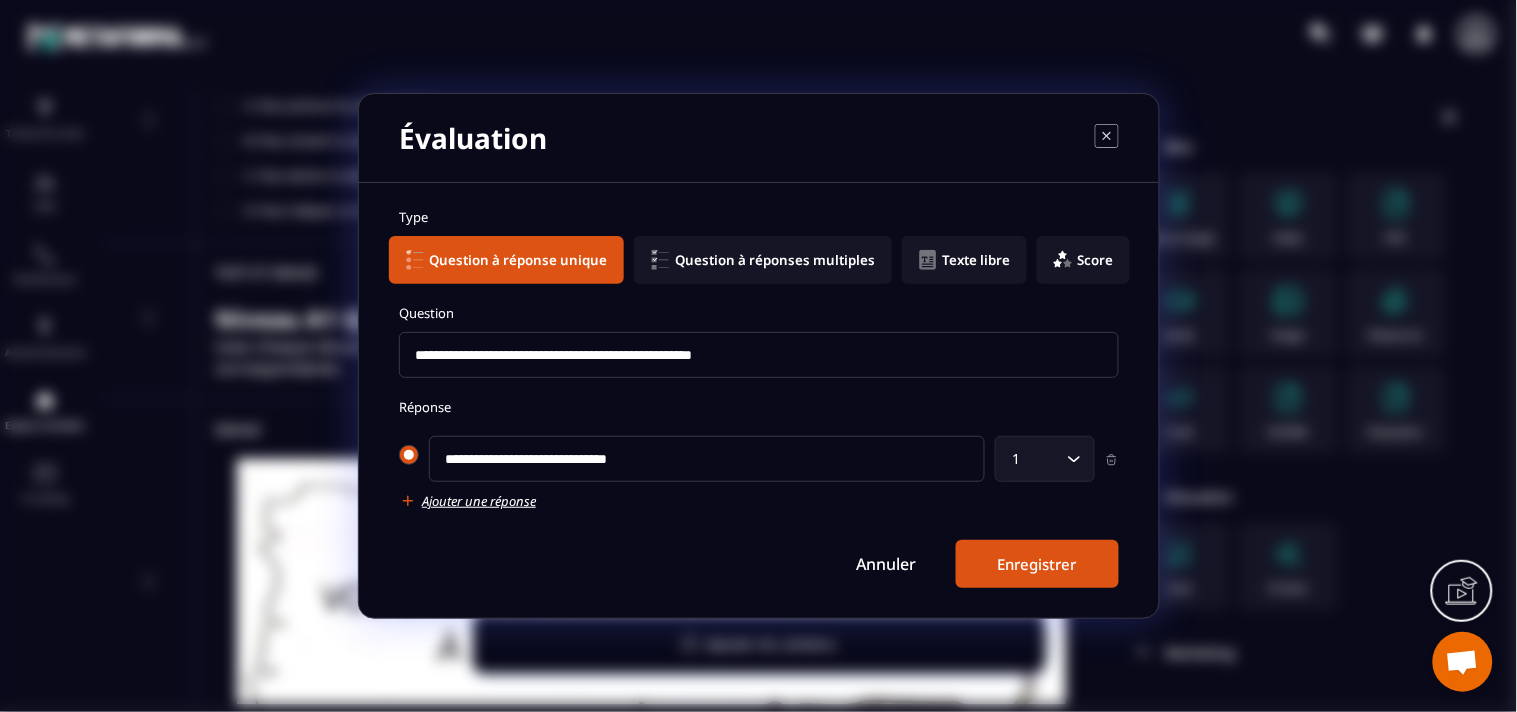 type on "**********" 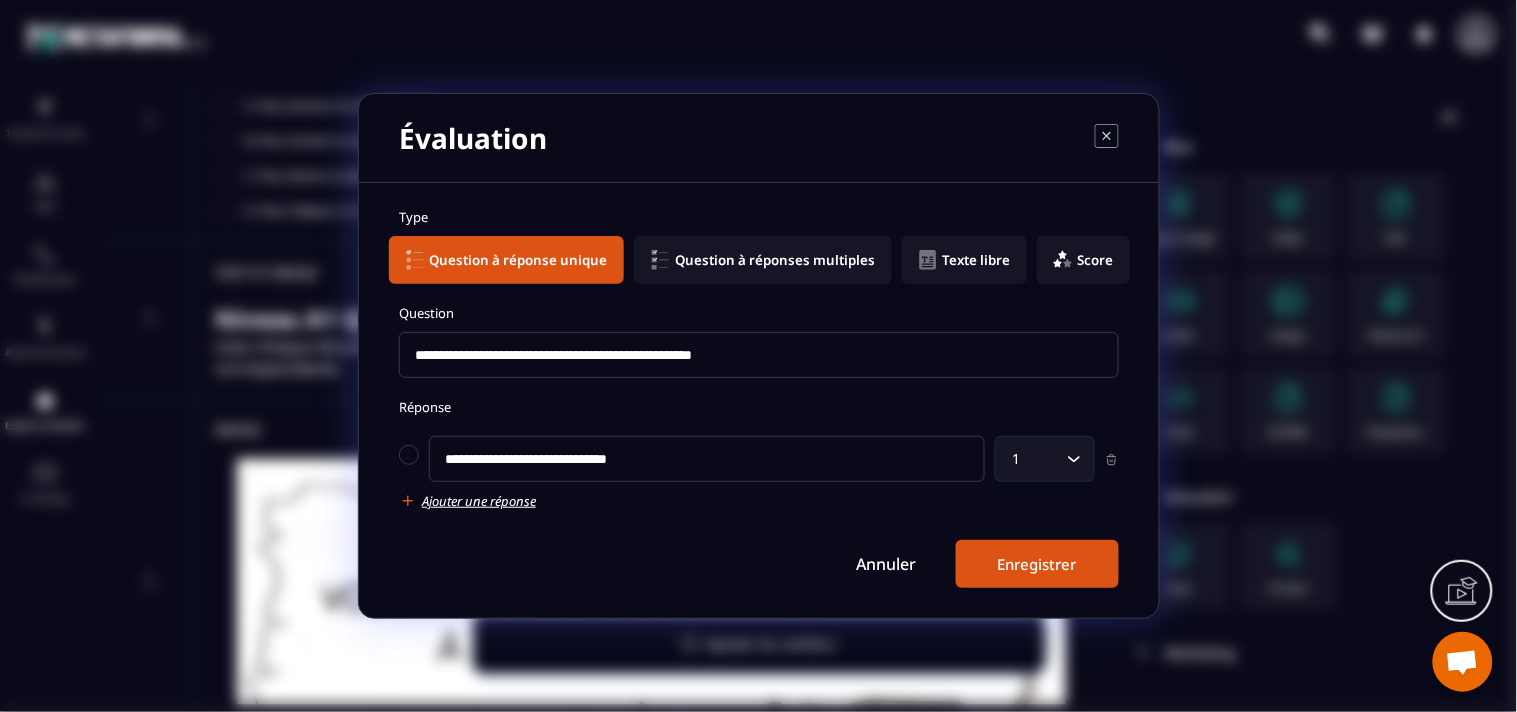 click on "Ajouter une réponse" at bounding box center [479, 501] 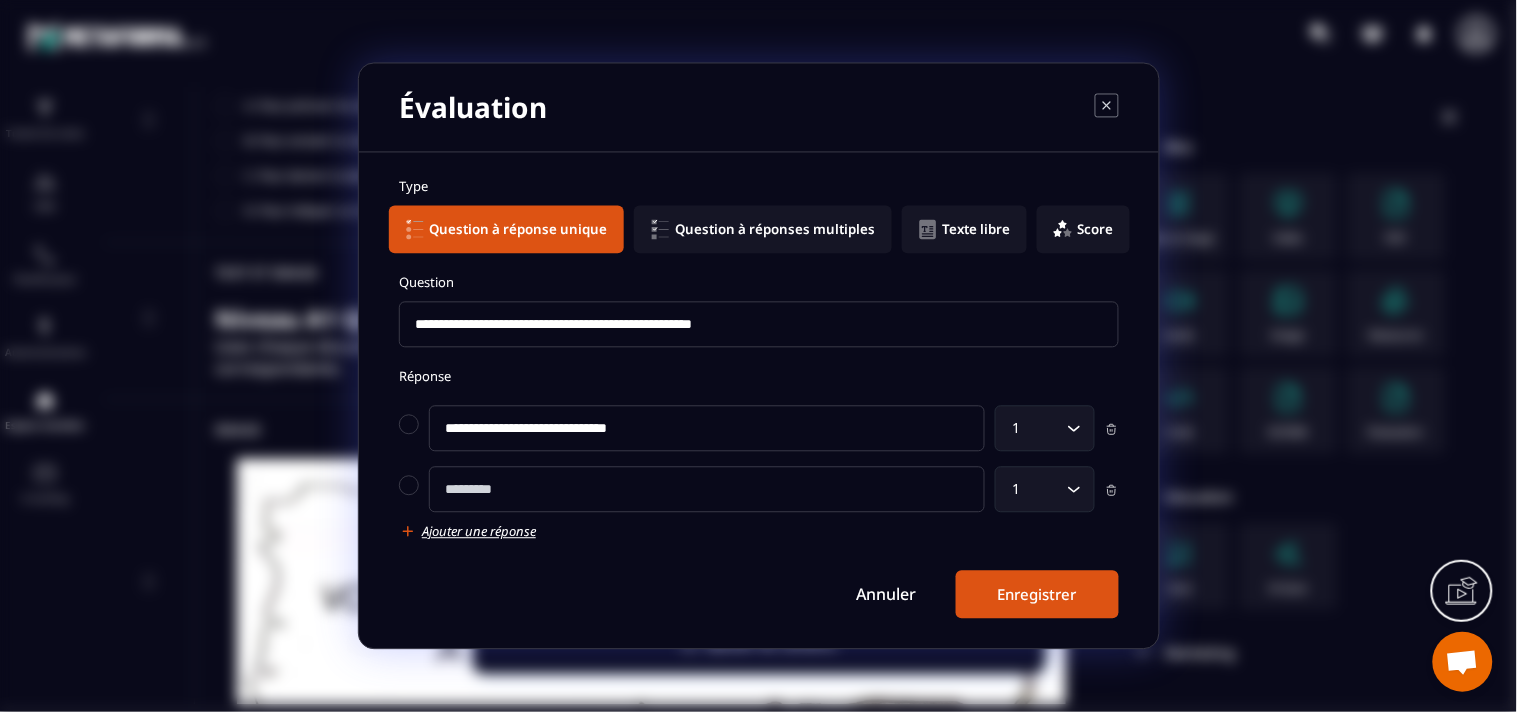 click at bounding box center (707, 490) 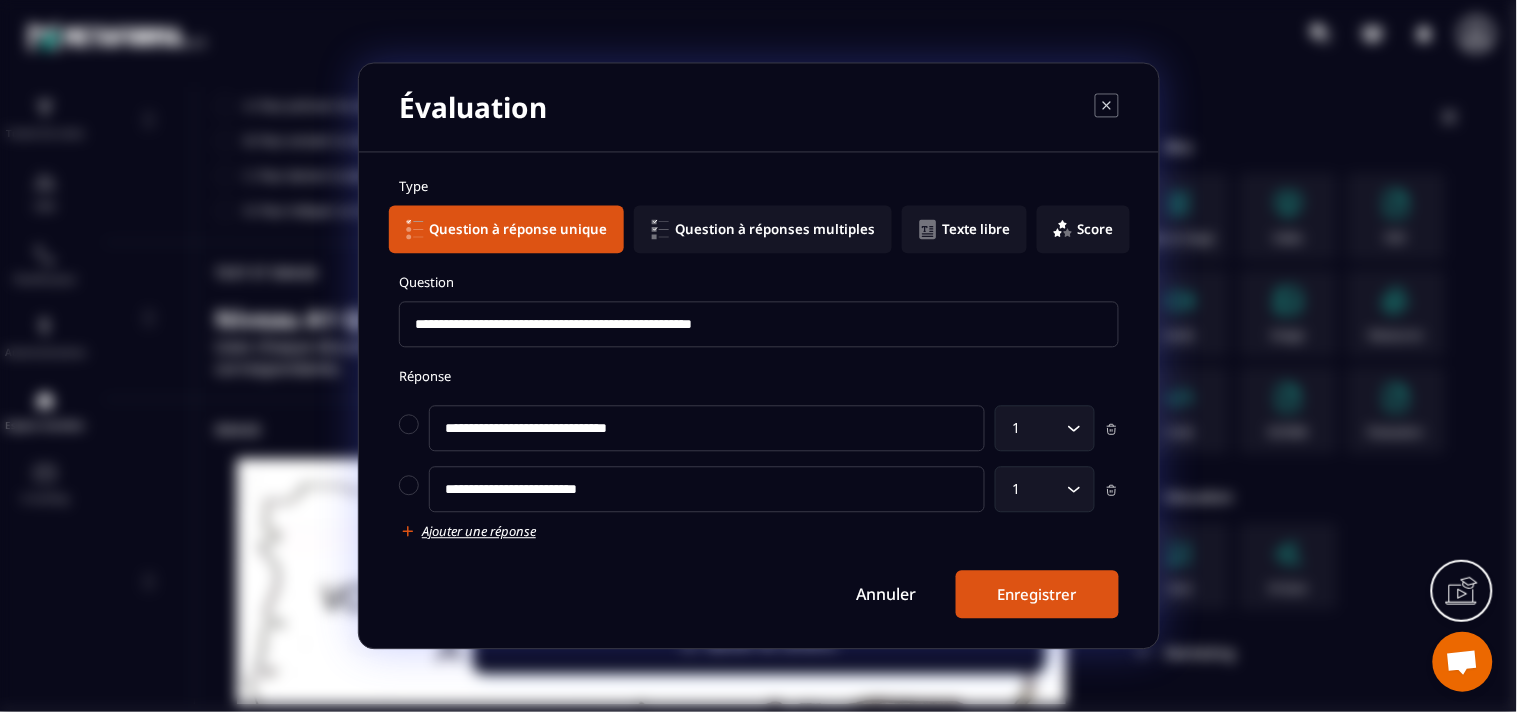 type on "**********" 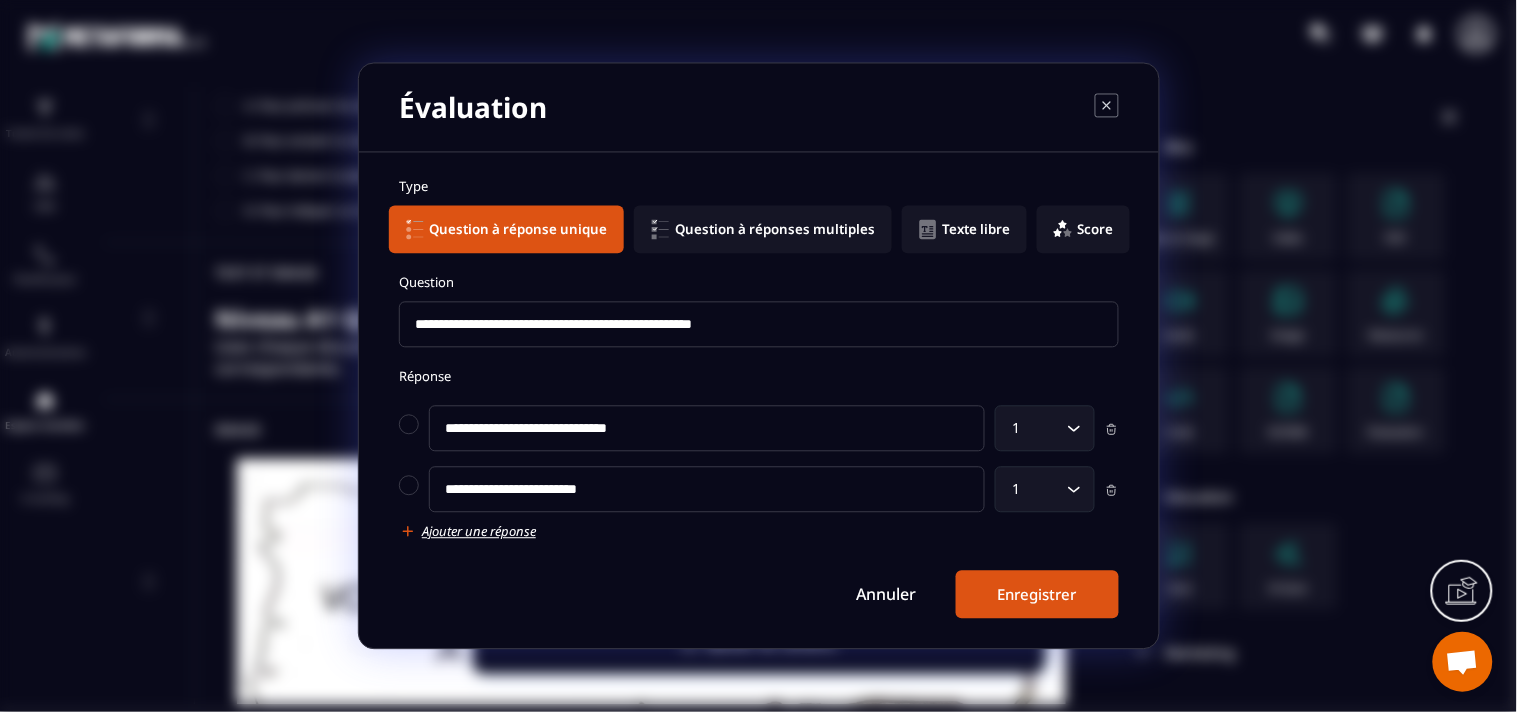 click on "Ajouter une réponse" at bounding box center [479, 532] 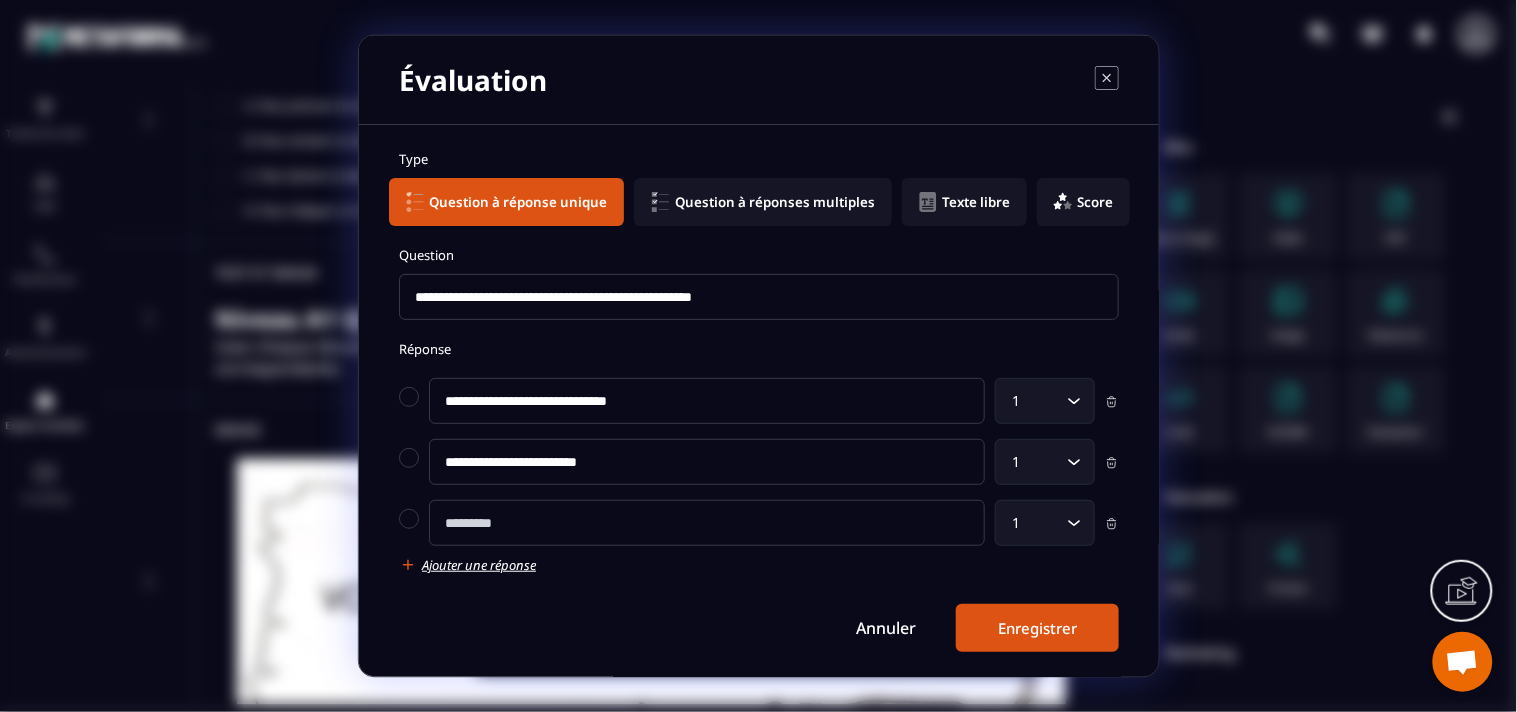 paste on "**********" 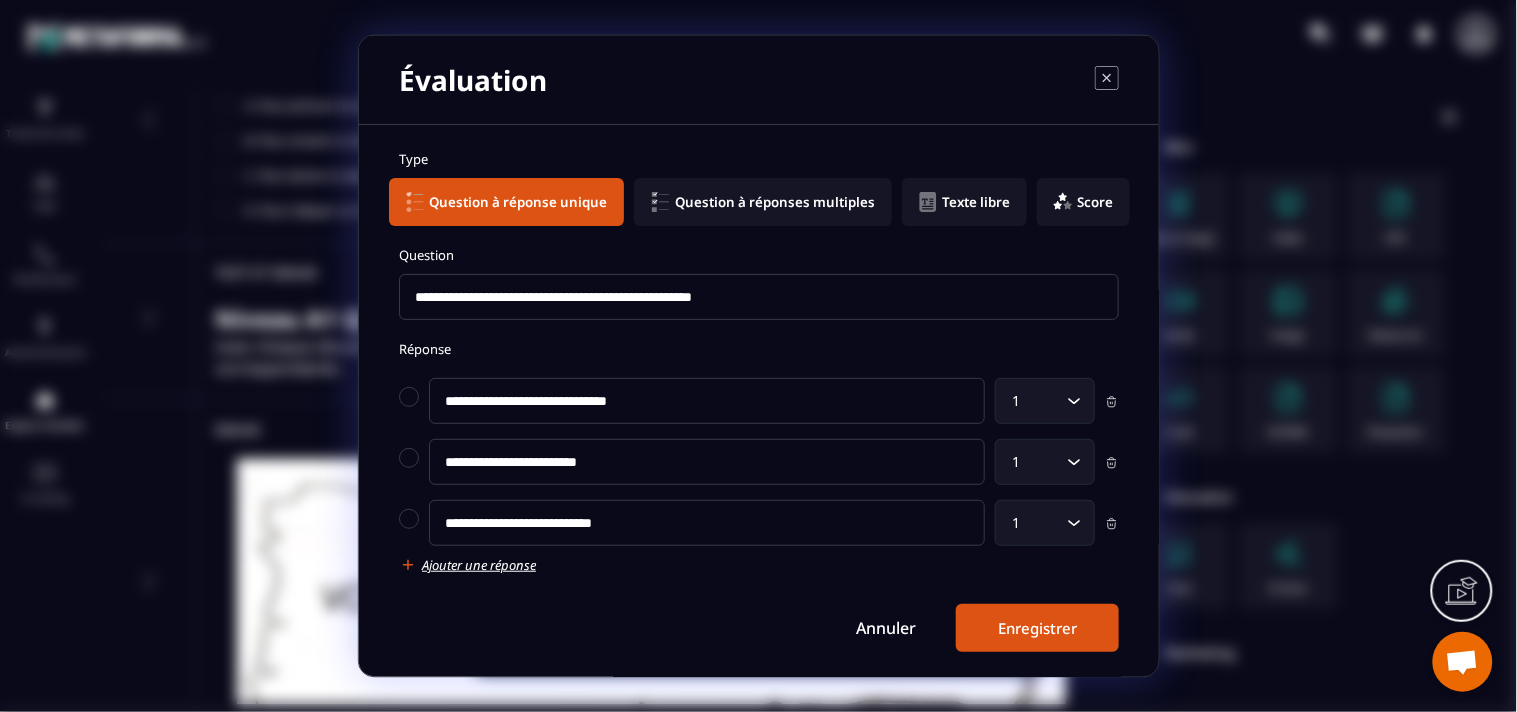 click on "**********" at bounding box center [707, 523] 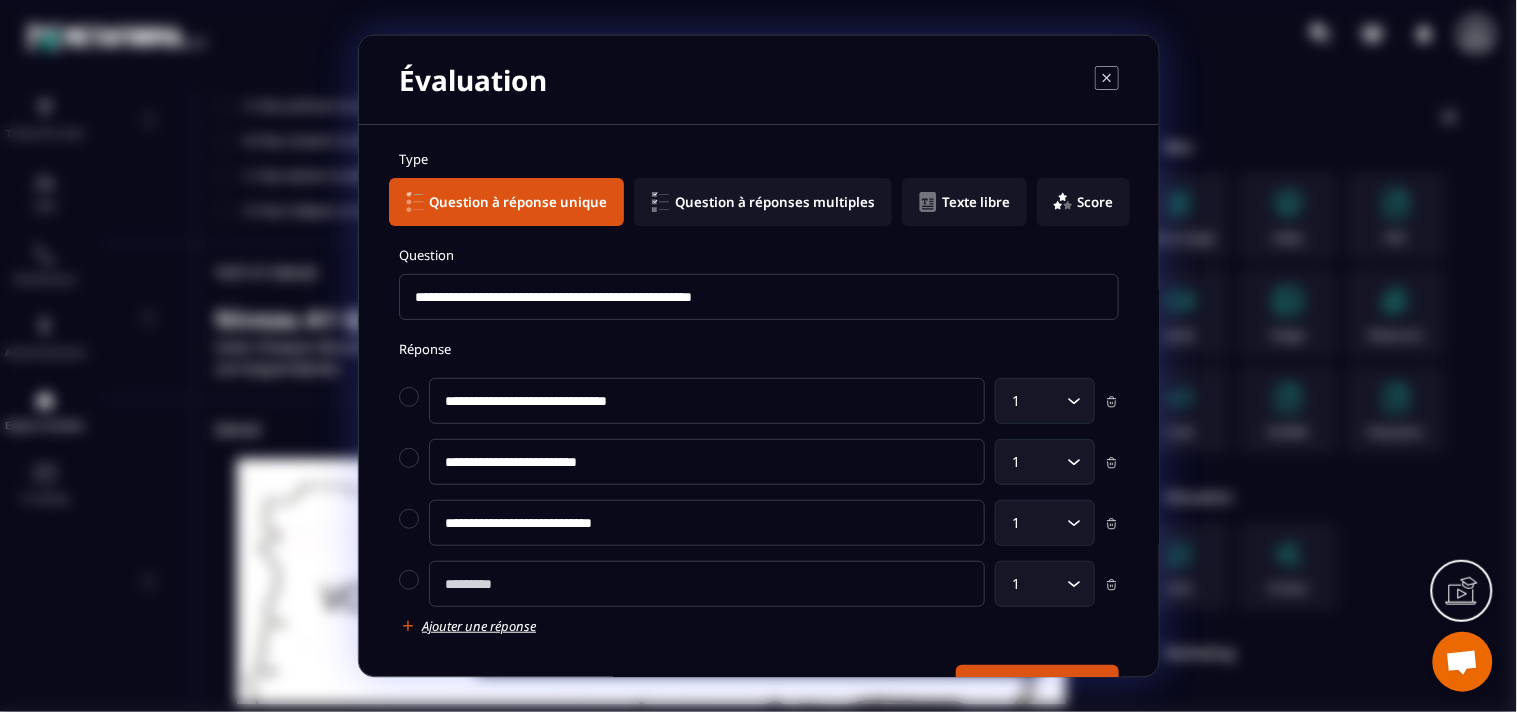 click at bounding box center [707, 584] 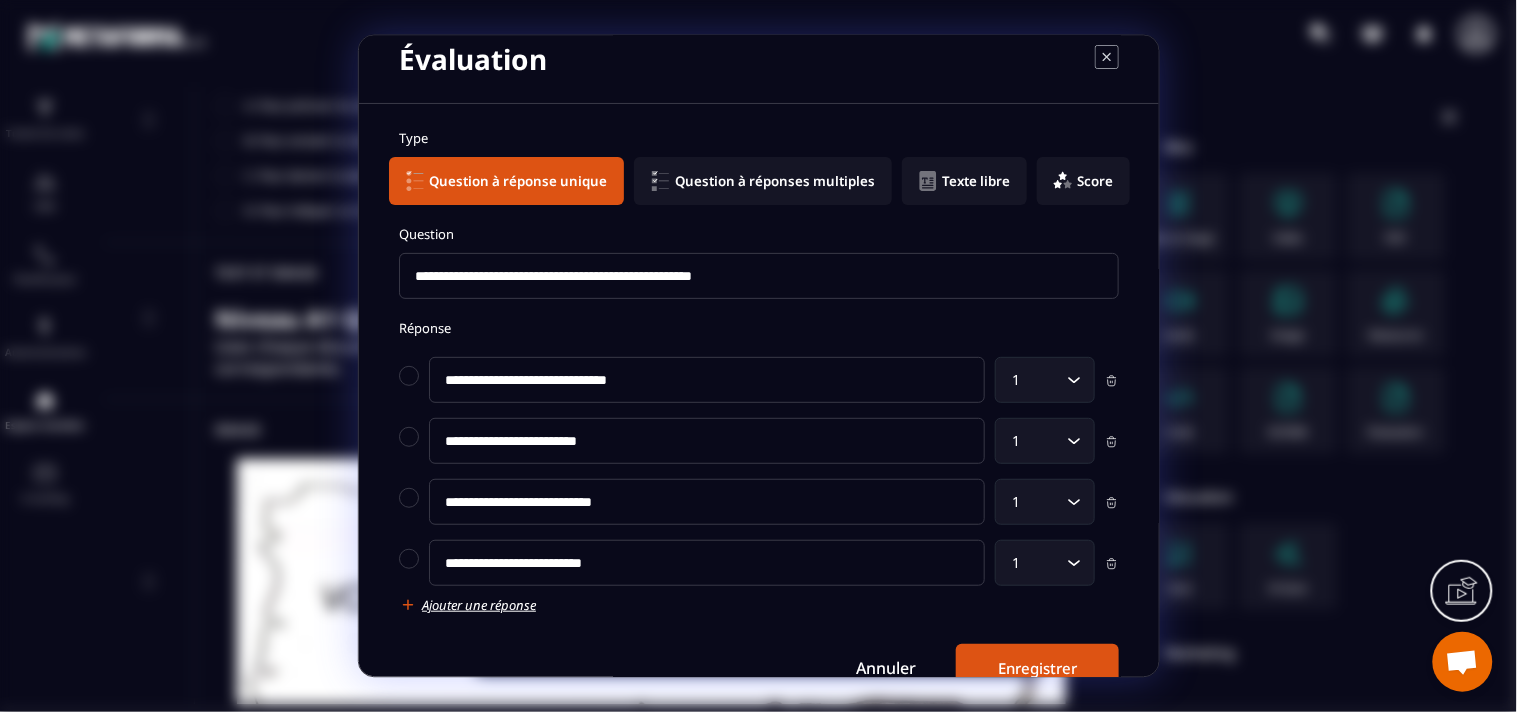 scroll, scrollTop: 0, scrollLeft: 0, axis: both 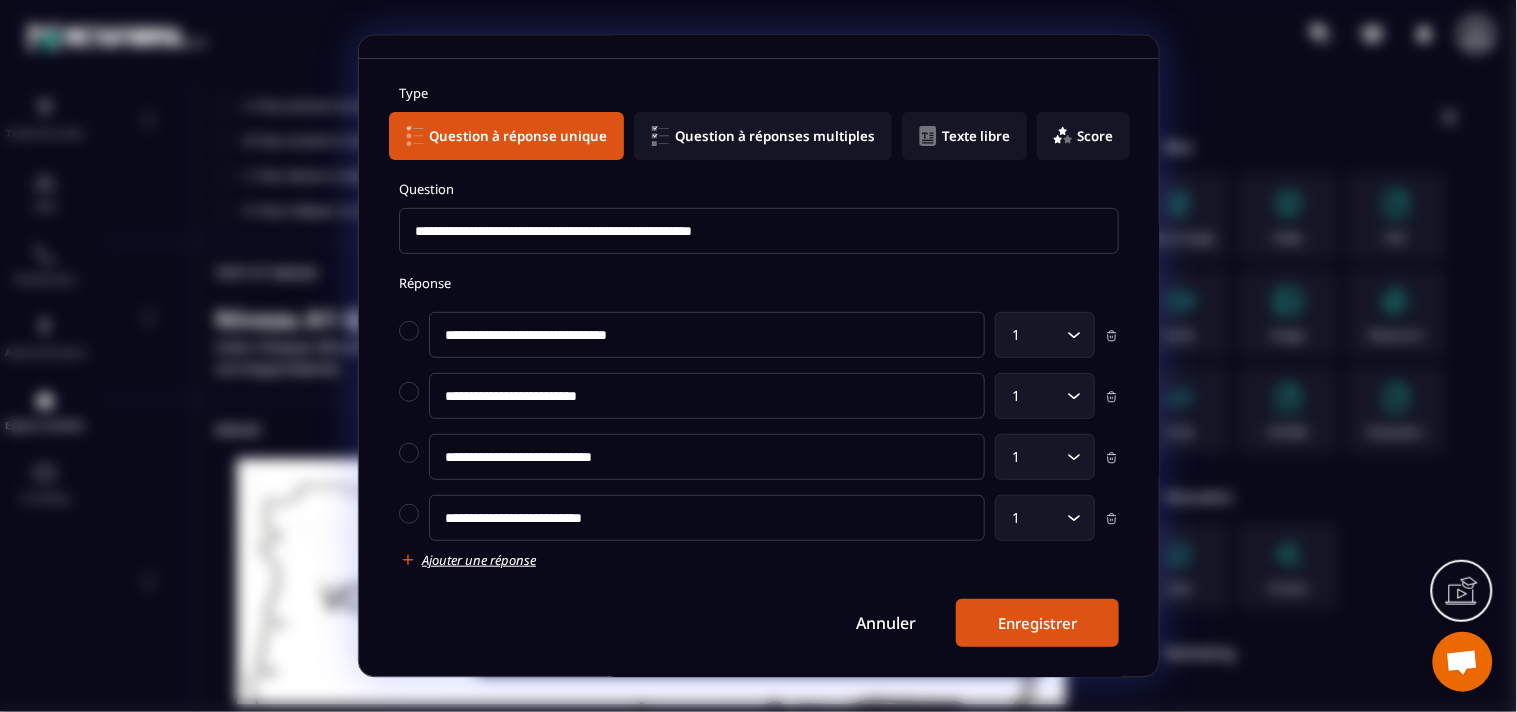 type on "**********" 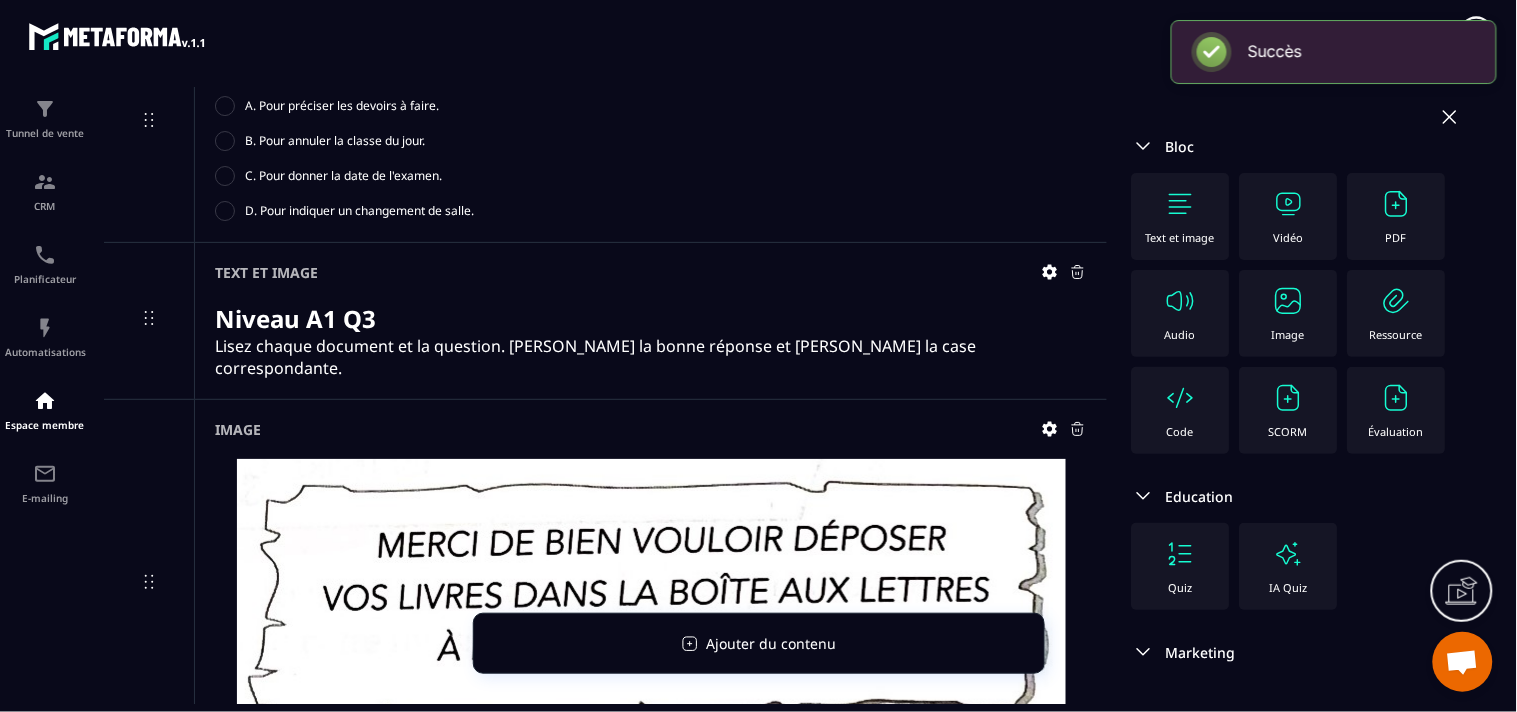 scroll, scrollTop: 66, scrollLeft: 0, axis: vertical 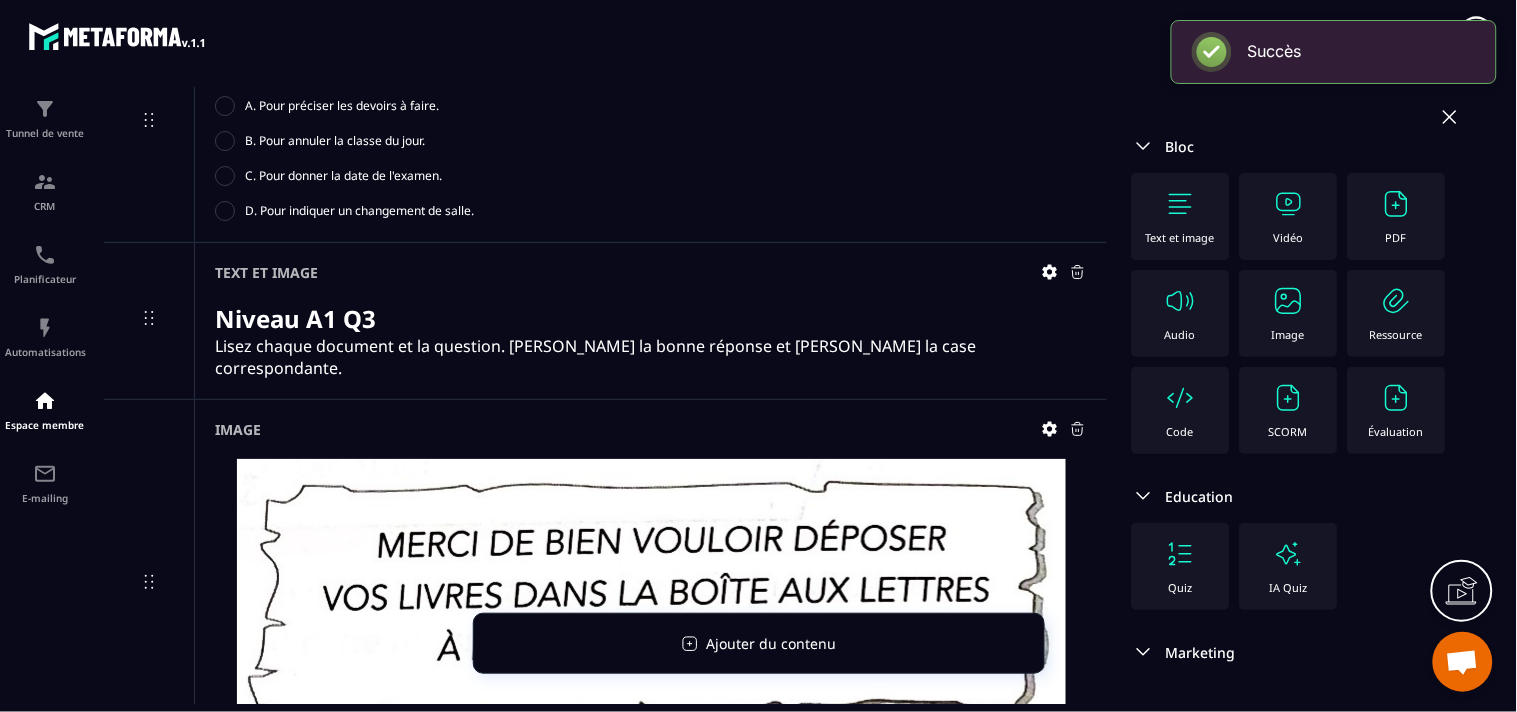 click on "Text et image" at bounding box center [1181, 216] 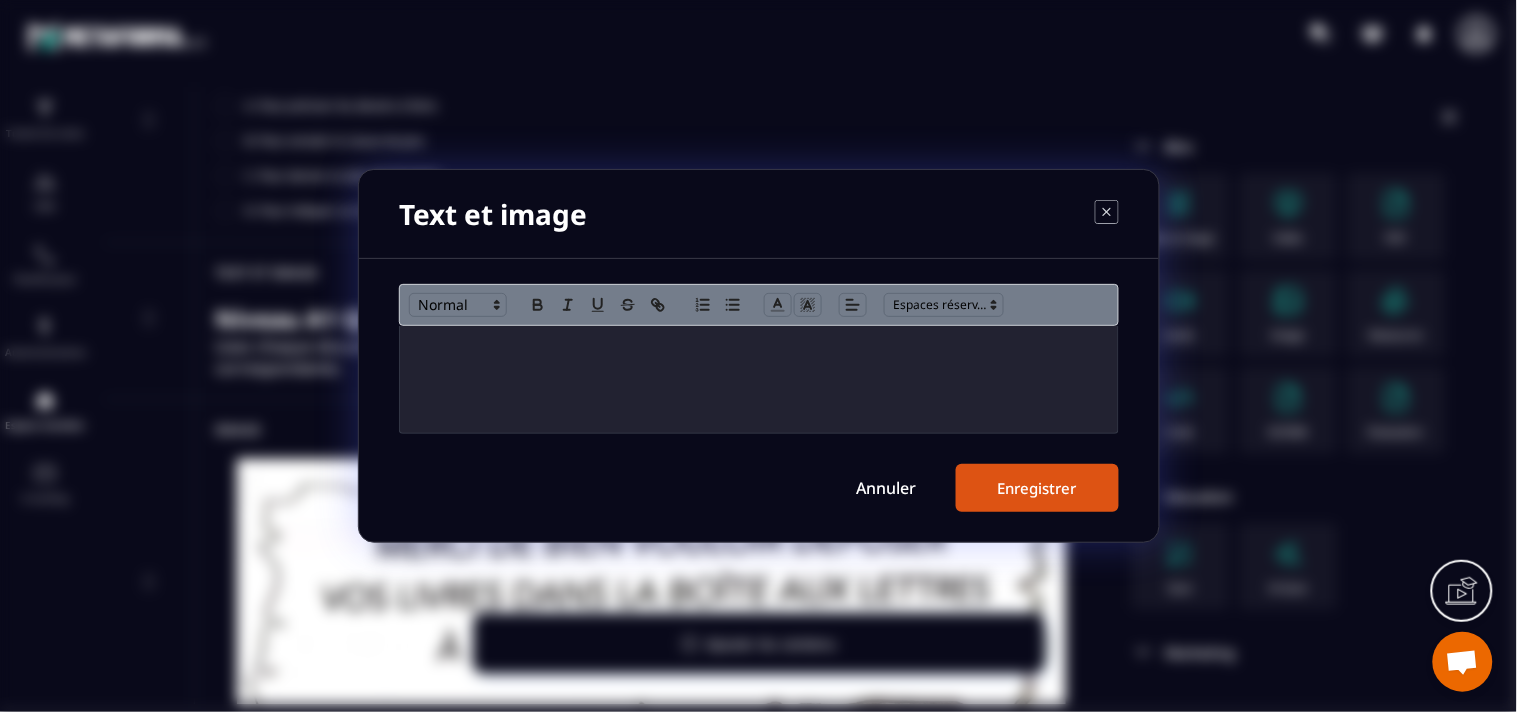 click at bounding box center (759, 379) 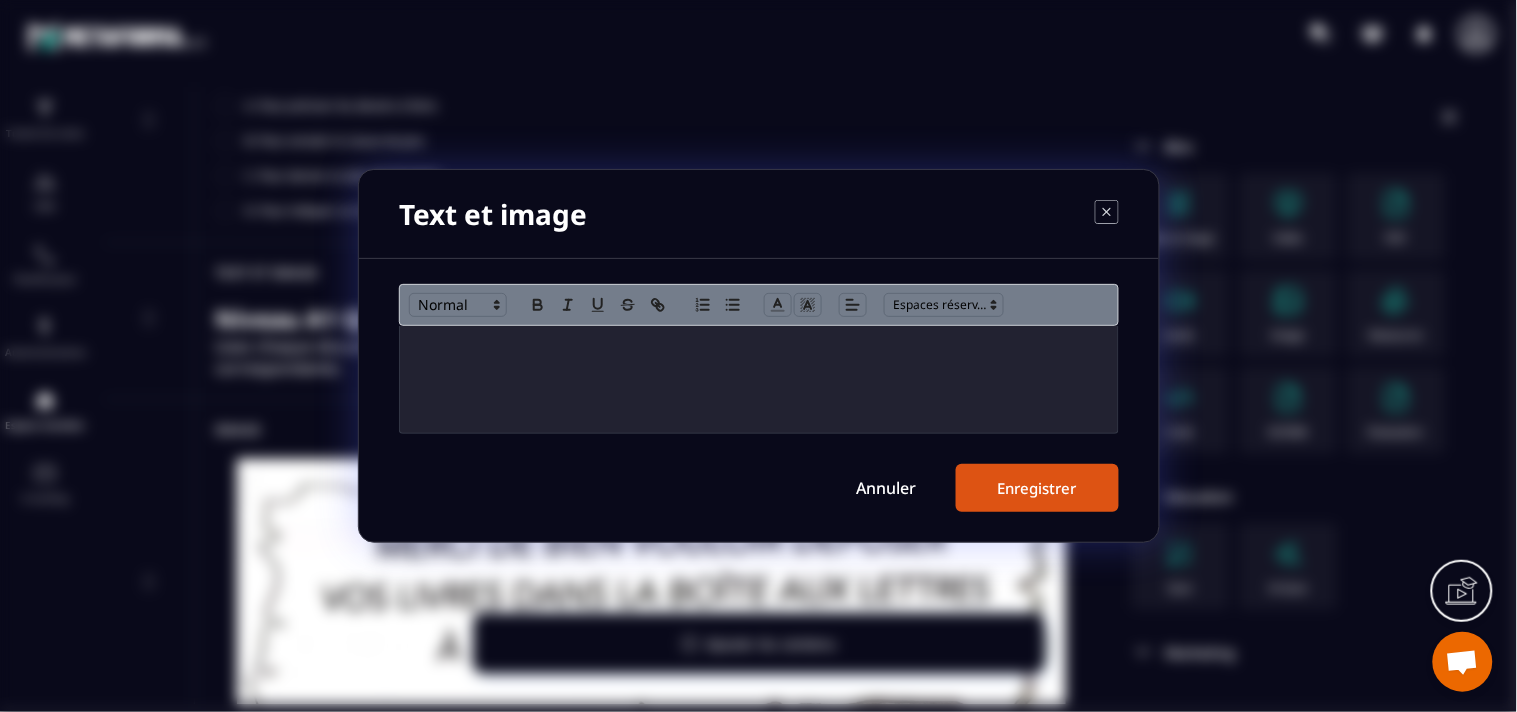 click on "Annuler" at bounding box center [886, 488] 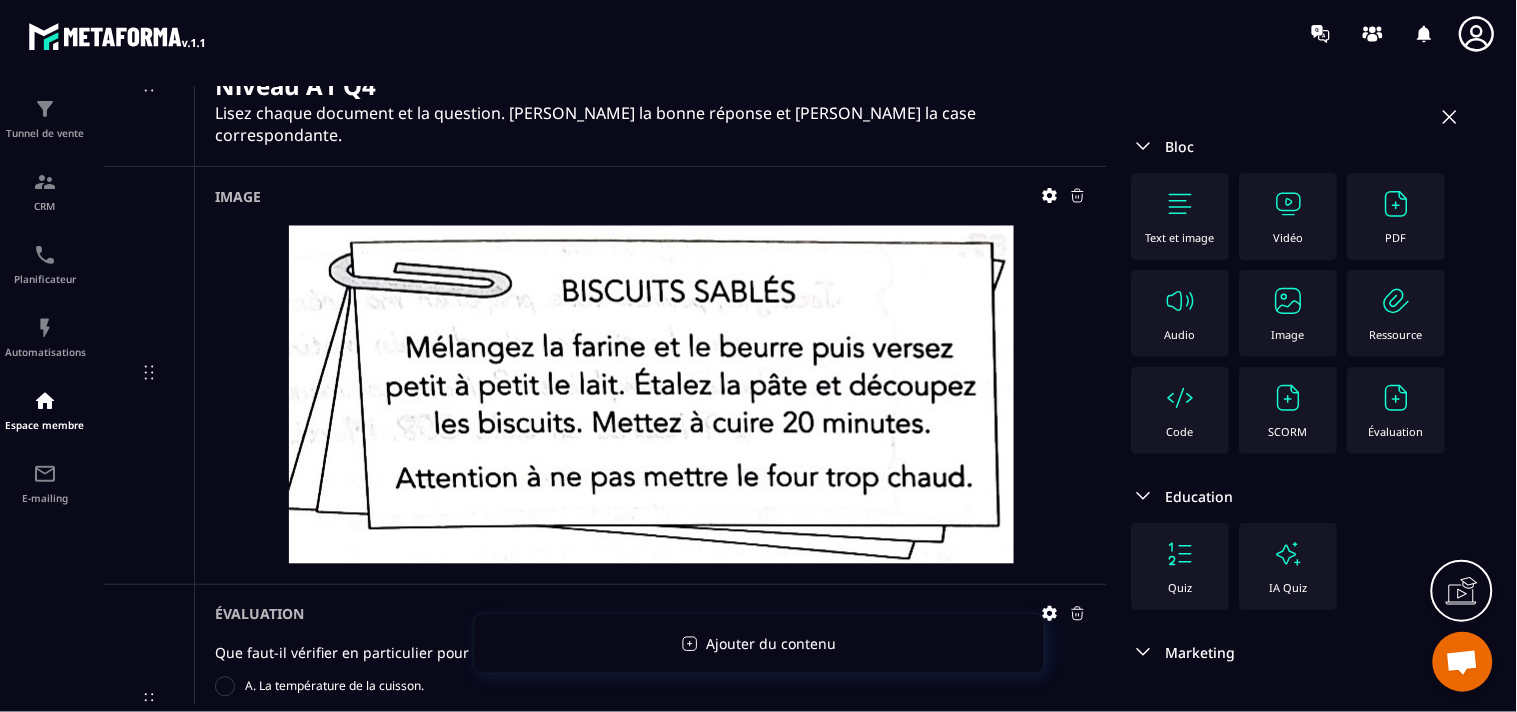 scroll, scrollTop: 2587, scrollLeft: 0, axis: vertical 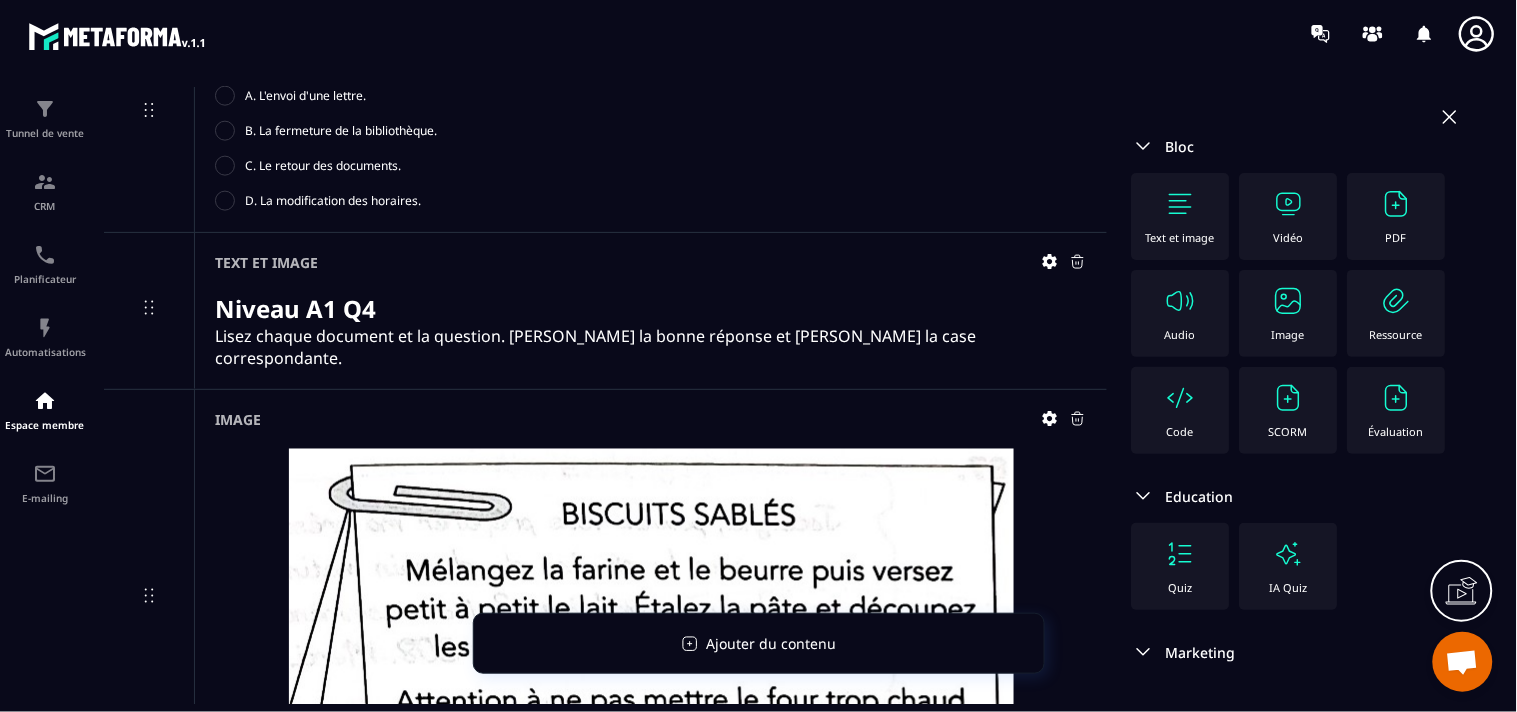 click 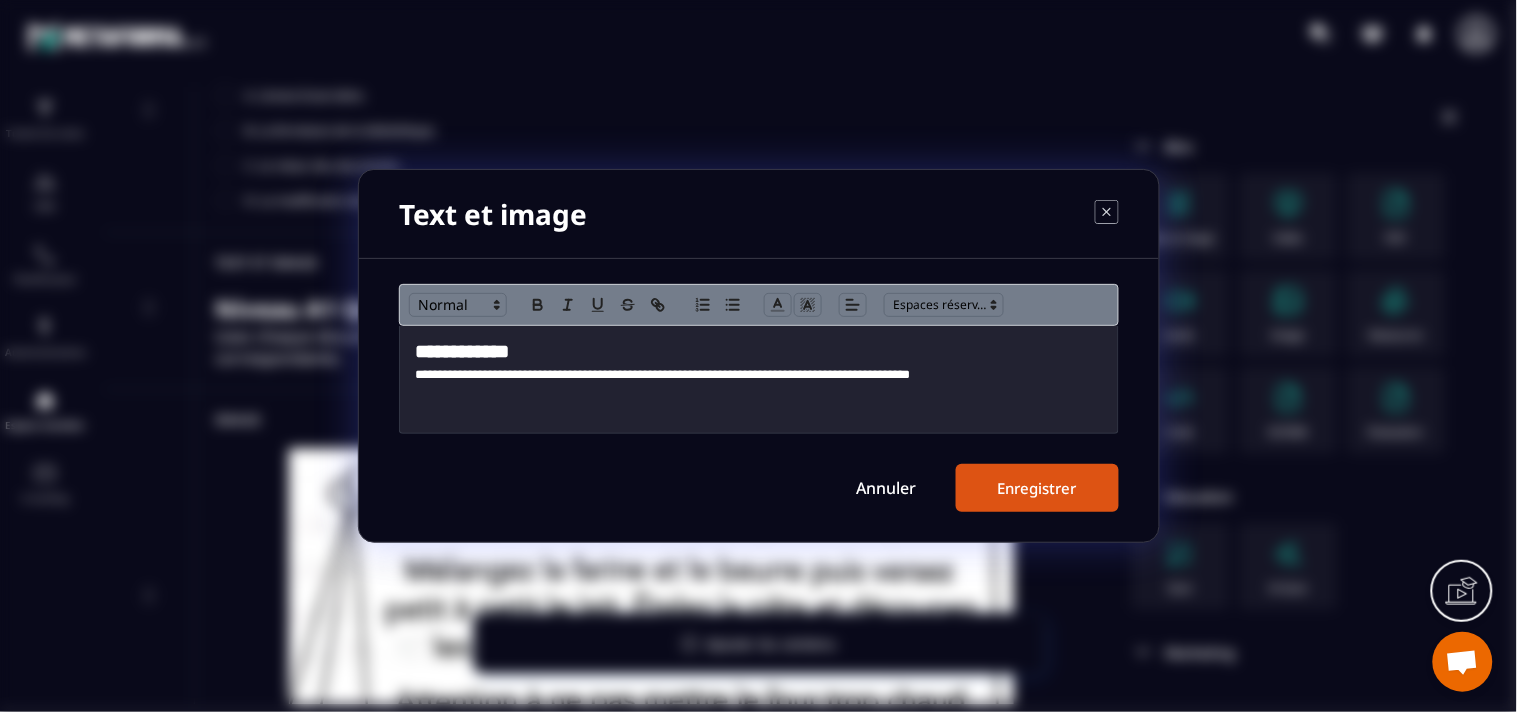click on "**********" at bounding box center (759, 375) 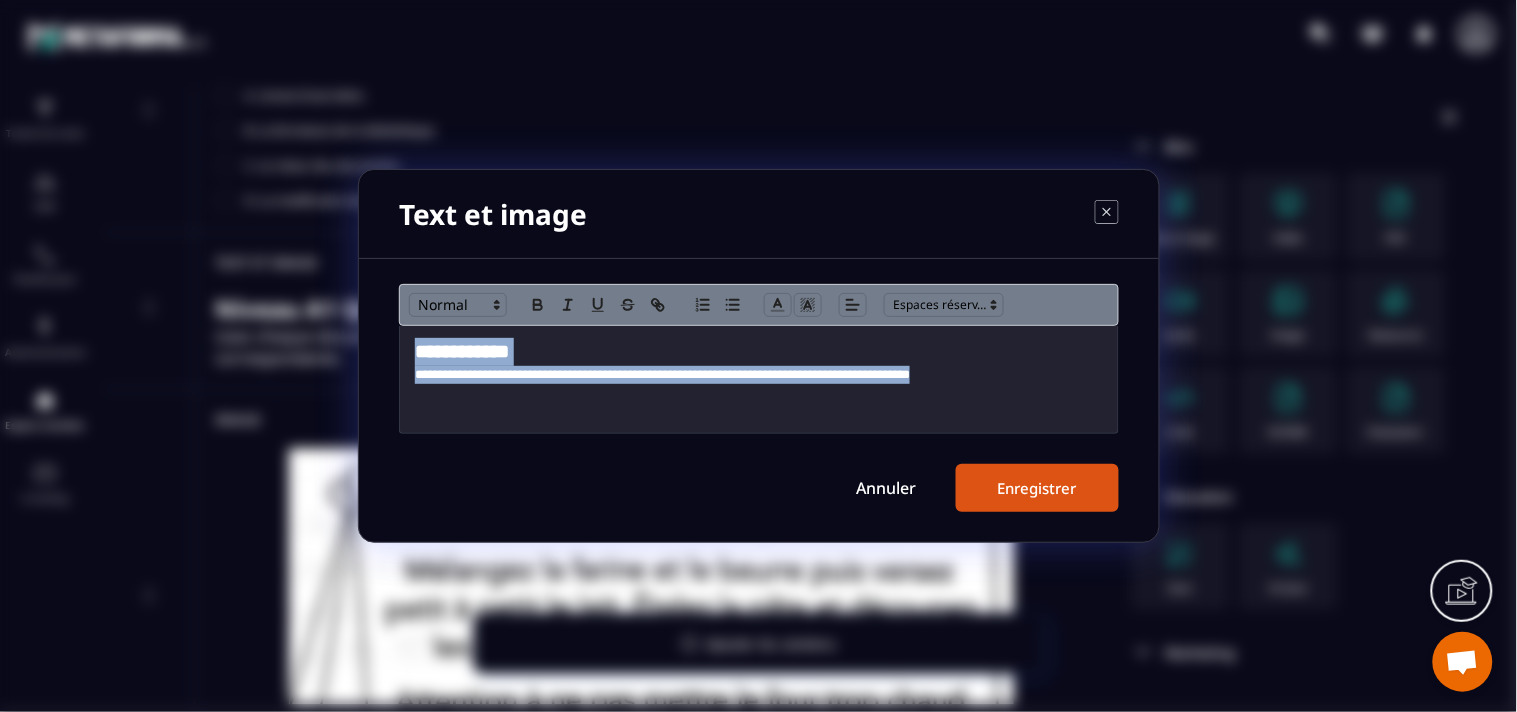 copy on "**********" 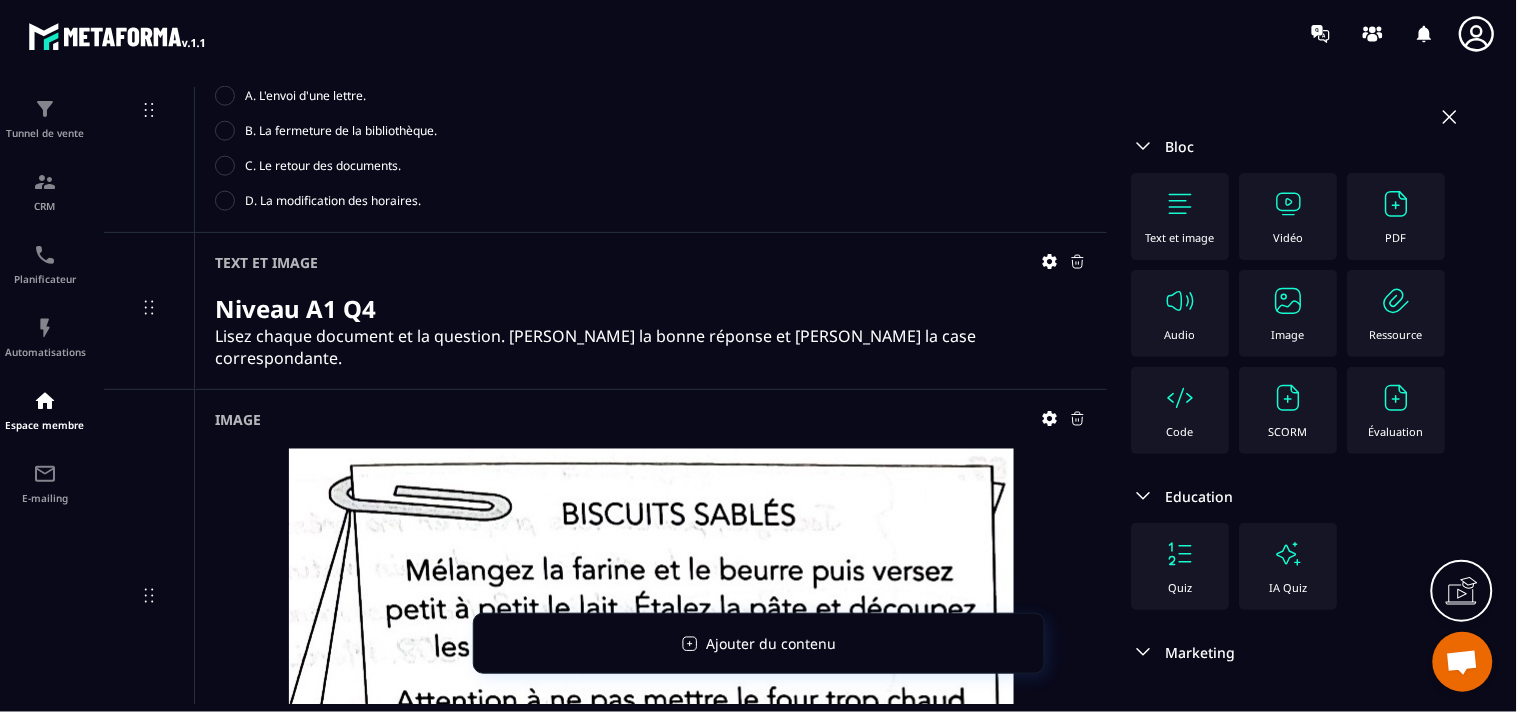 click on "Text et image" at bounding box center (1181, 237) 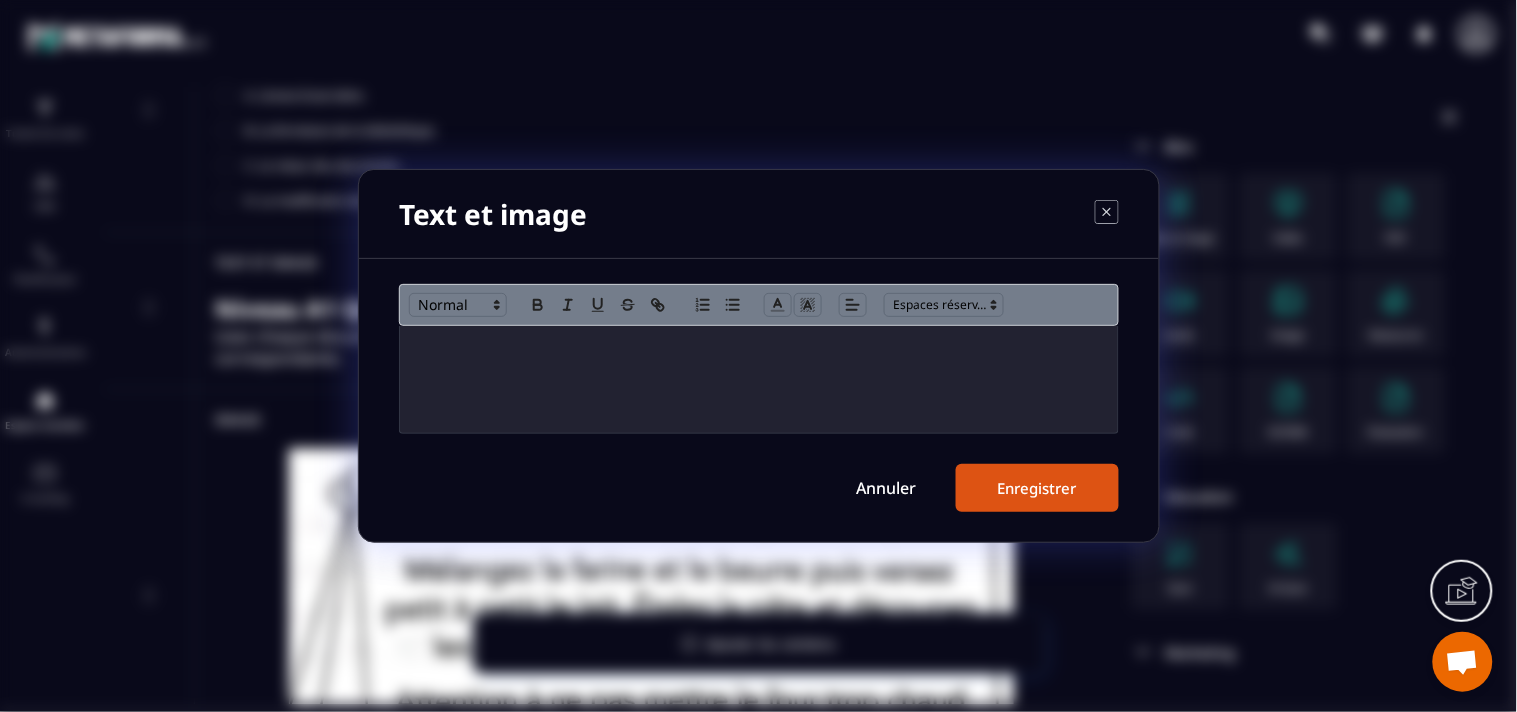 click at bounding box center (759, 347) 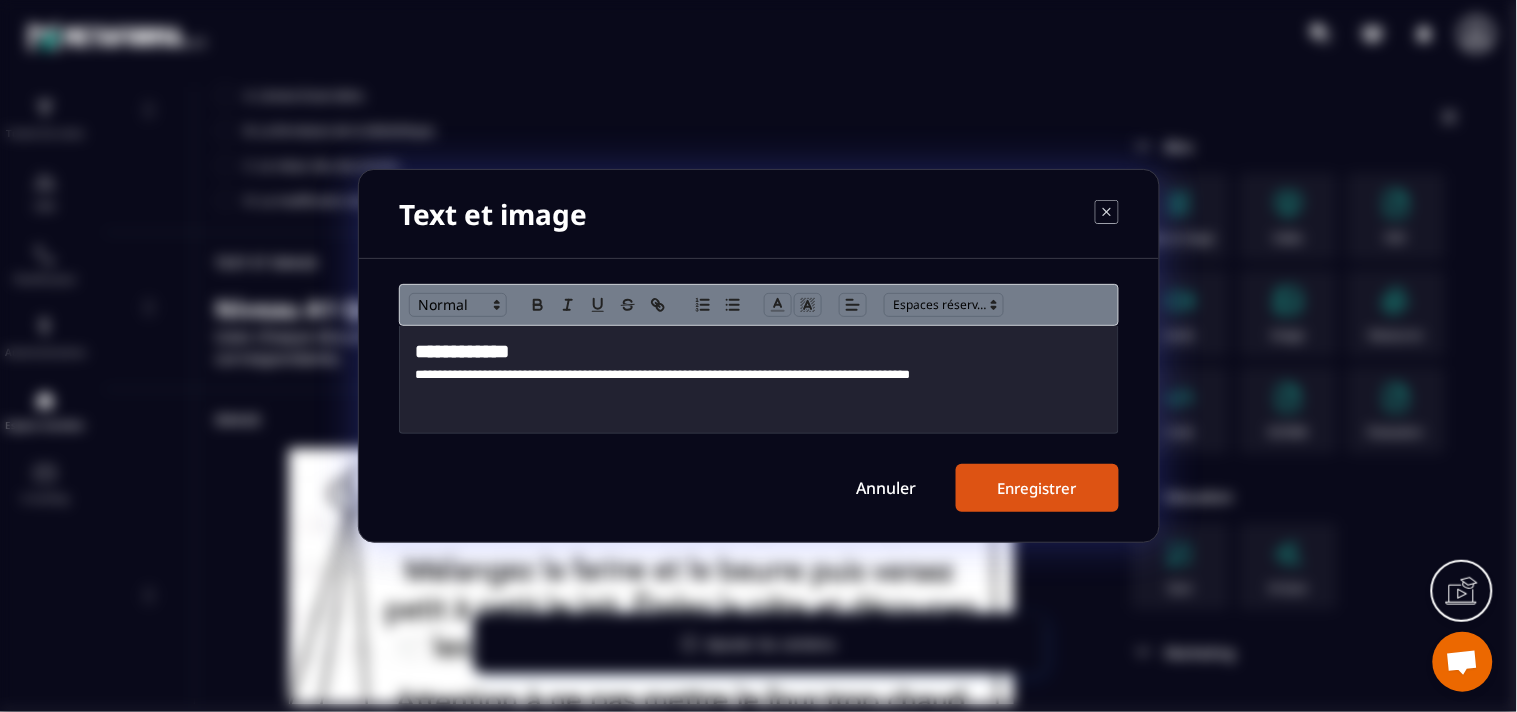 scroll, scrollTop: 0, scrollLeft: 0, axis: both 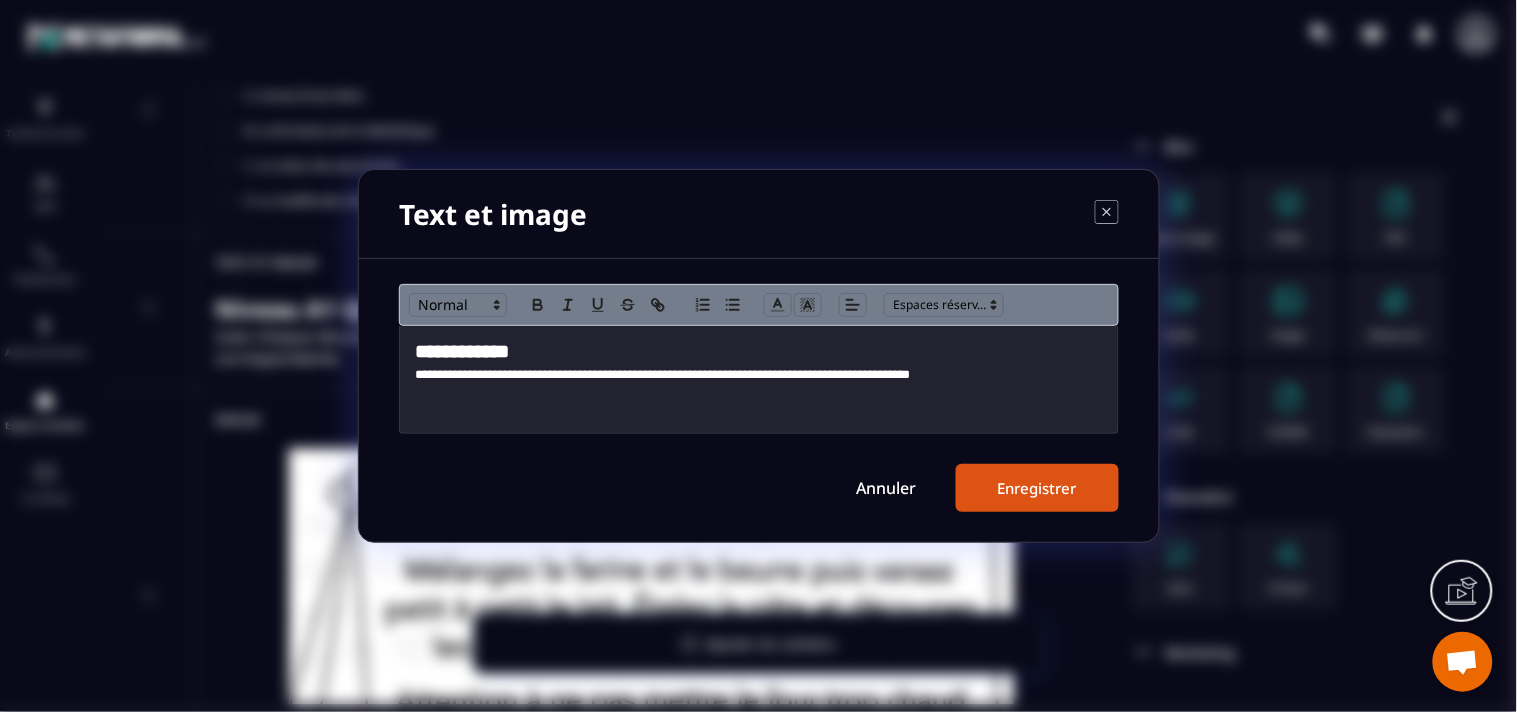 click on "**********" at bounding box center (759, 352) 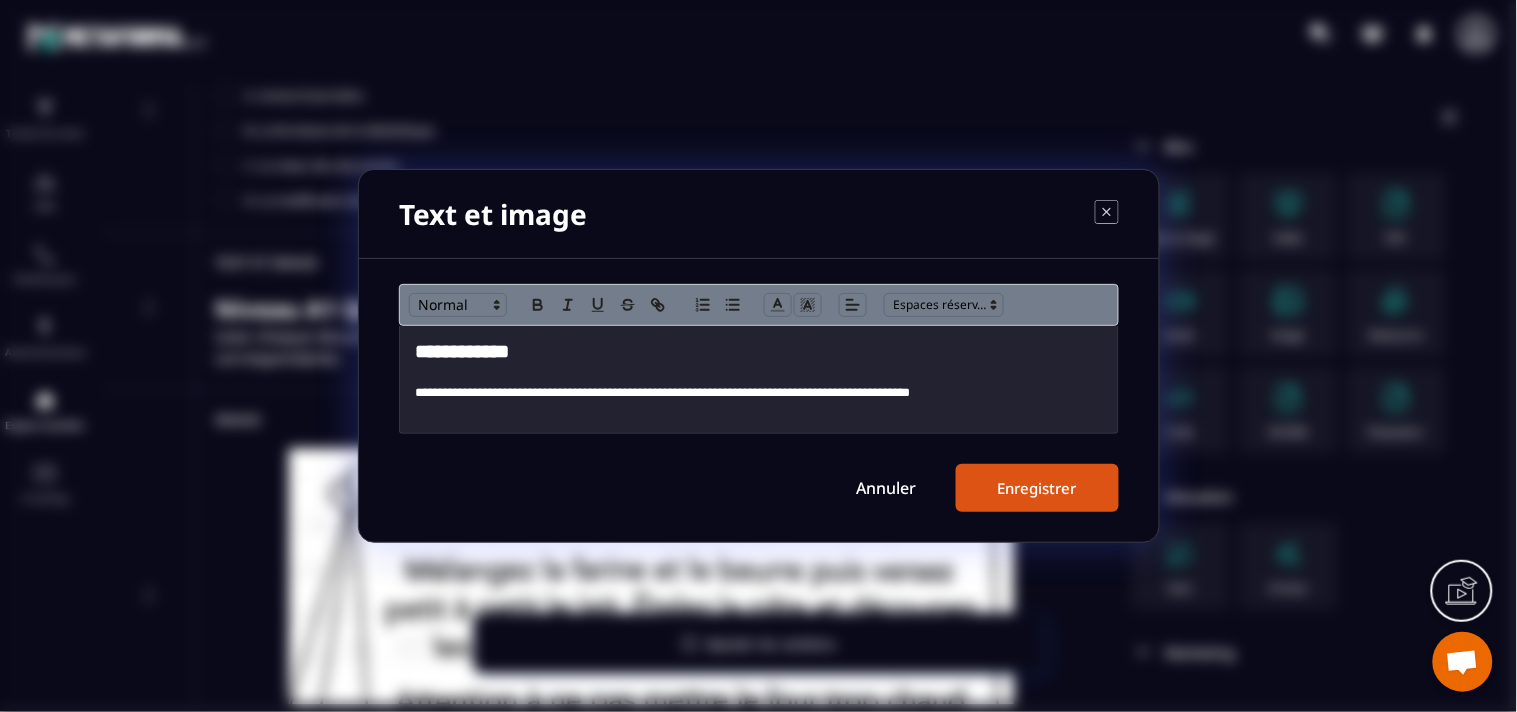 click on "Enregistrer" at bounding box center (1037, 488) 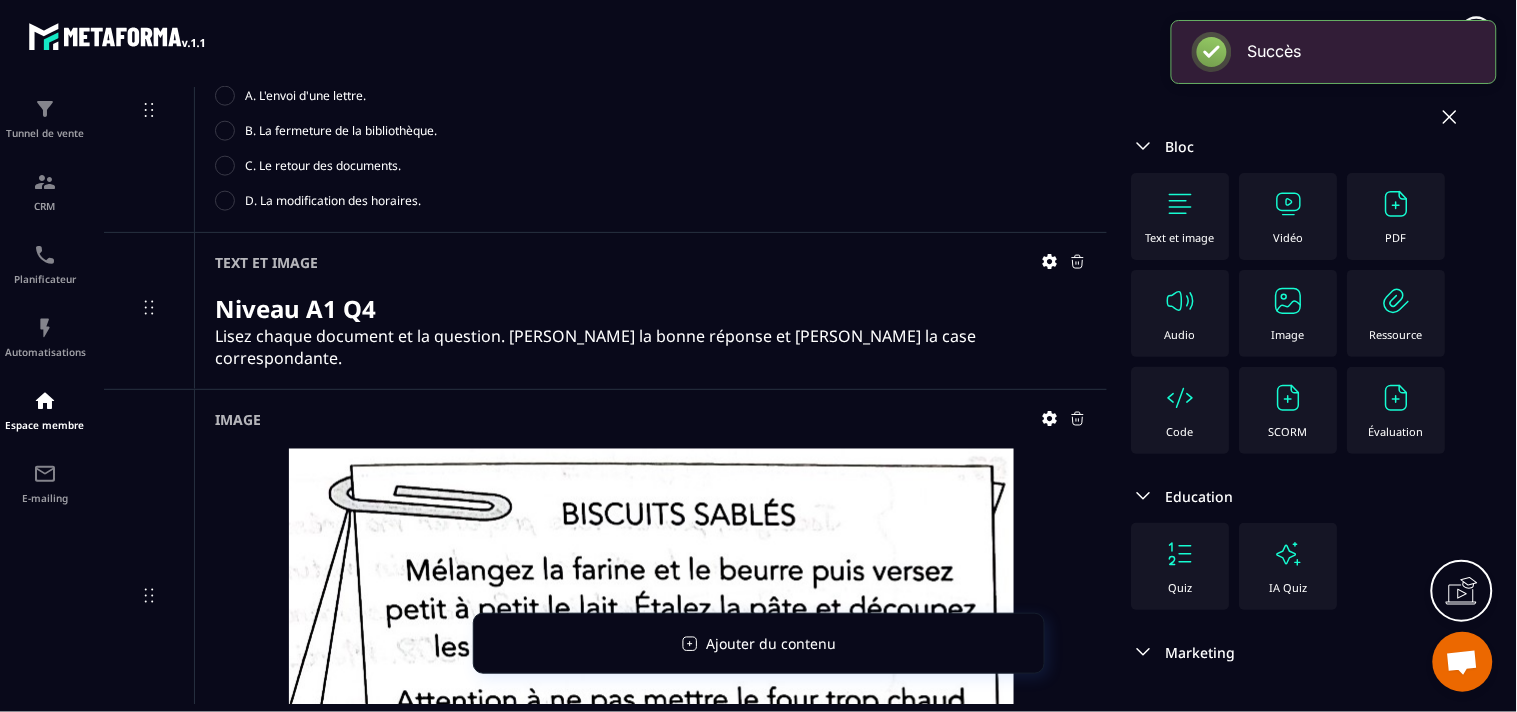click on "Image" at bounding box center (1289, 313) 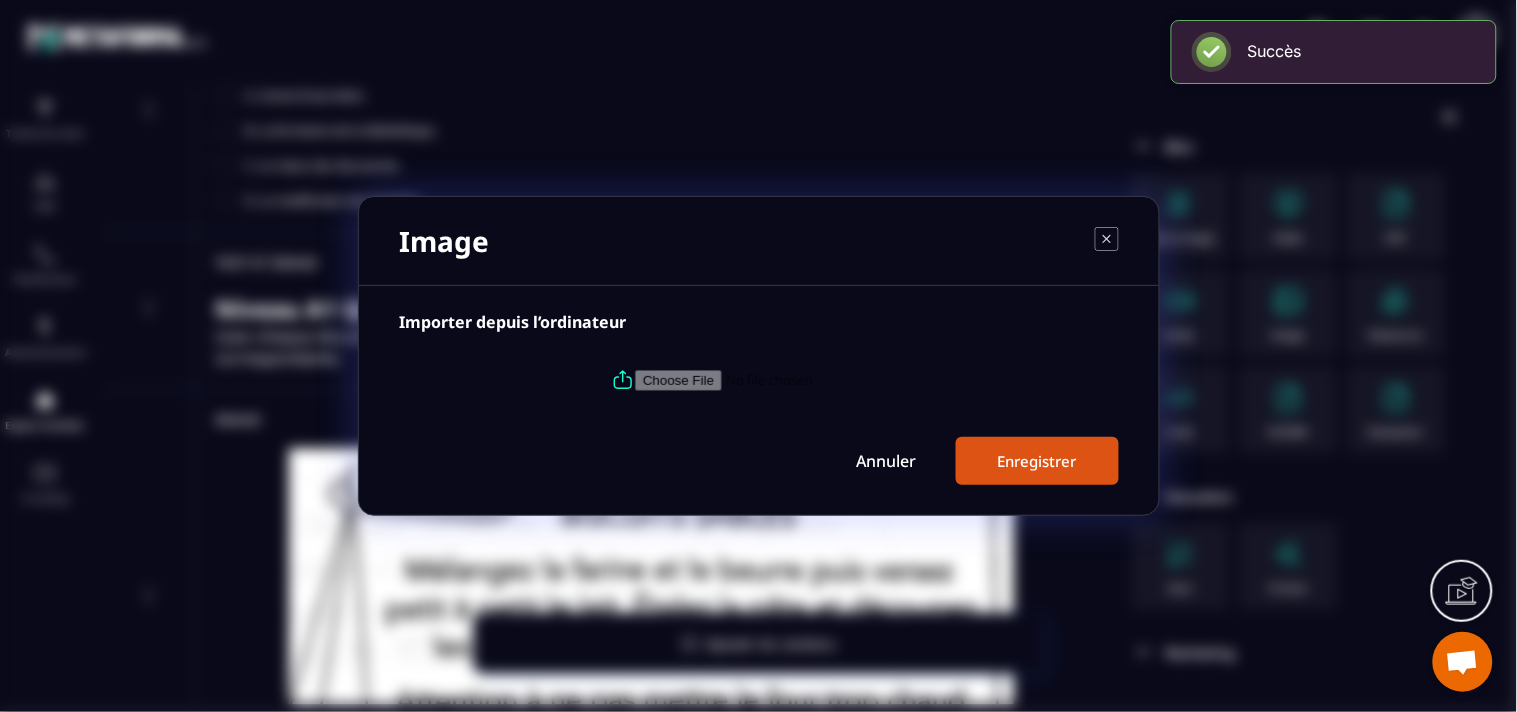 click at bounding box center [771, 380] 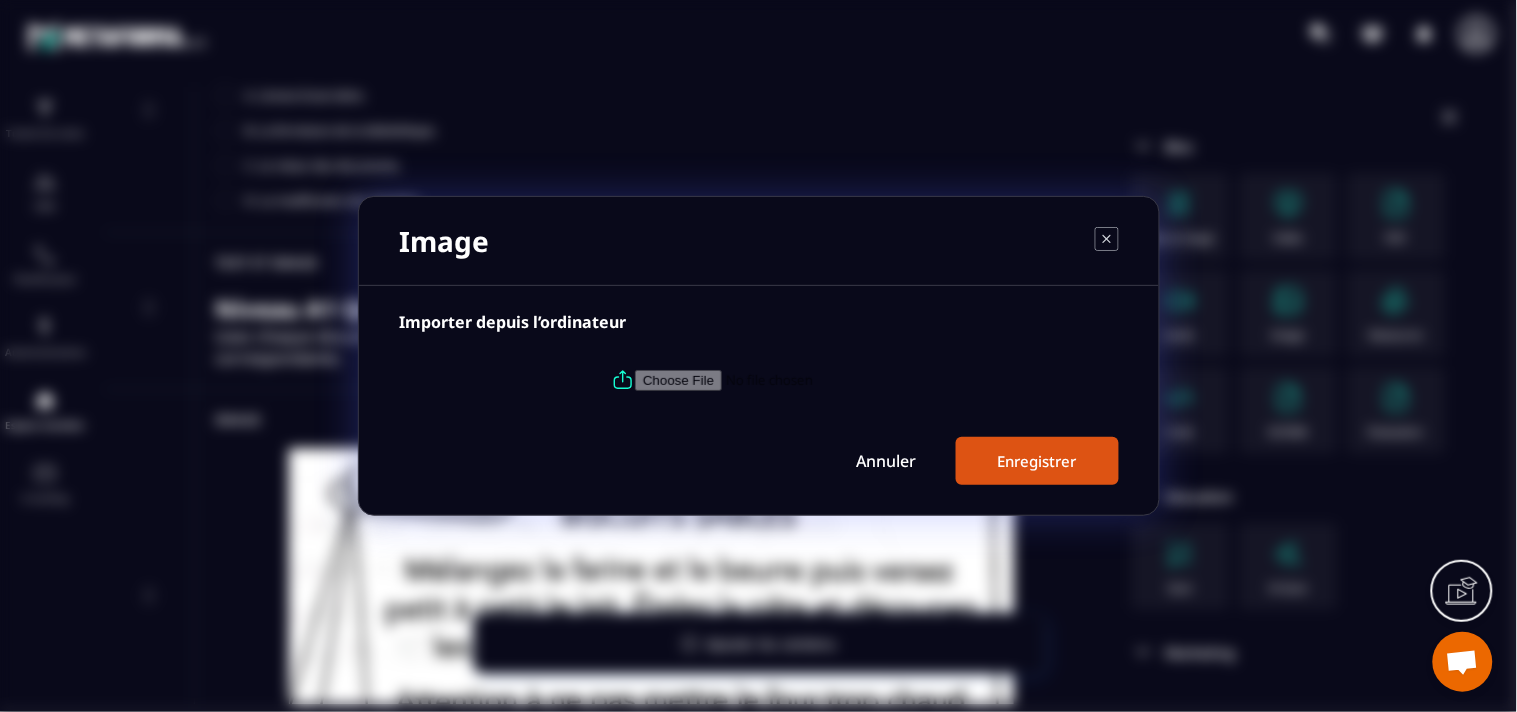 type on "**********" 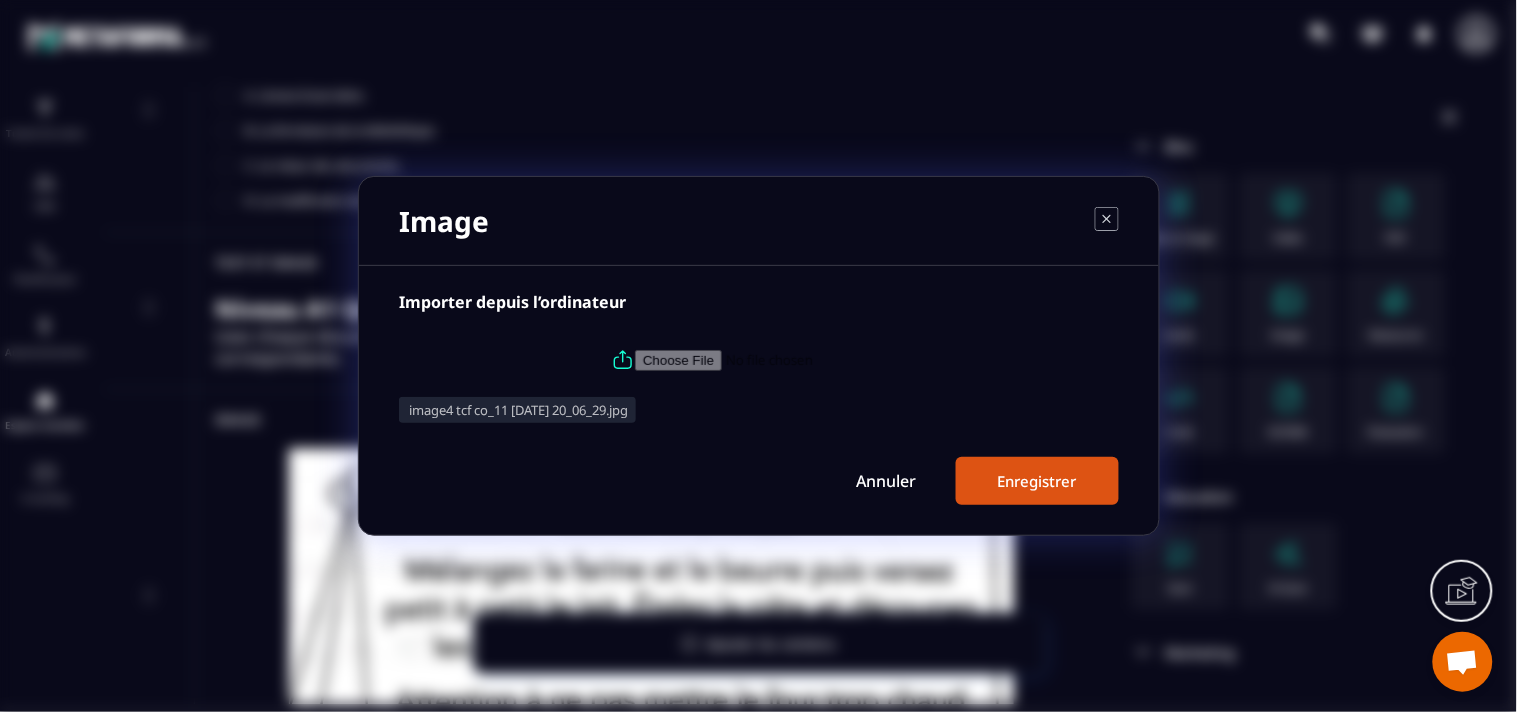 click on "Enregistrer" at bounding box center [1037, 481] 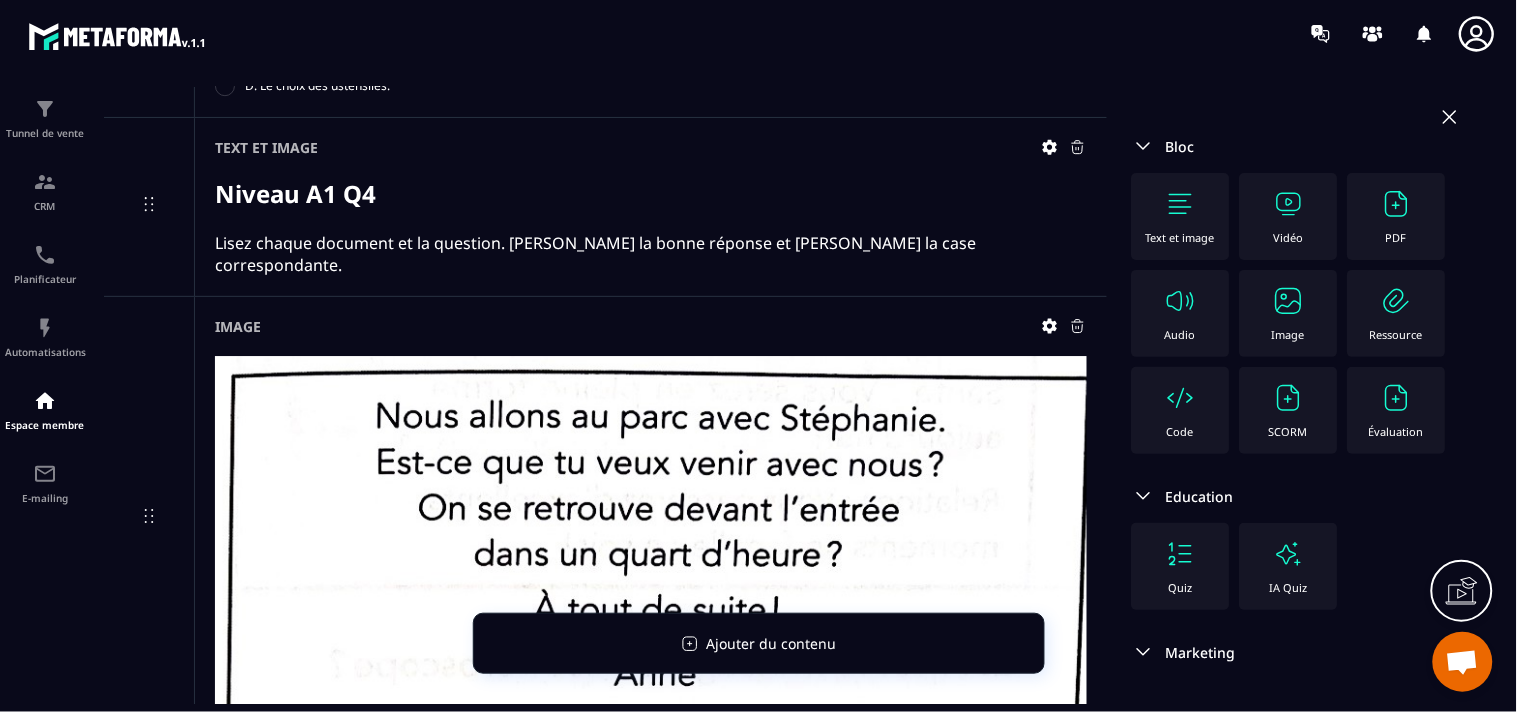 scroll, scrollTop: 3532, scrollLeft: 0, axis: vertical 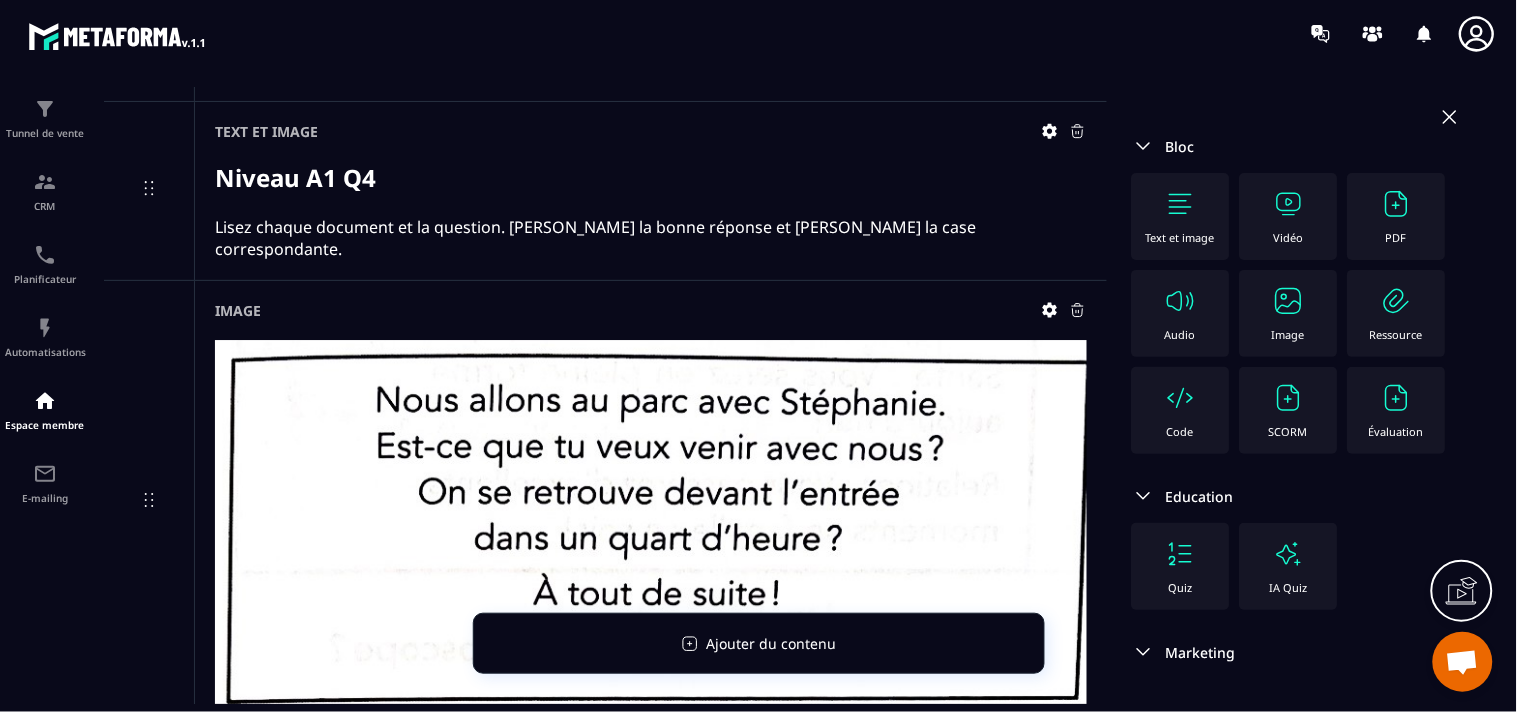 click at bounding box center [1397, 398] 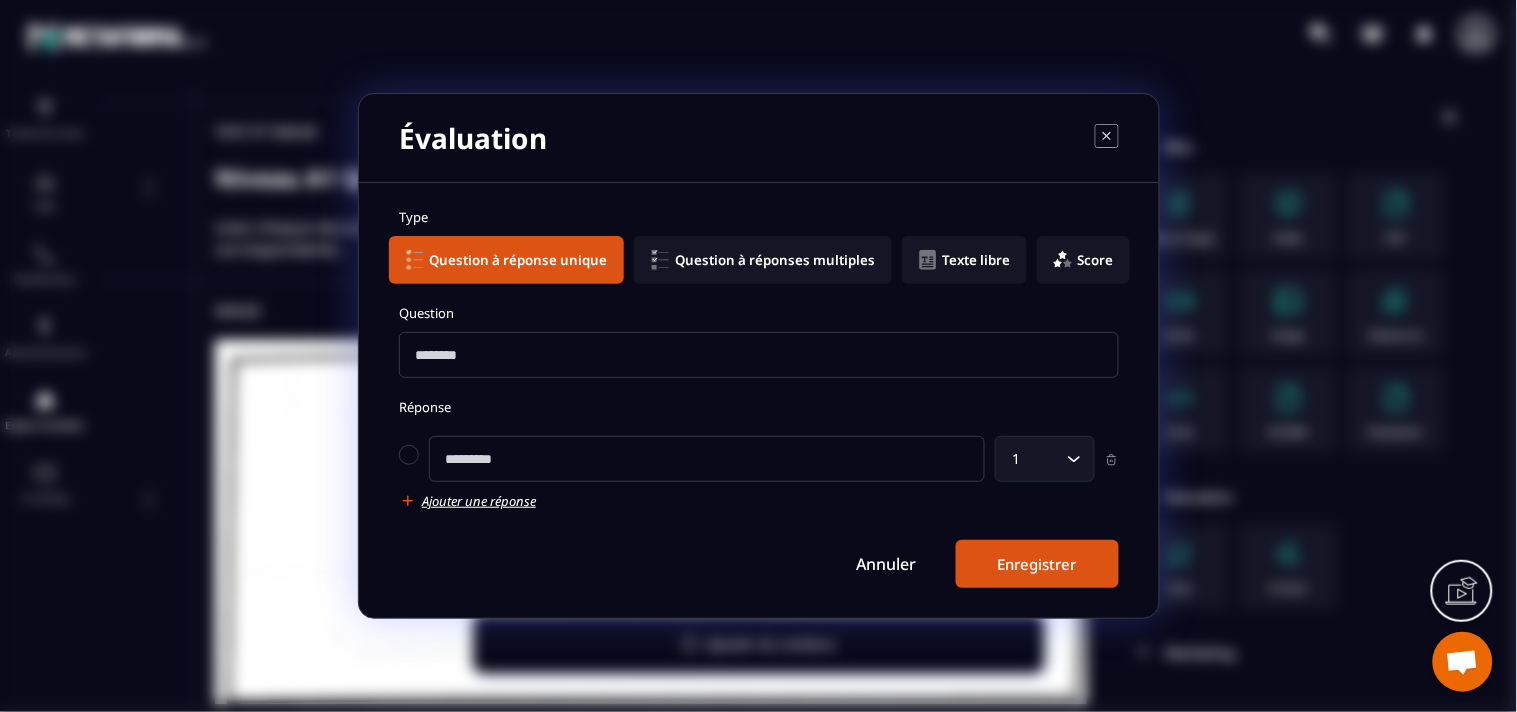 click at bounding box center (759, 355) 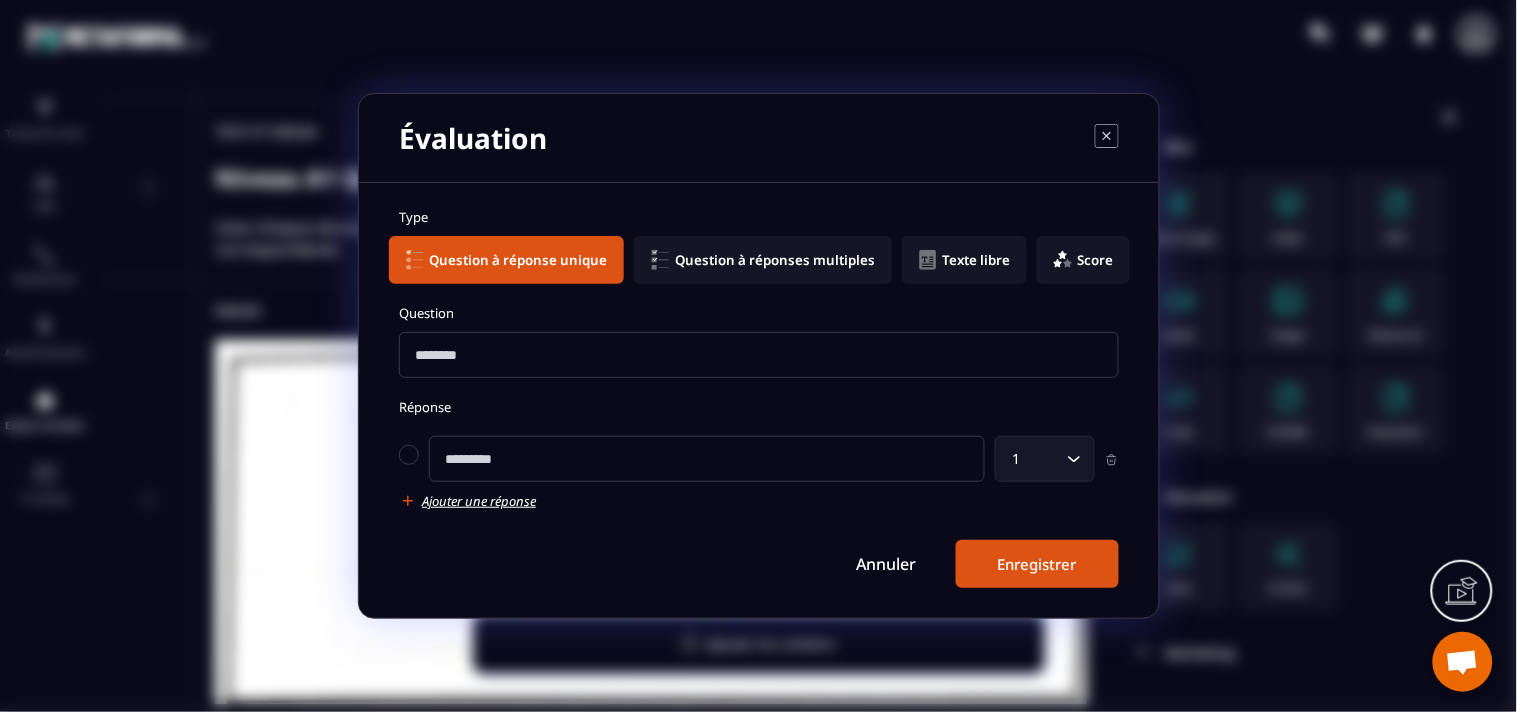 paste on "**********" 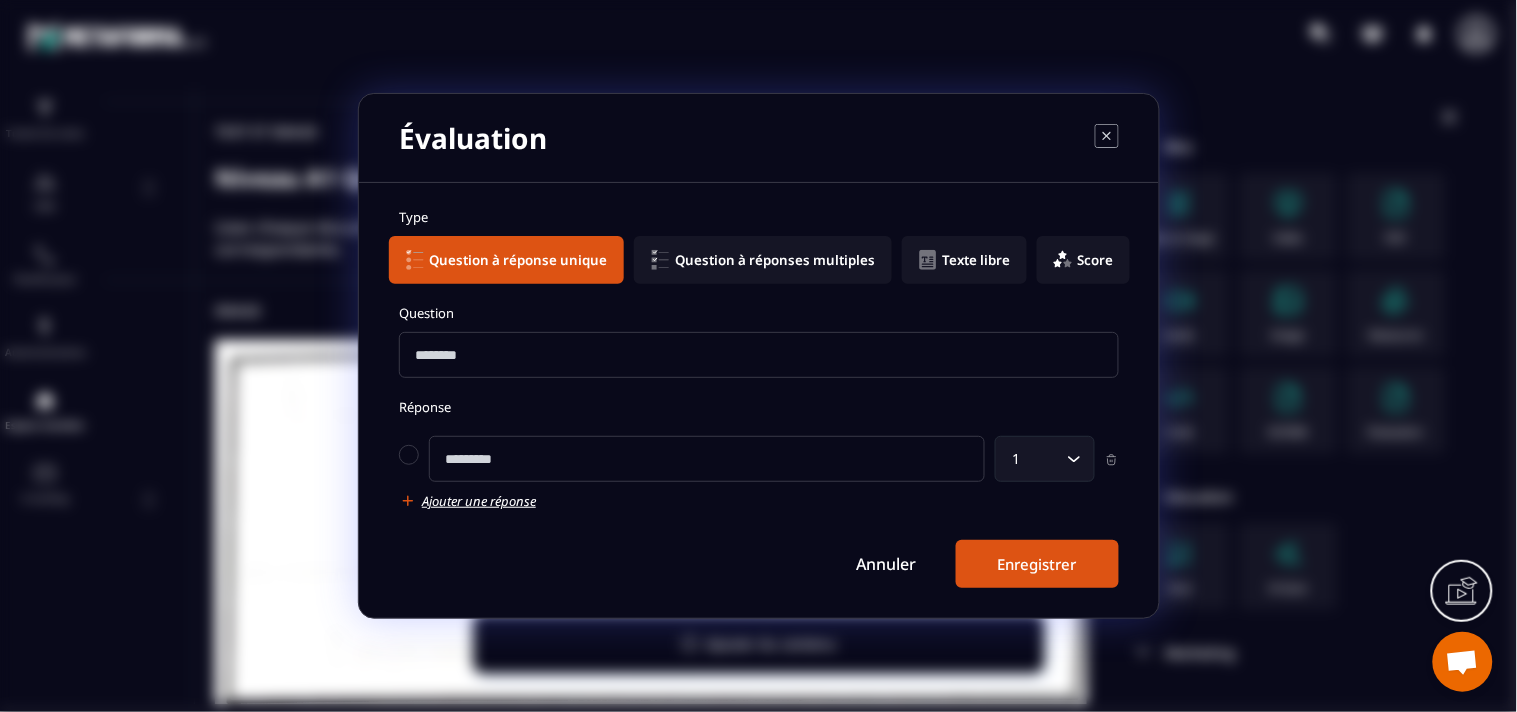 type on "**********" 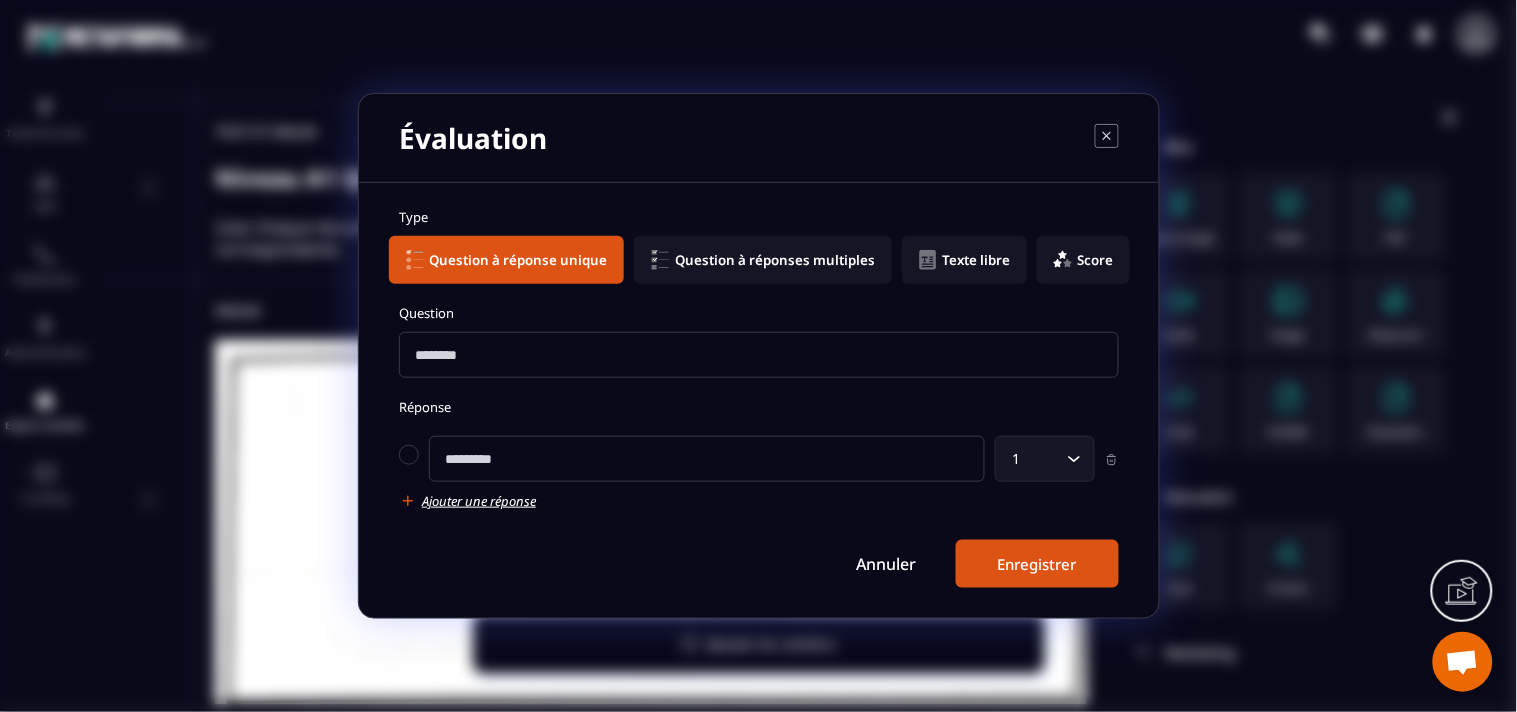 scroll, scrollTop: 0, scrollLeft: 0, axis: both 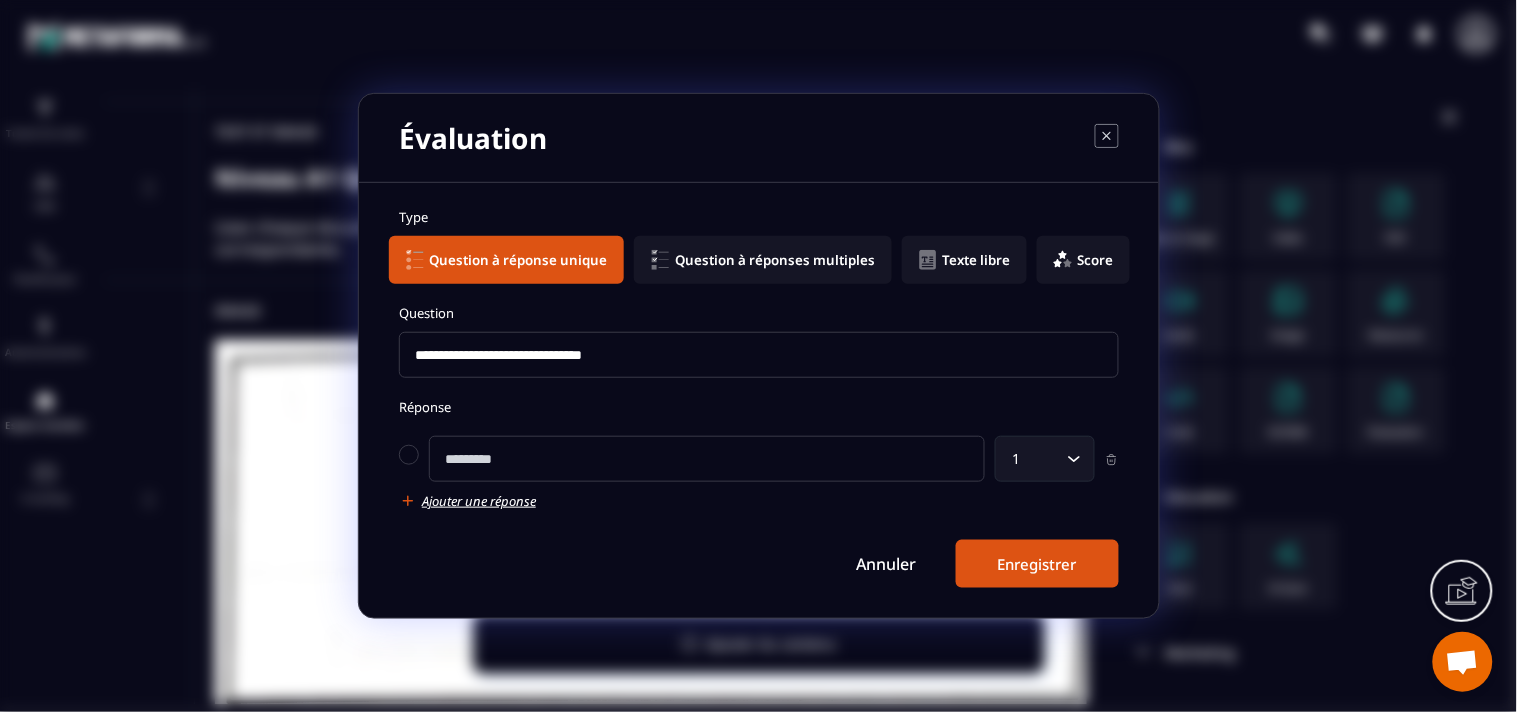 type on "**********" 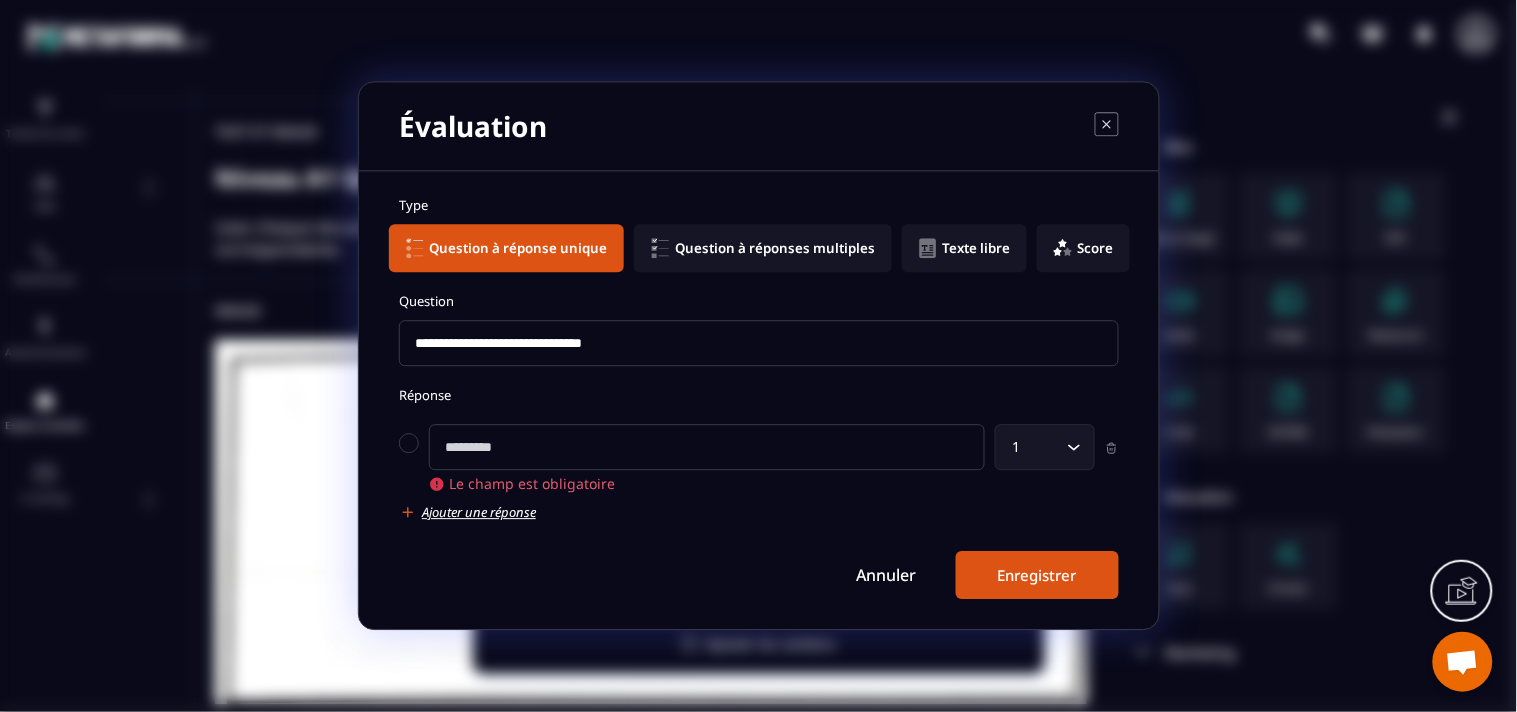 click at bounding box center [707, 448] 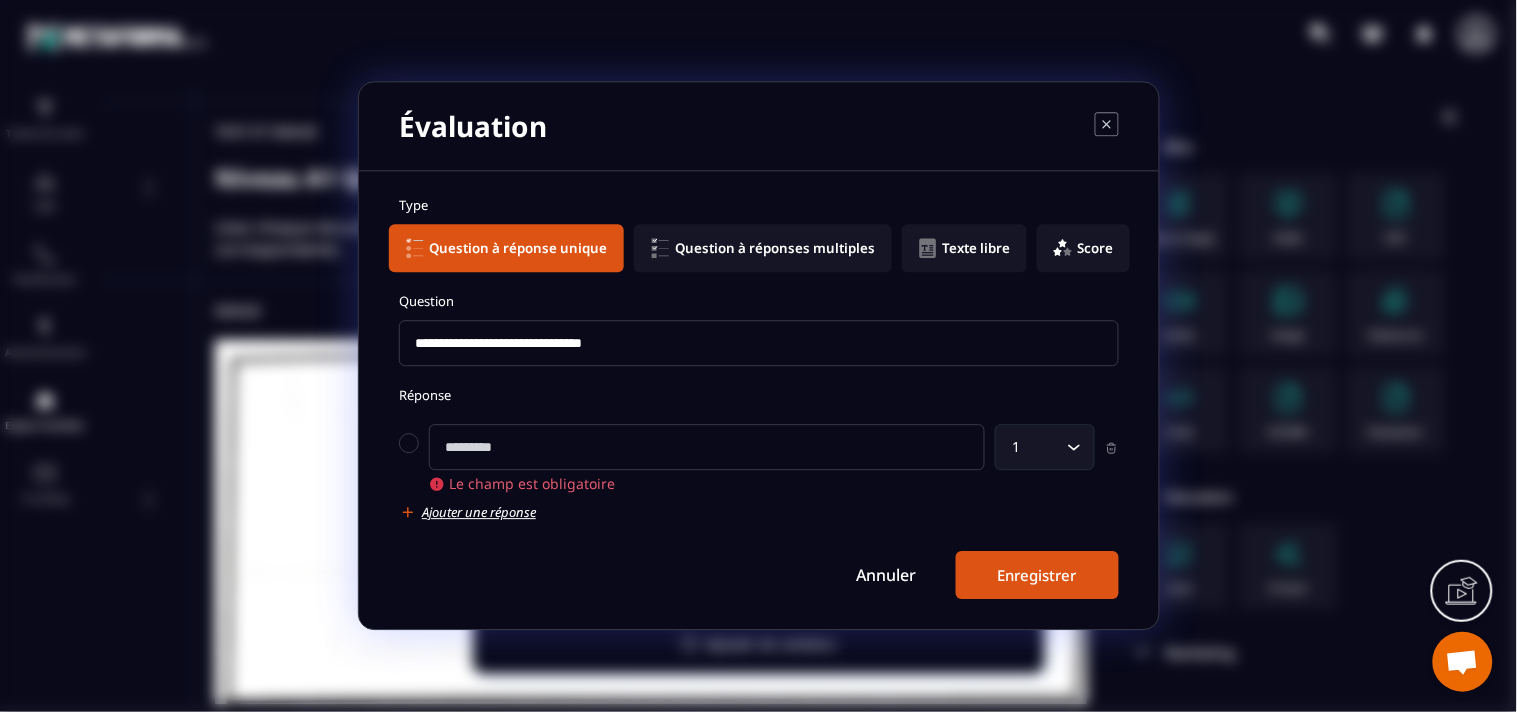 paste on "**********" 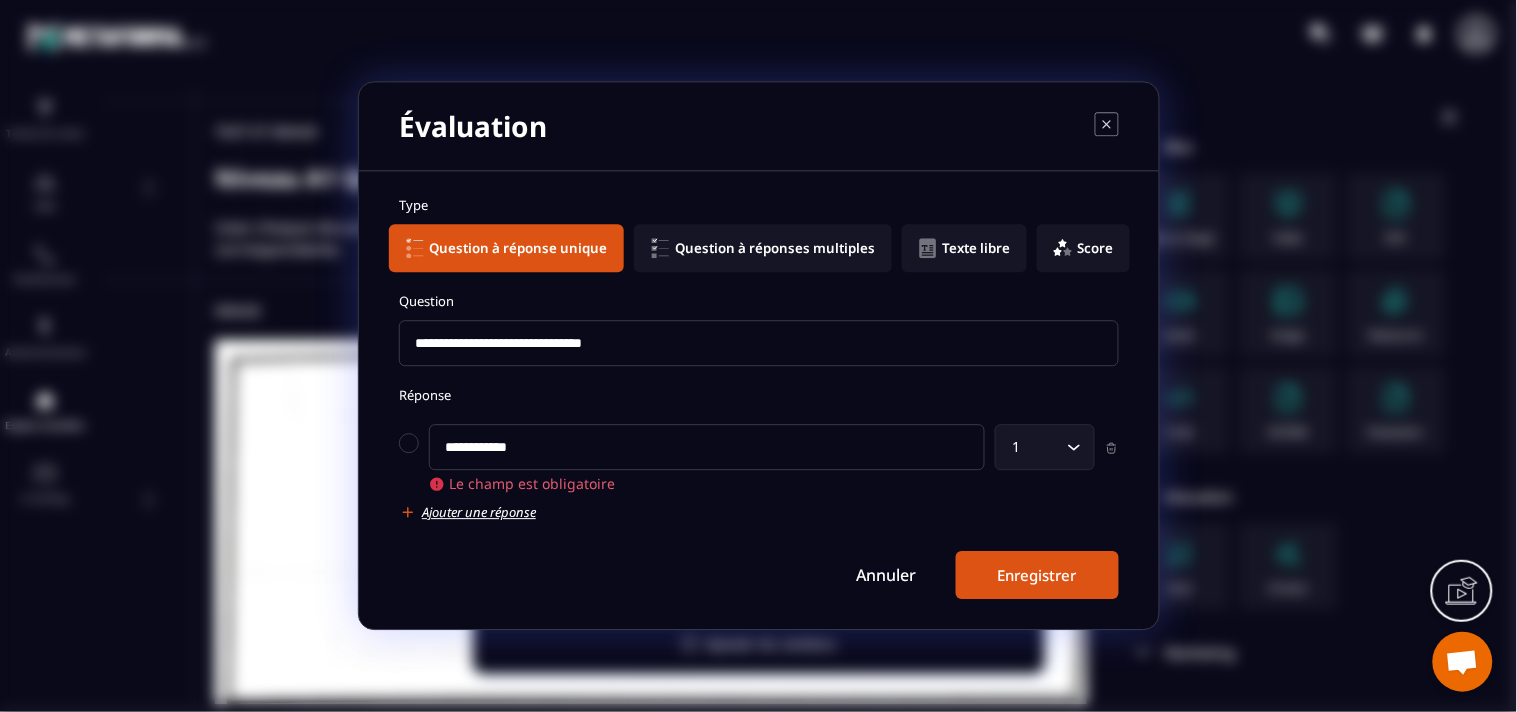 type on "**********" 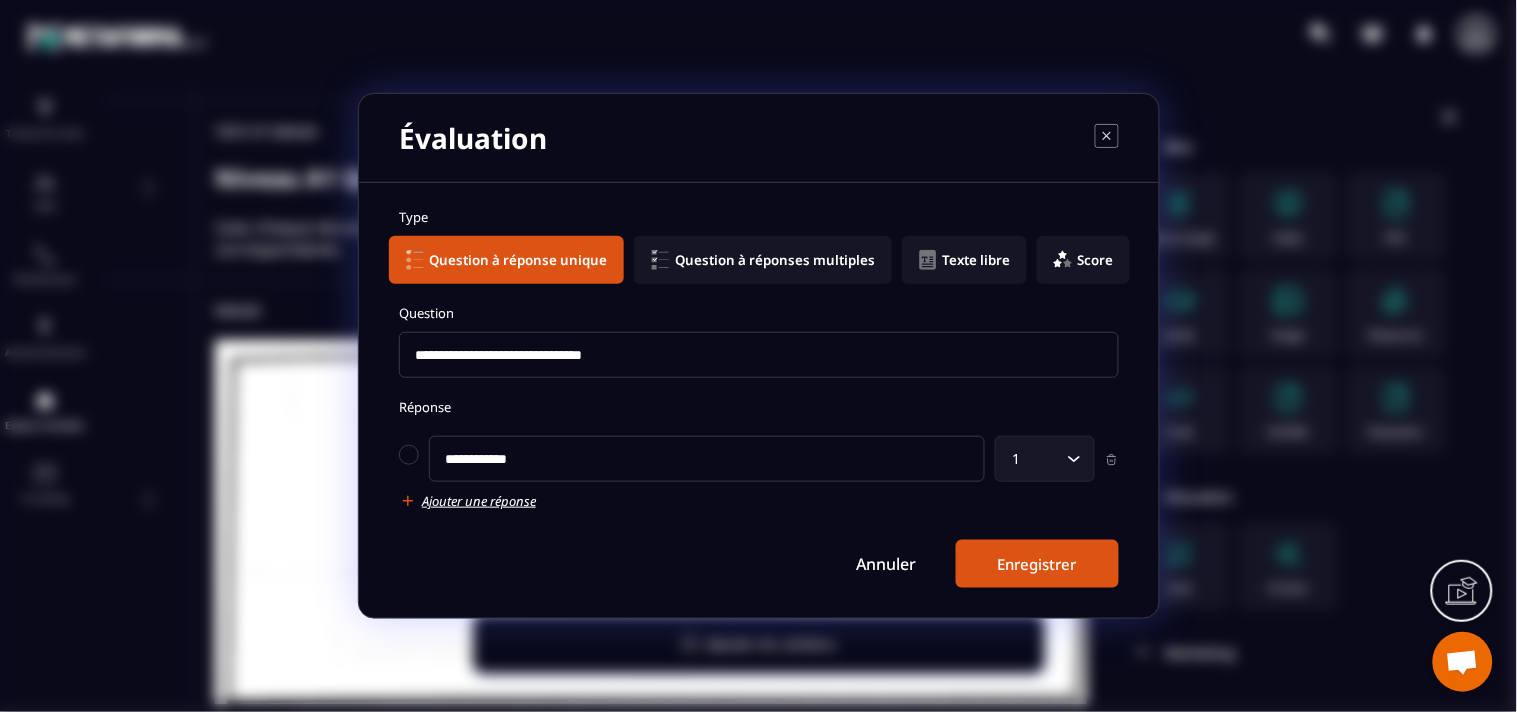 click on "Ajouter une réponse" at bounding box center (479, 501) 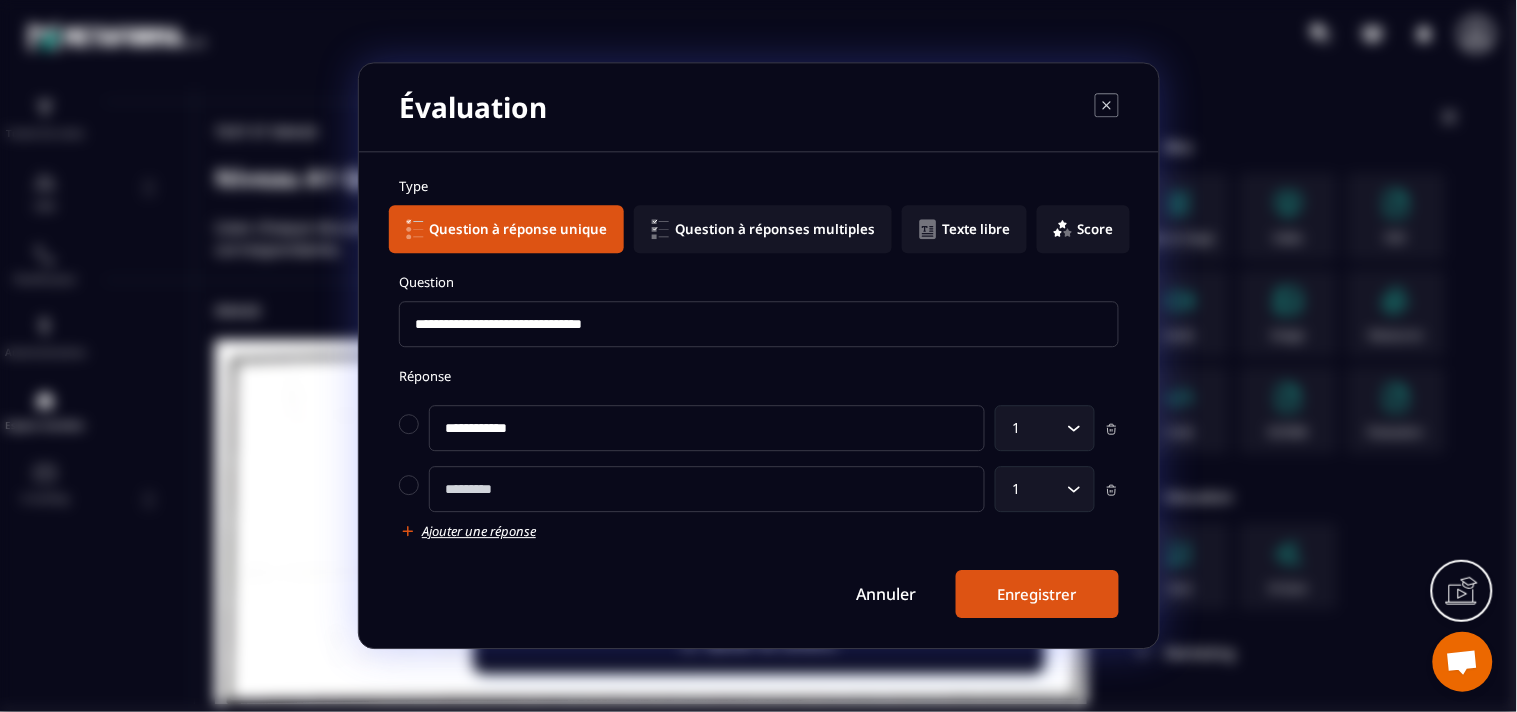 click at bounding box center [707, 490] 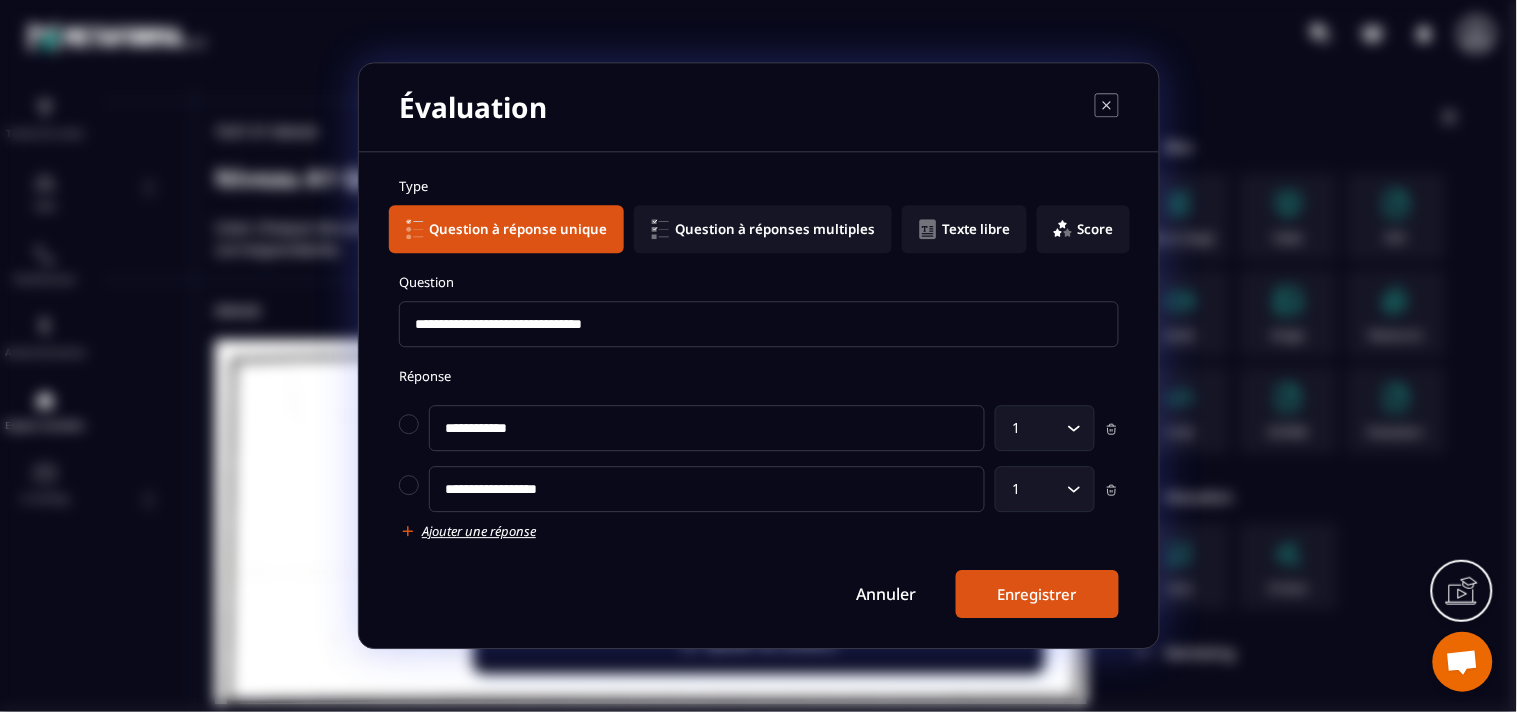 type on "**********" 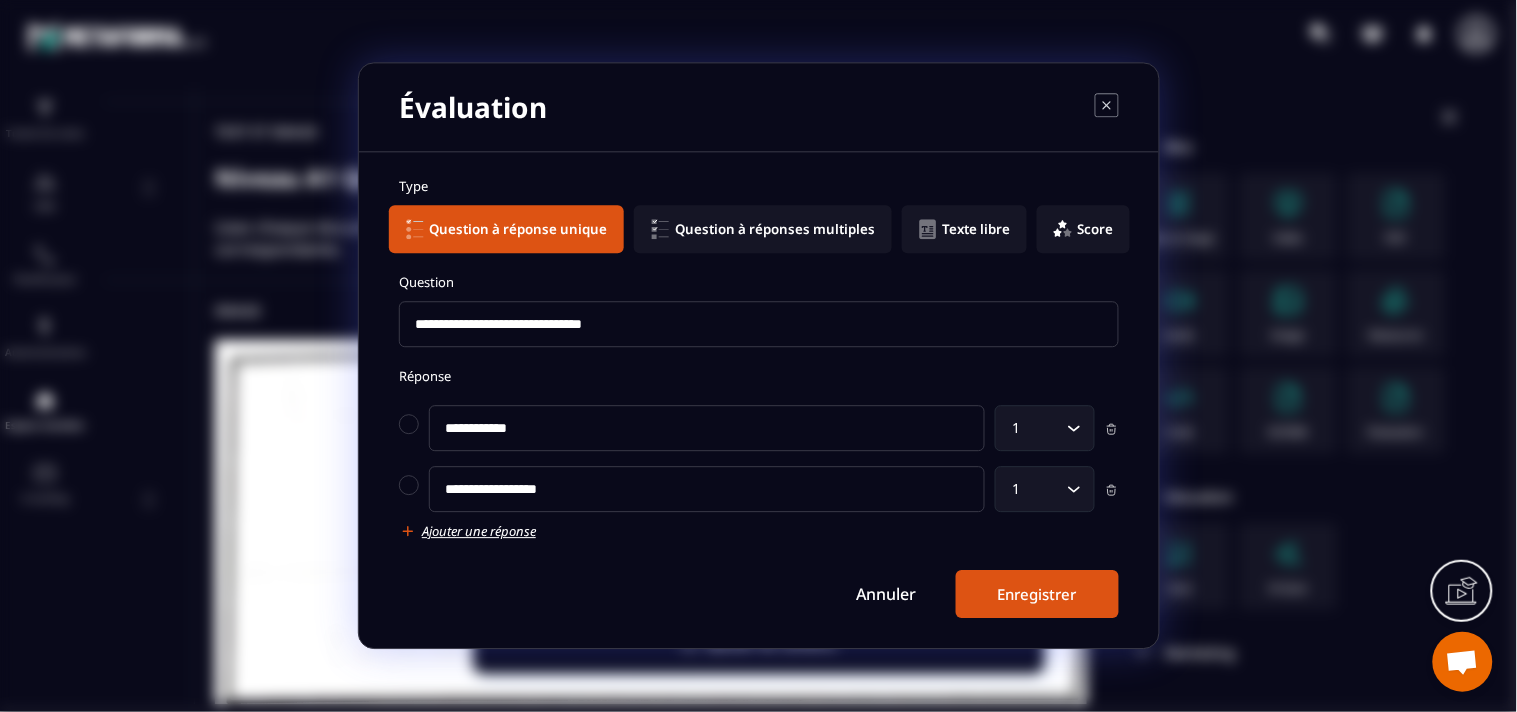 click on "**********" 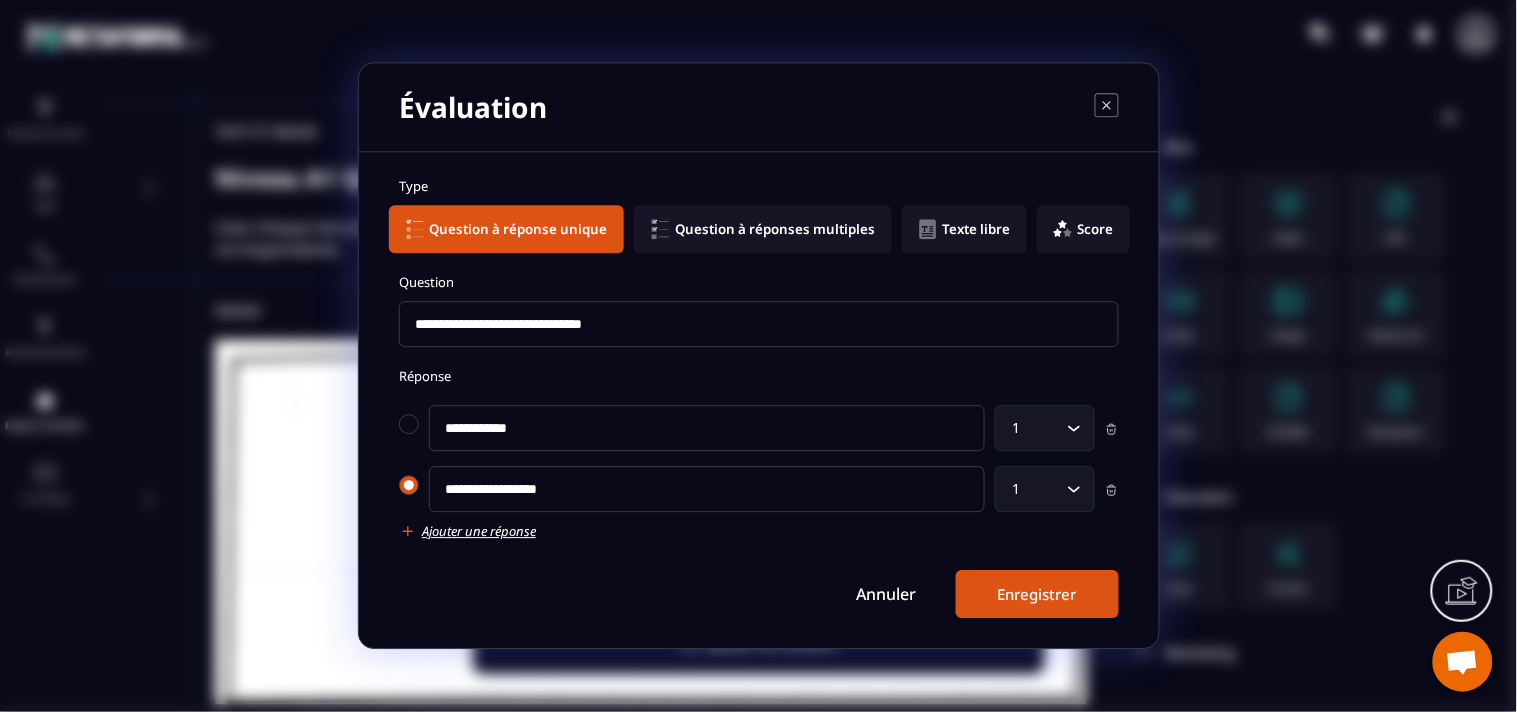 click at bounding box center [409, 486] 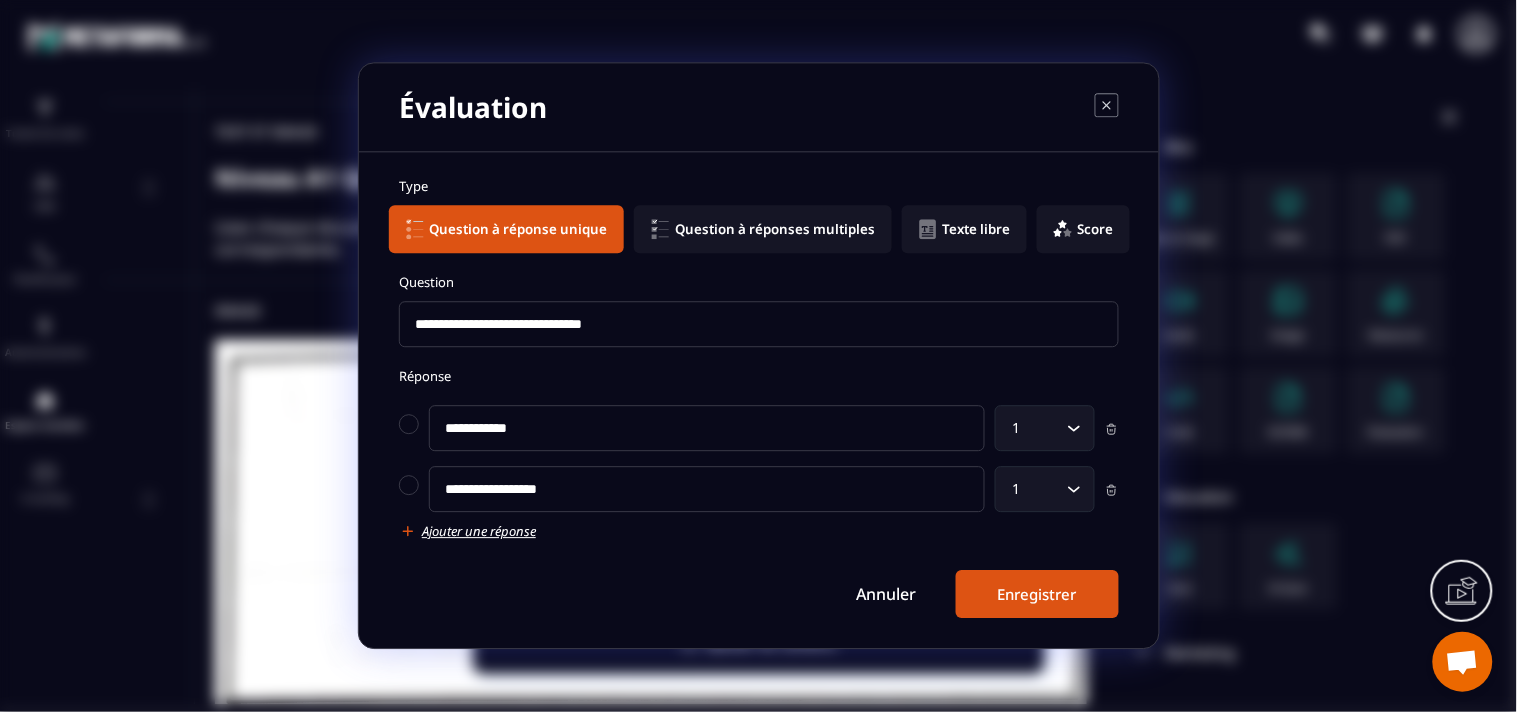 click on "Ajouter une réponse" at bounding box center (479, 532) 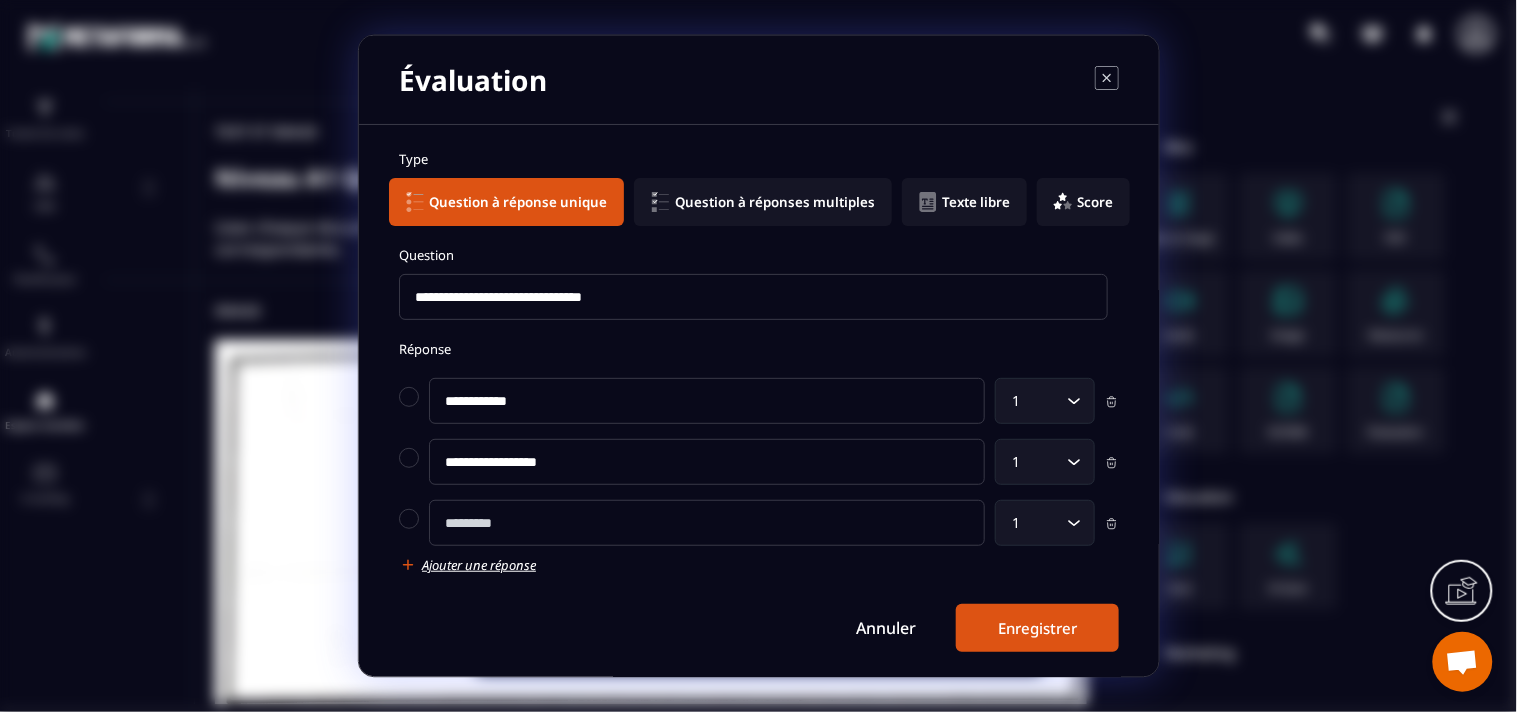 drag, startPoint x: 505, startPoint y: 533, endPoint x: 508, endPoint y: 523, distance: 10.440307 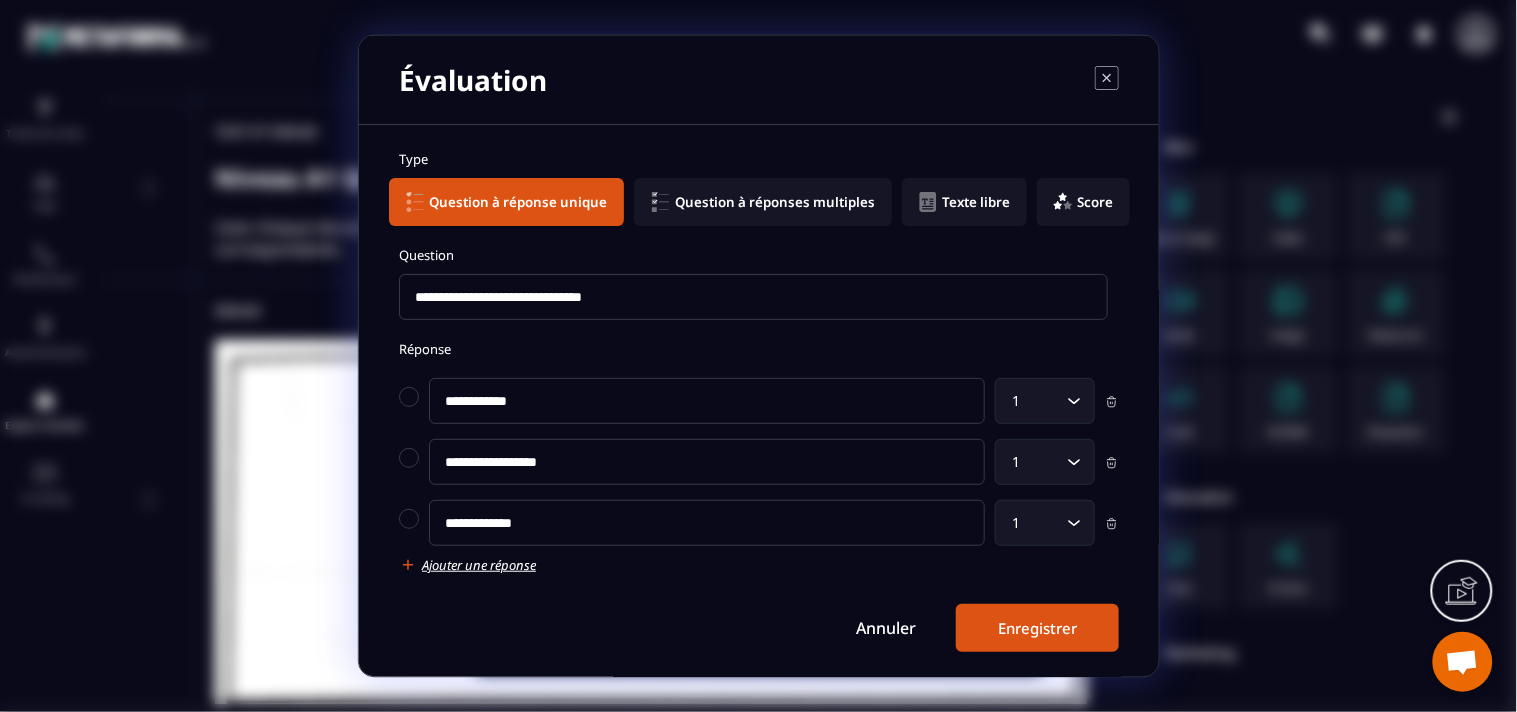 type on "**********" 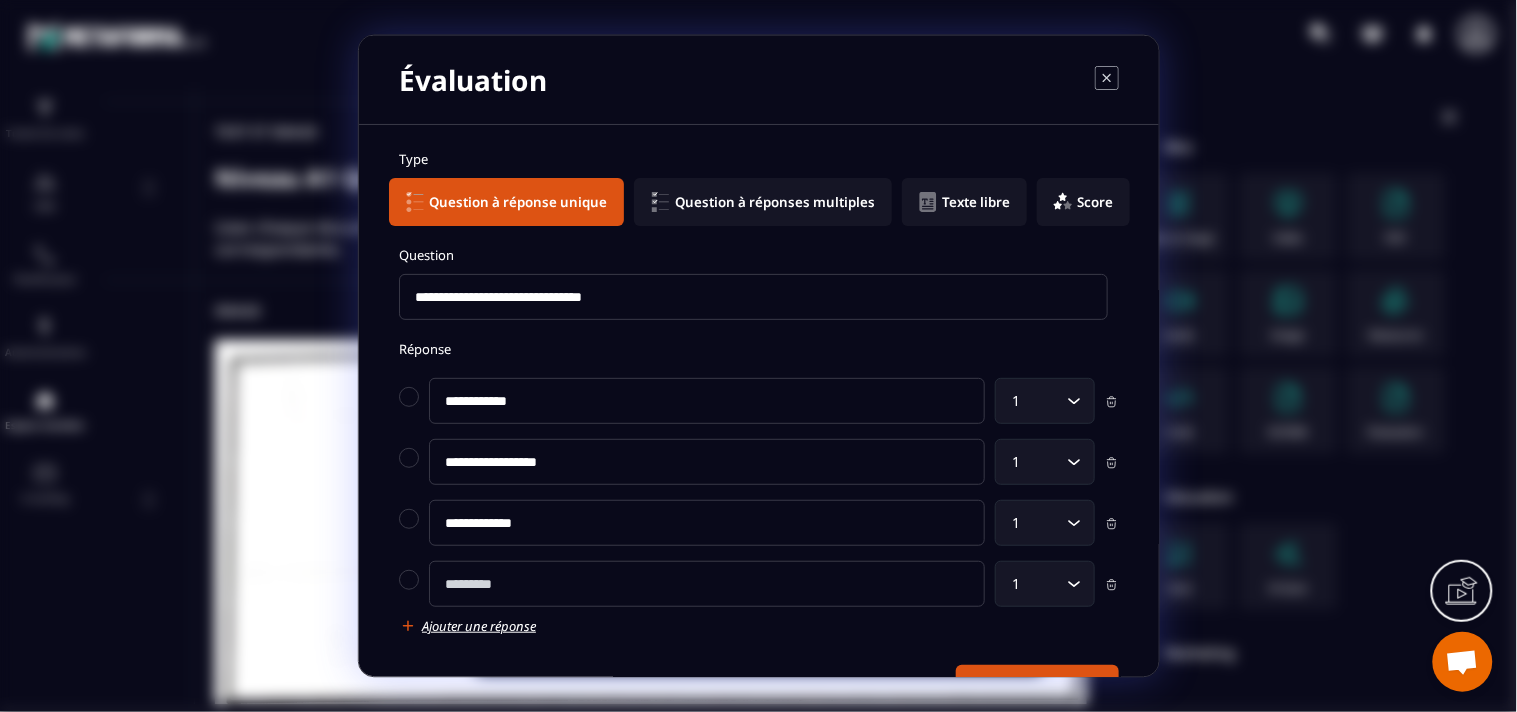 click at bounding box center [707, 584] 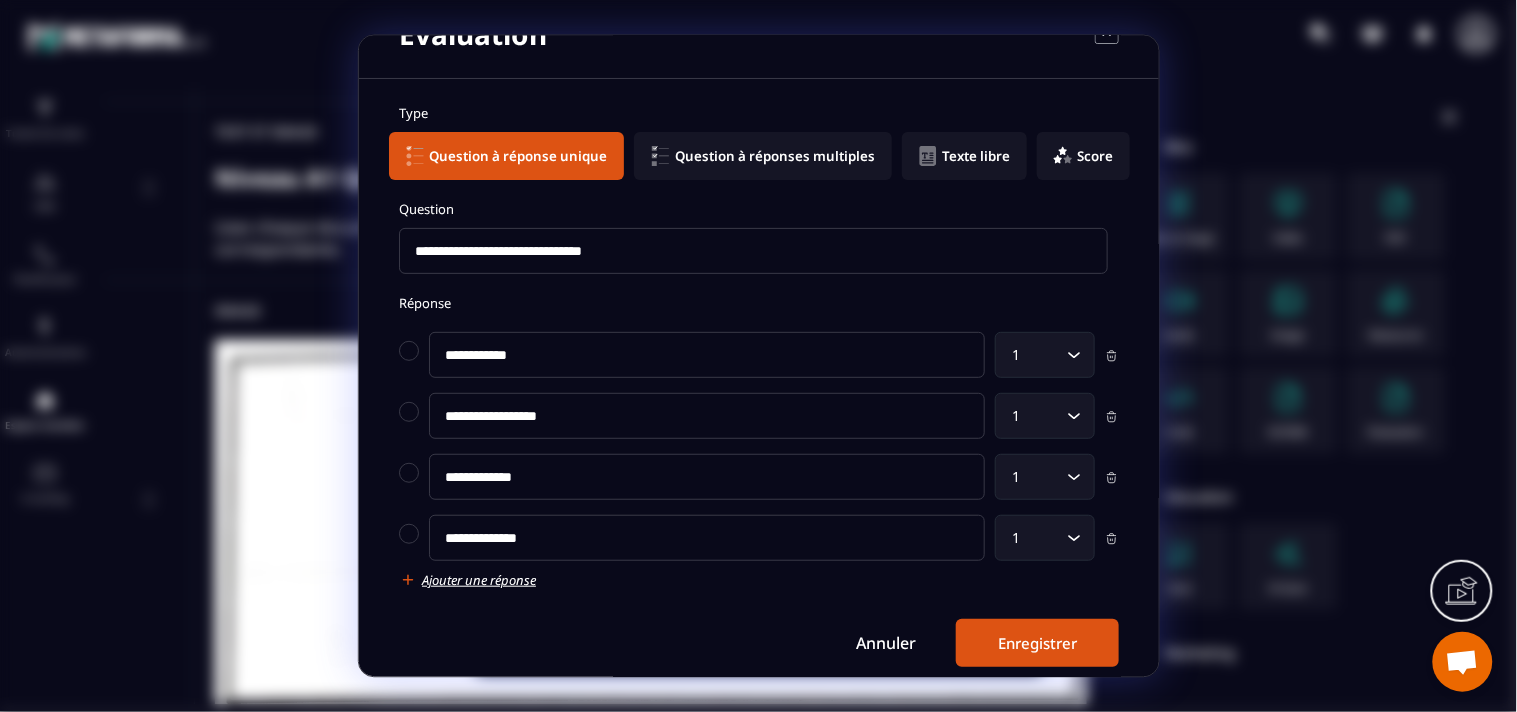 scroll, scrollTop: 66, scrollLeft: 0, axis: vertical 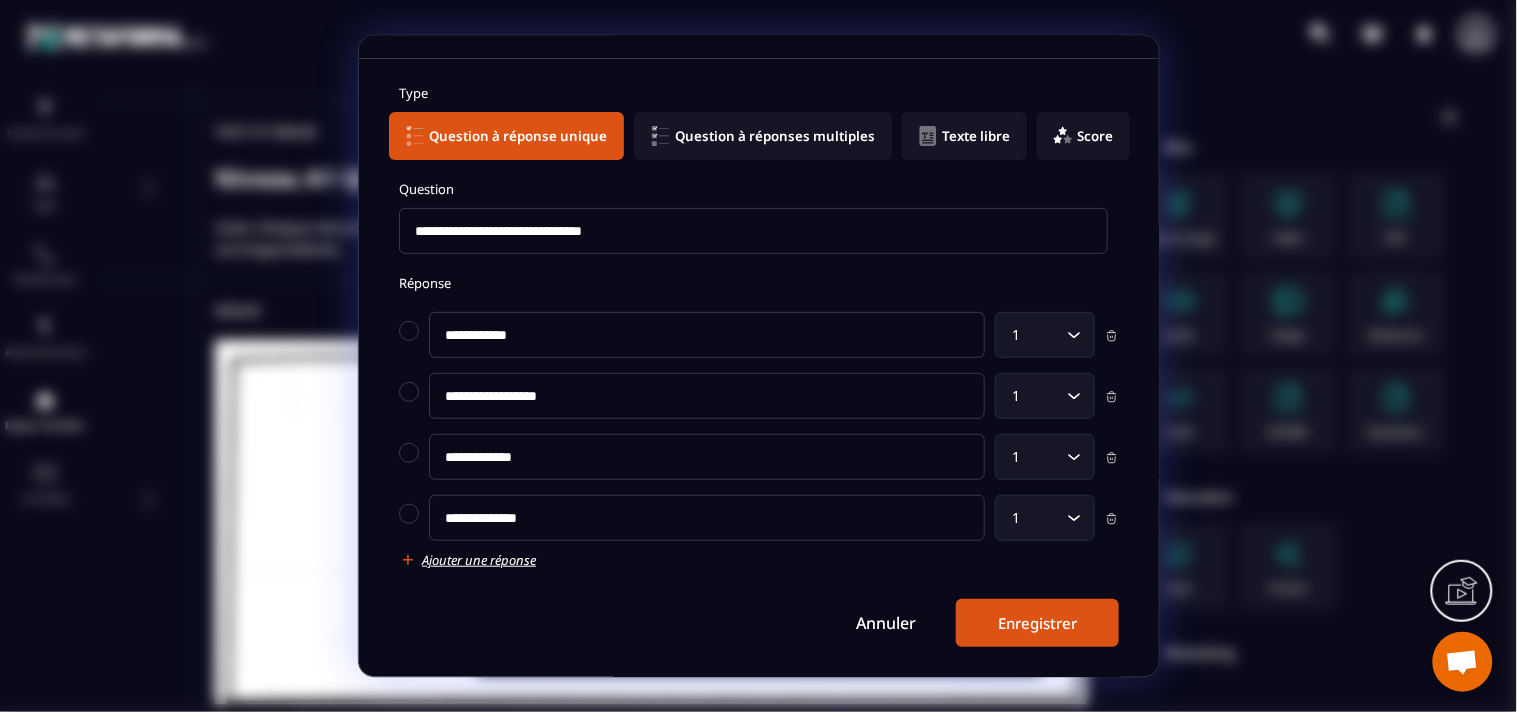 type on "**********" 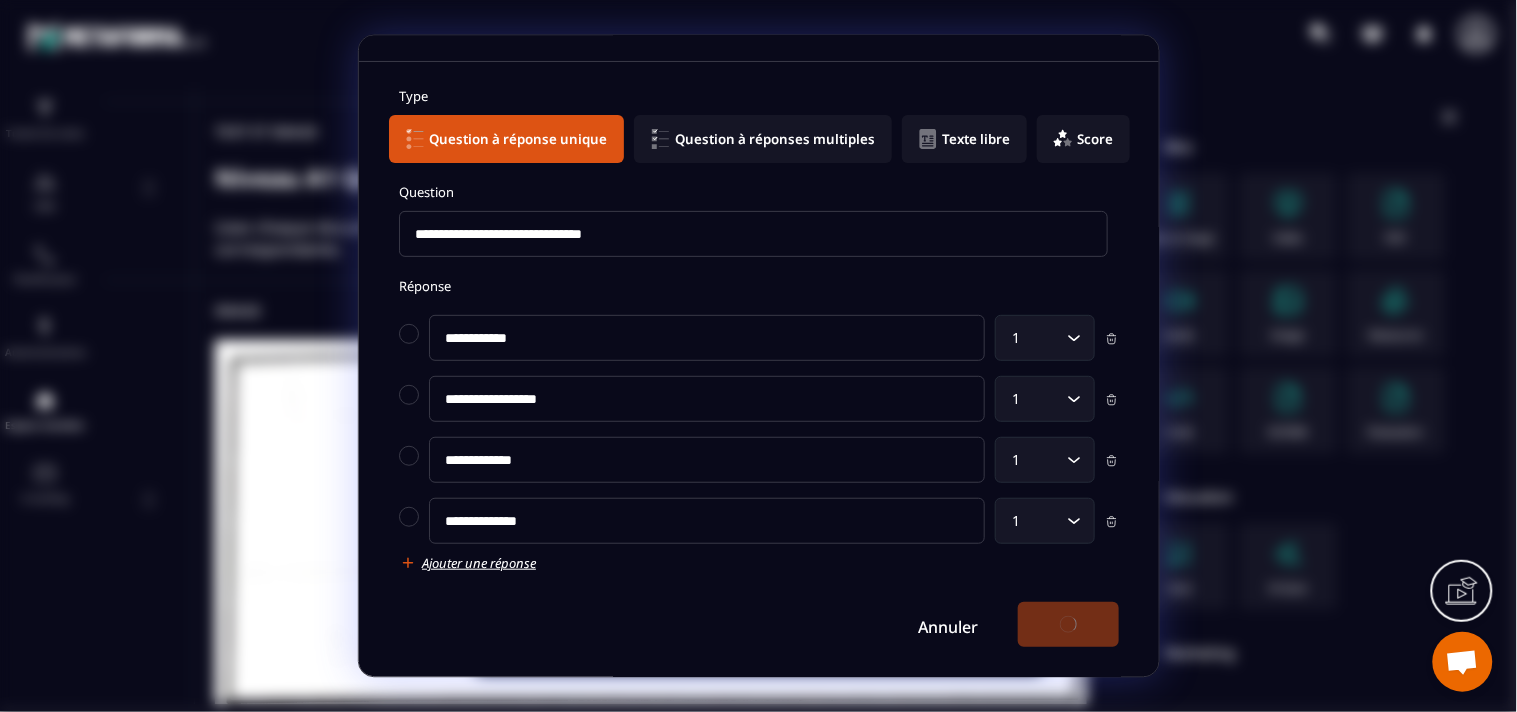 scroll, scrollTop: 66, scrollLeft: 0, axis: vertical 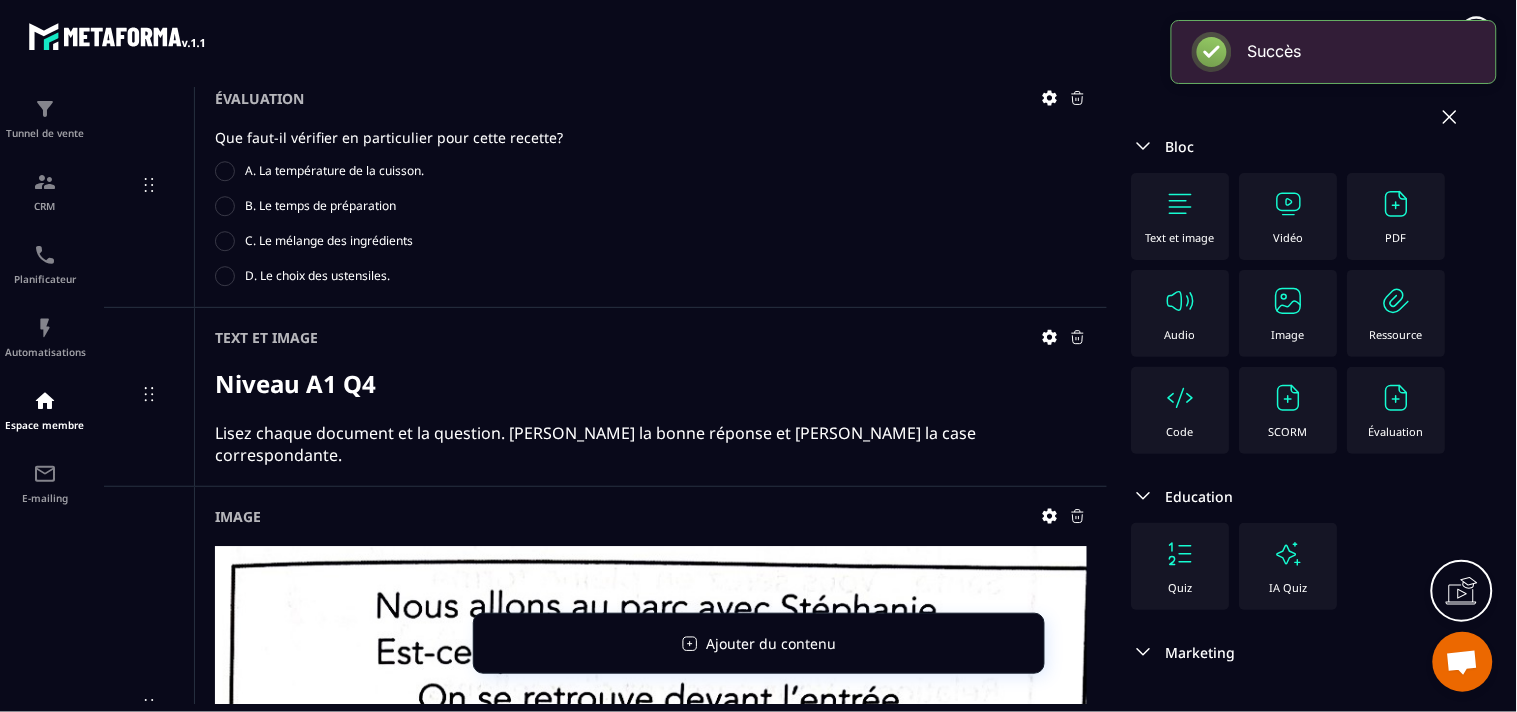 click at bounding box center [1181, 204] 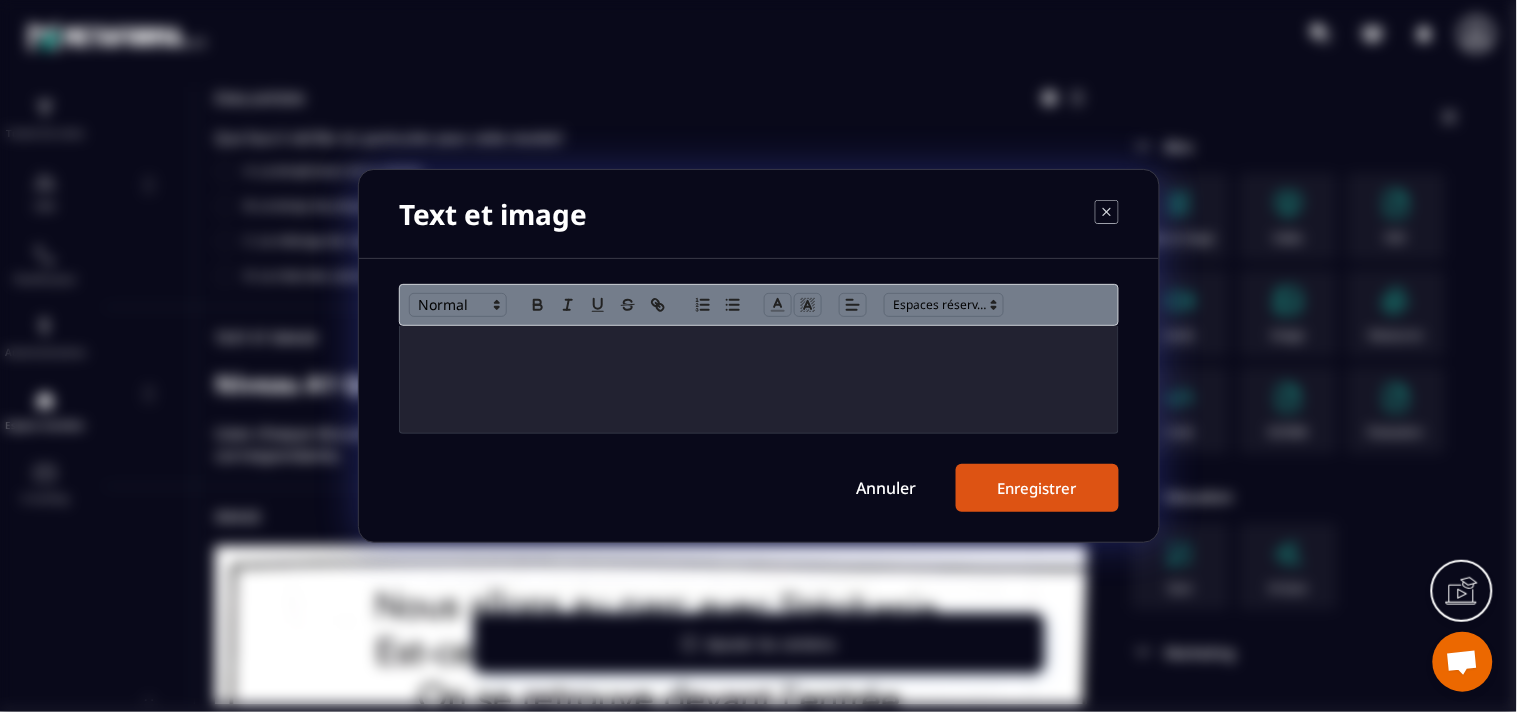 click at bounding box center [759, 379] 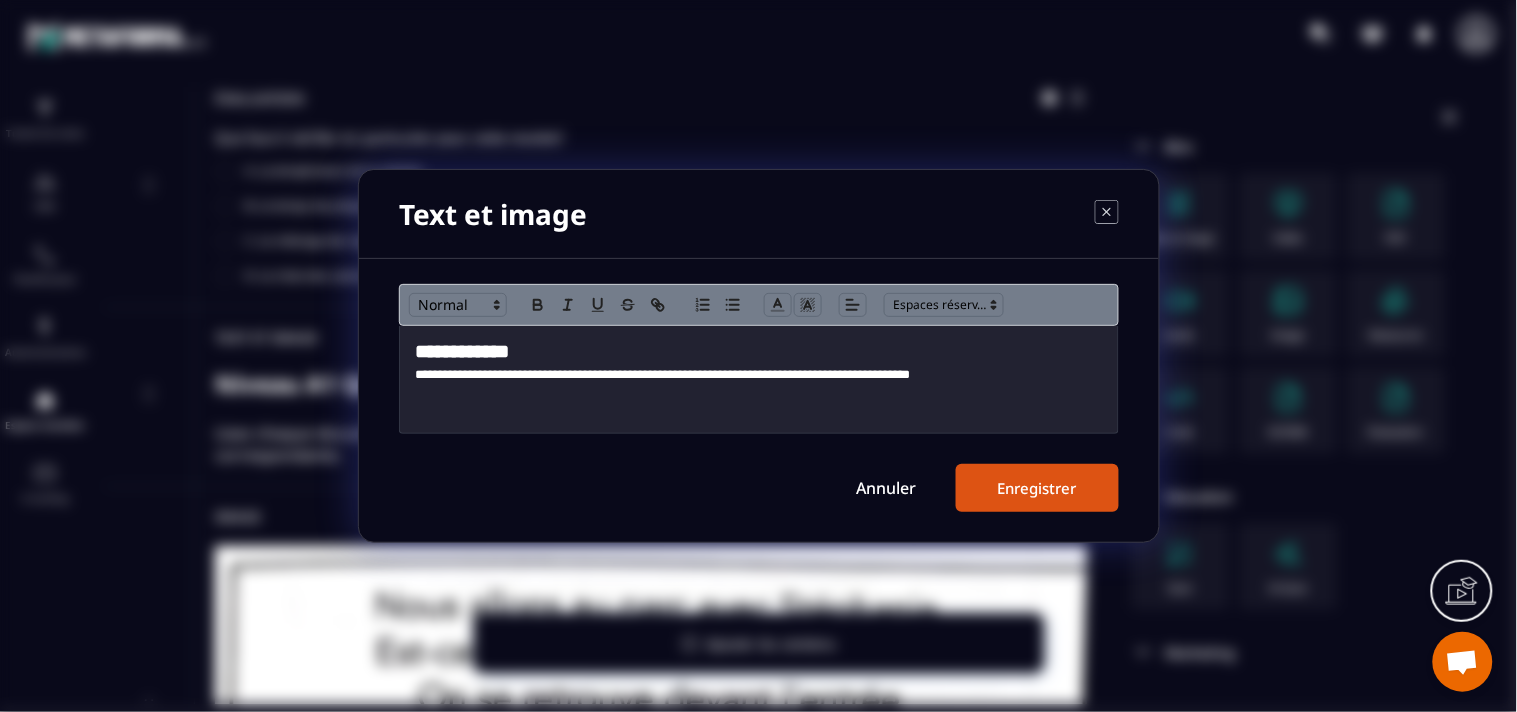 click on "**********" at bounding box center [759, 352] 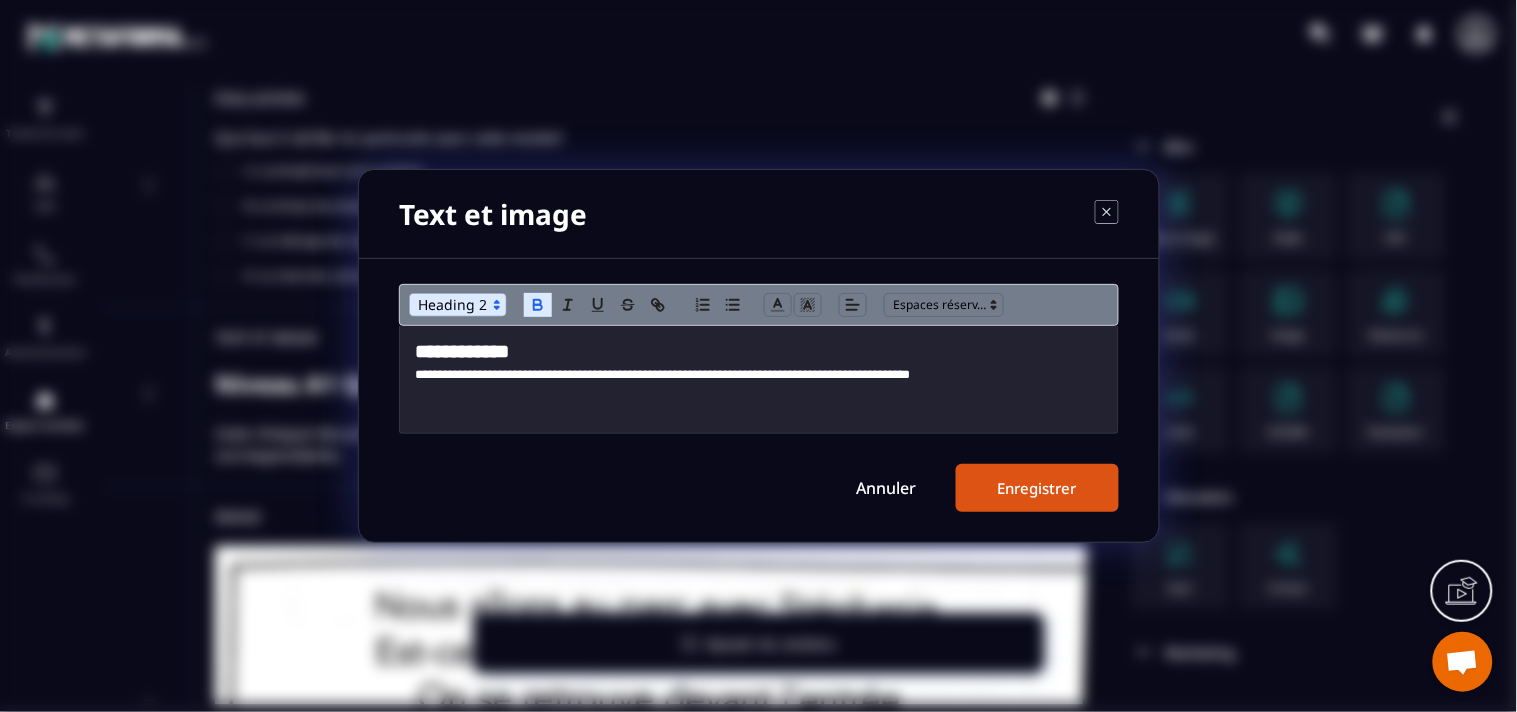 type 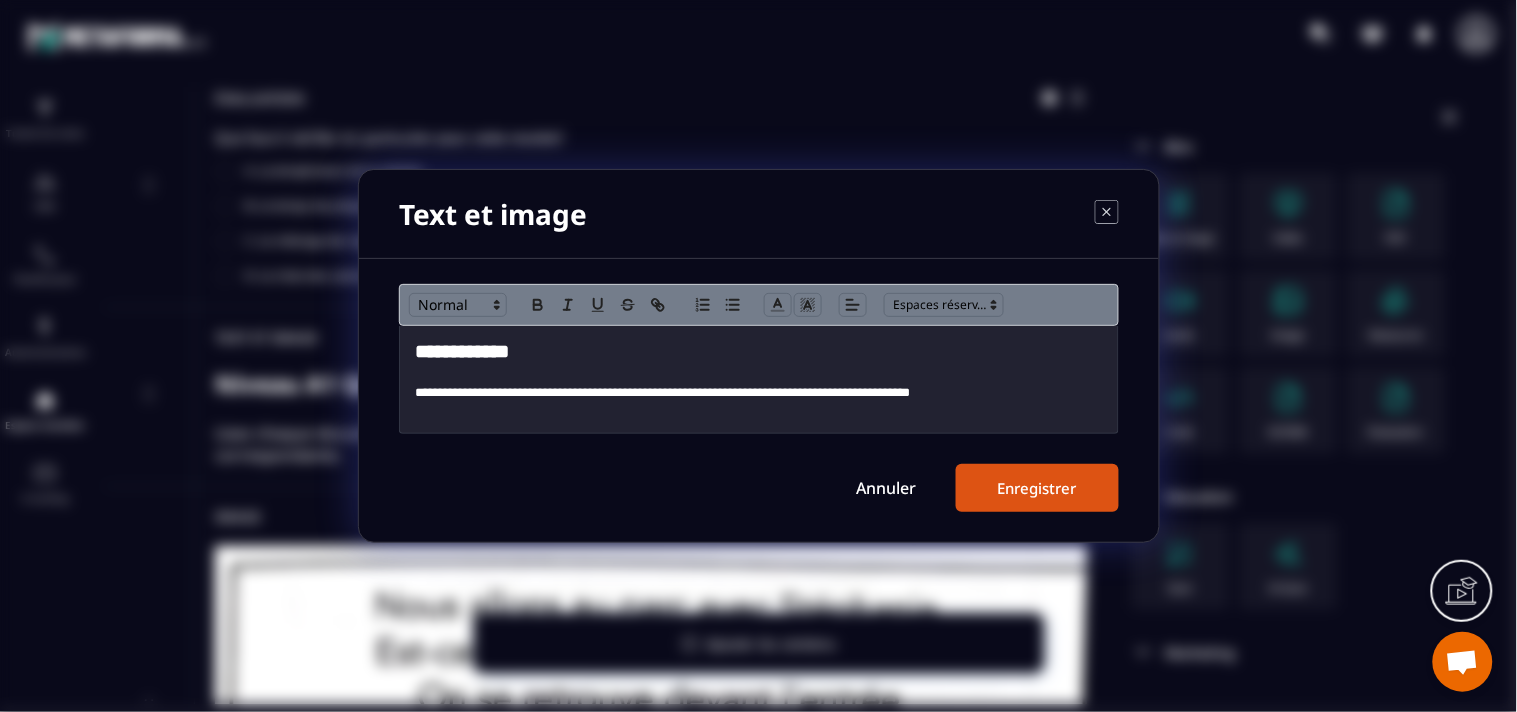 click on "Enregistrer" at bounding box center [1037, 488] 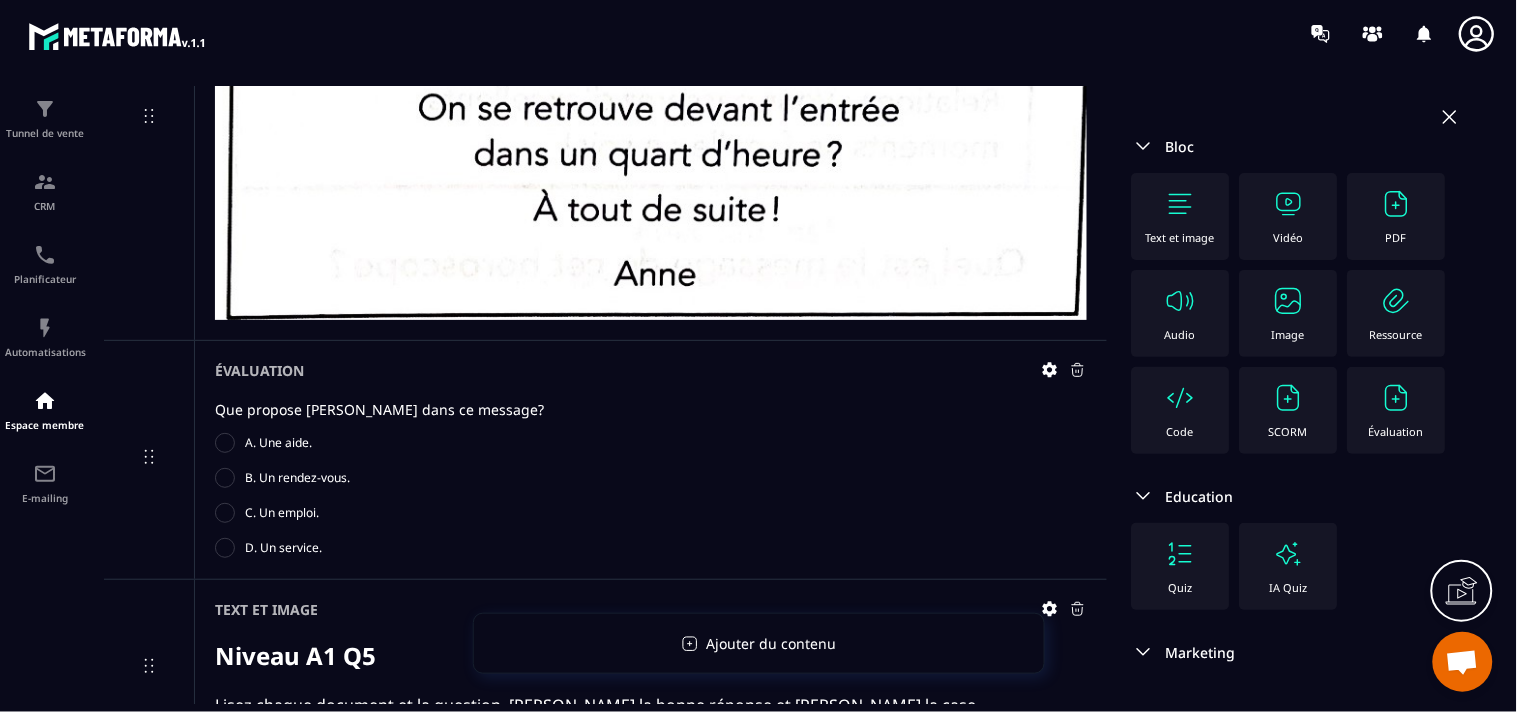 scroll, scrollTop: 3925, scrollLeft: 0, axis: vertical 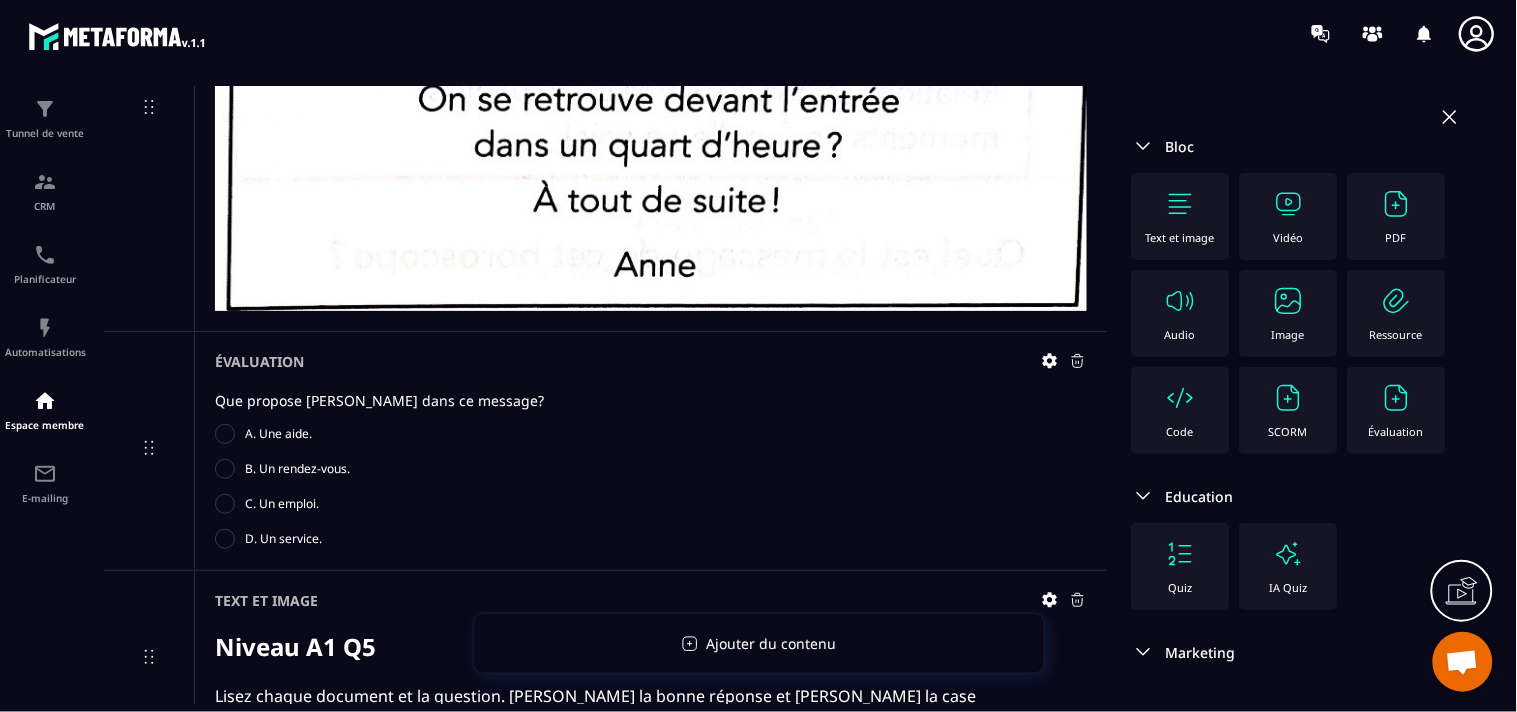 click at bounding box center (1289, 301) 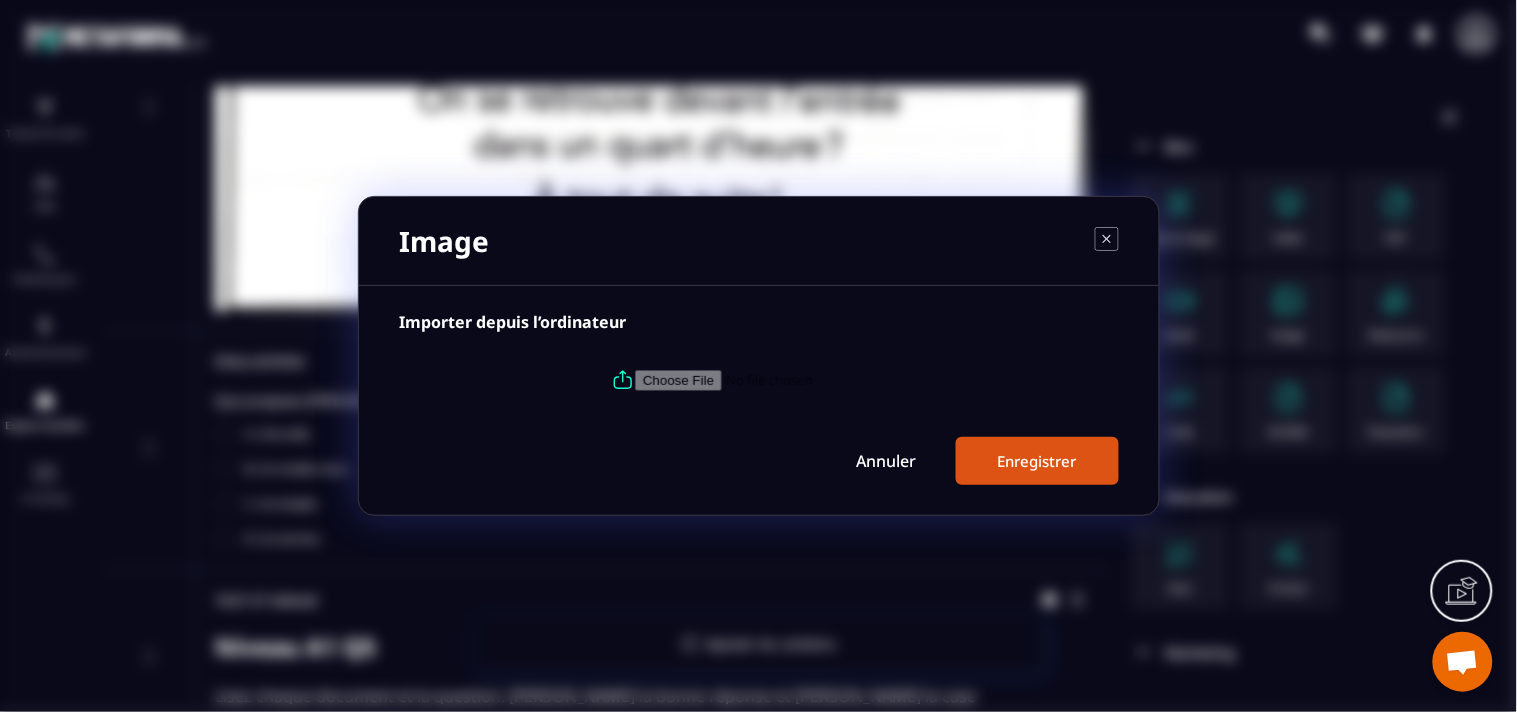click at bounding box center [771, 380] 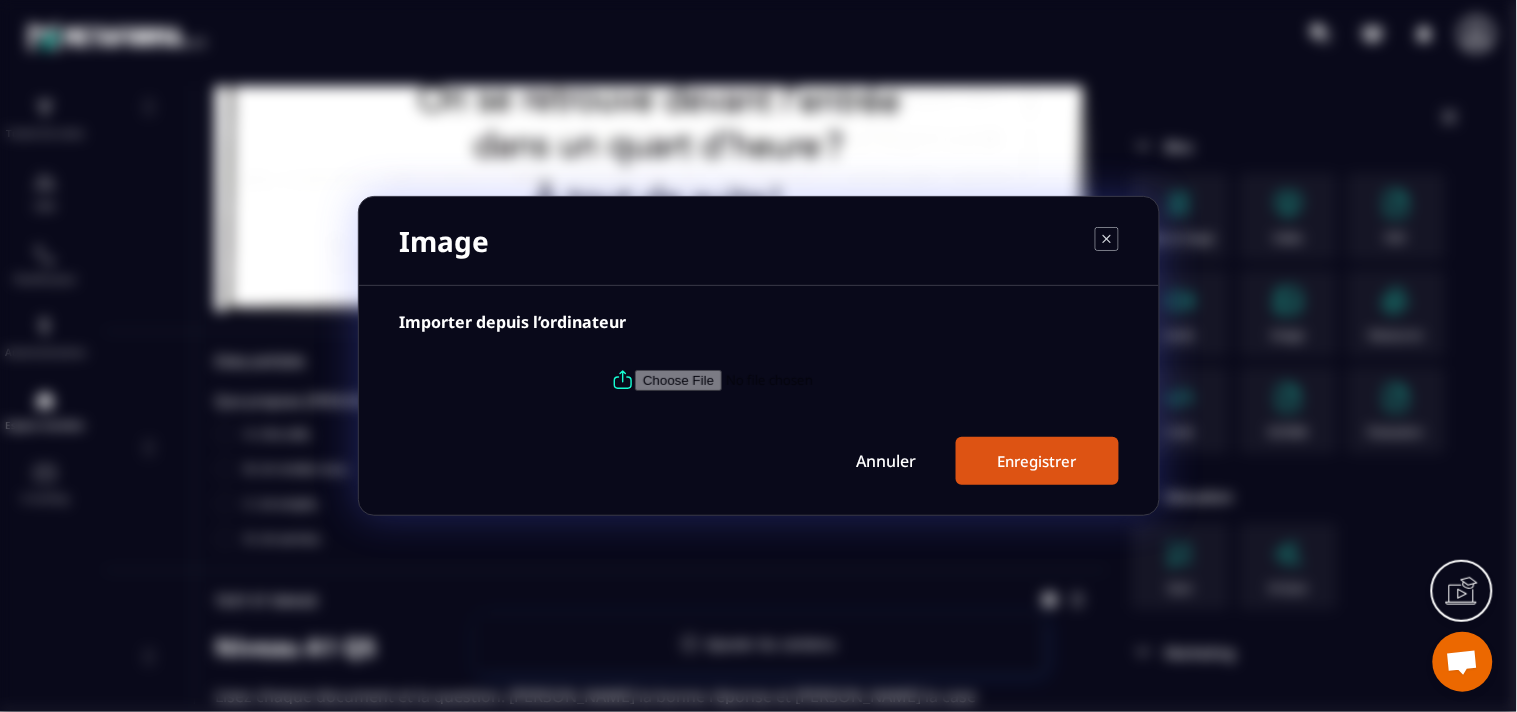 click on "Image" at bounding box center [759, 241] 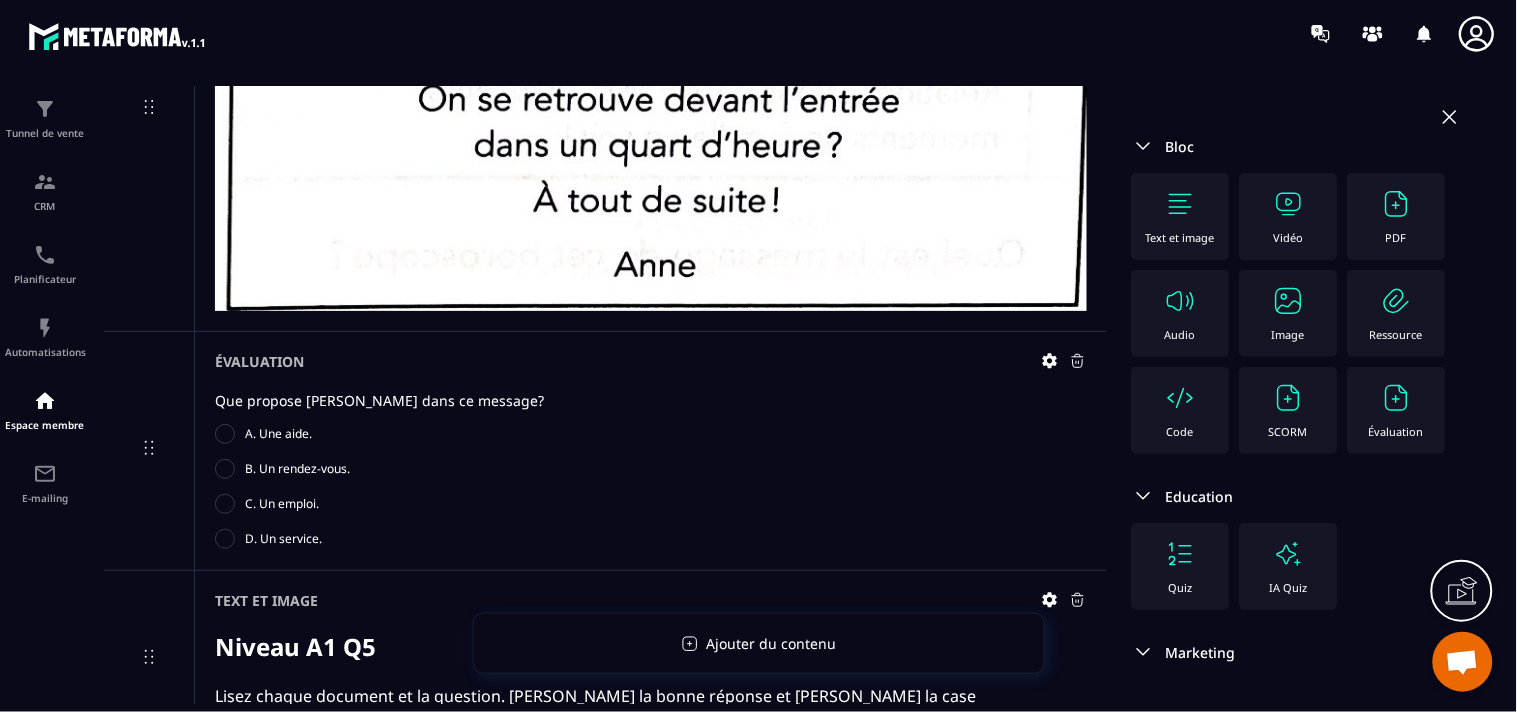 click on "Text et image" at bounding box center (1181, 237) 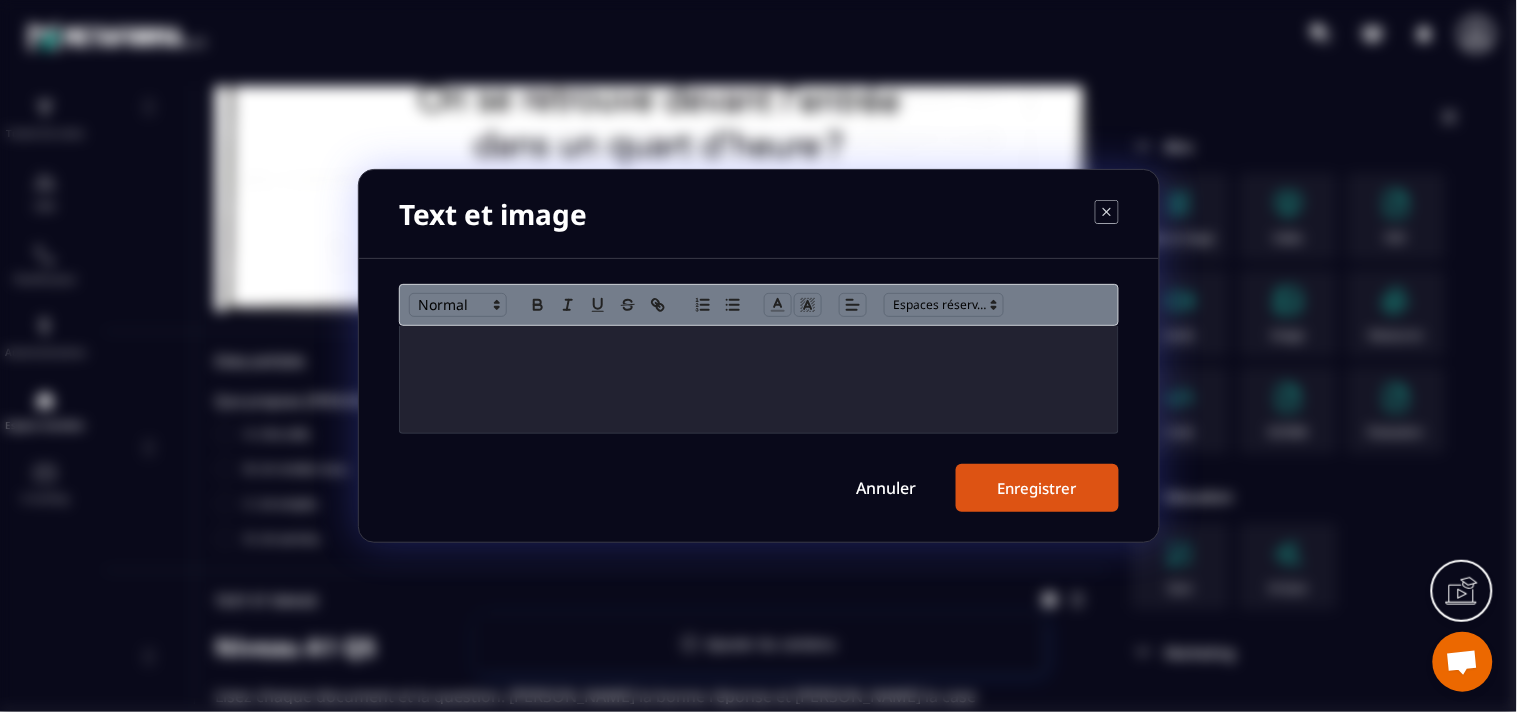 click 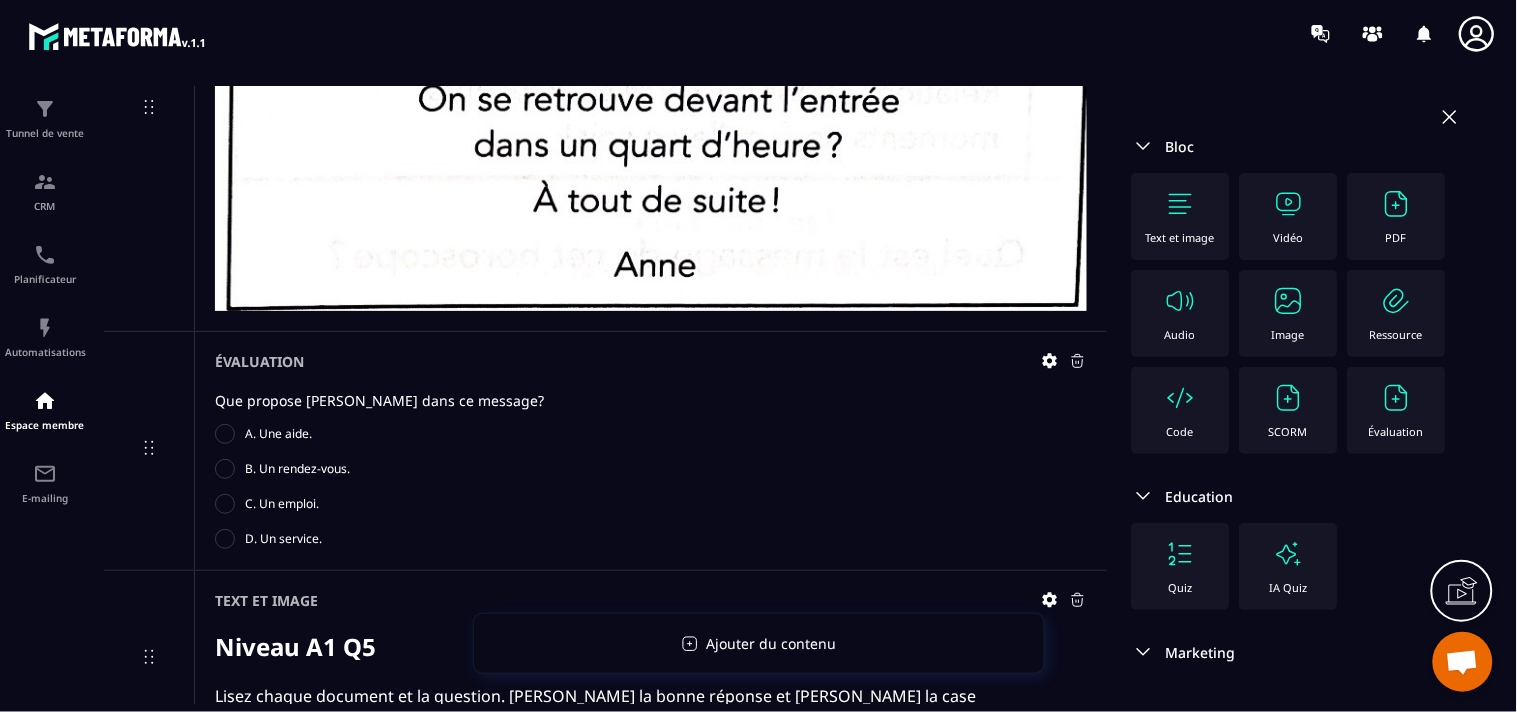 click on "Text et image" at bounding box center [1181, 216] 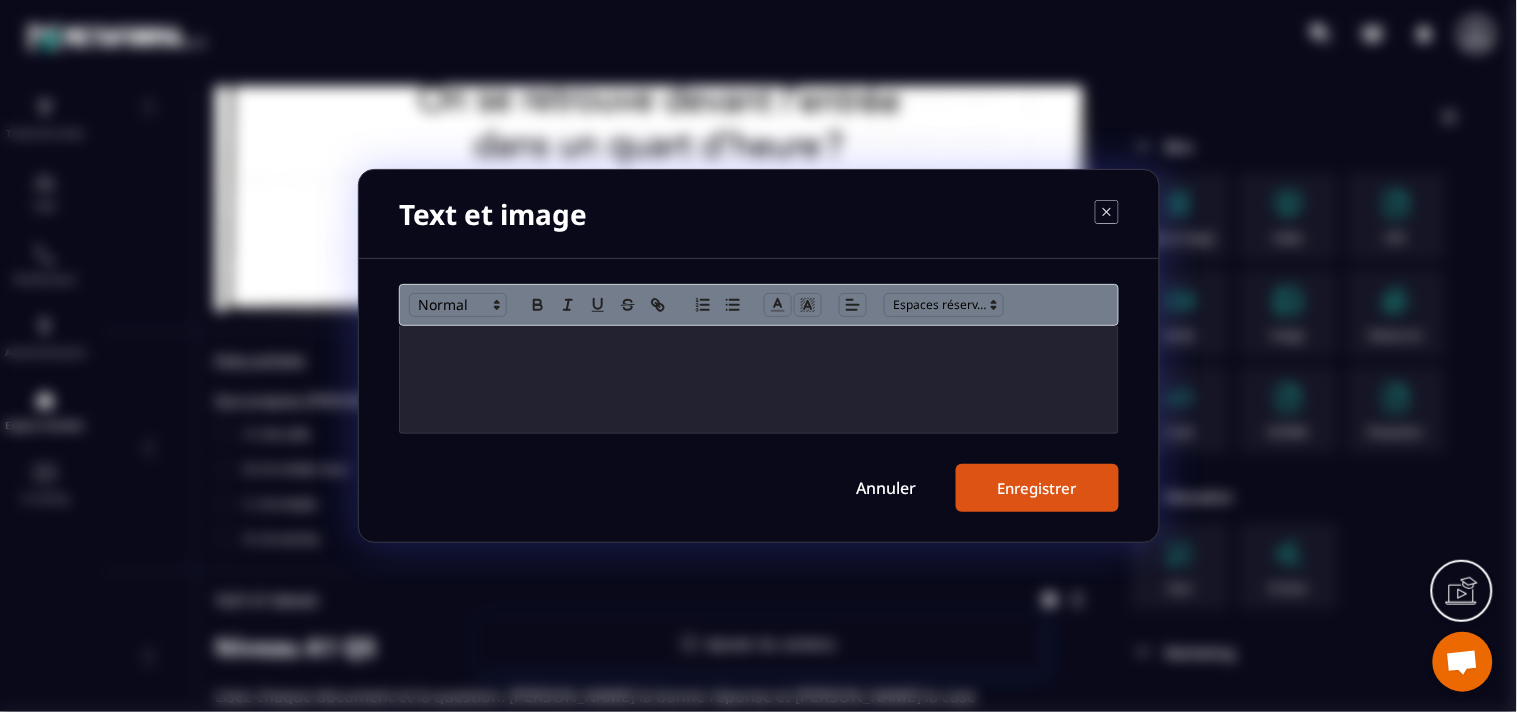 click 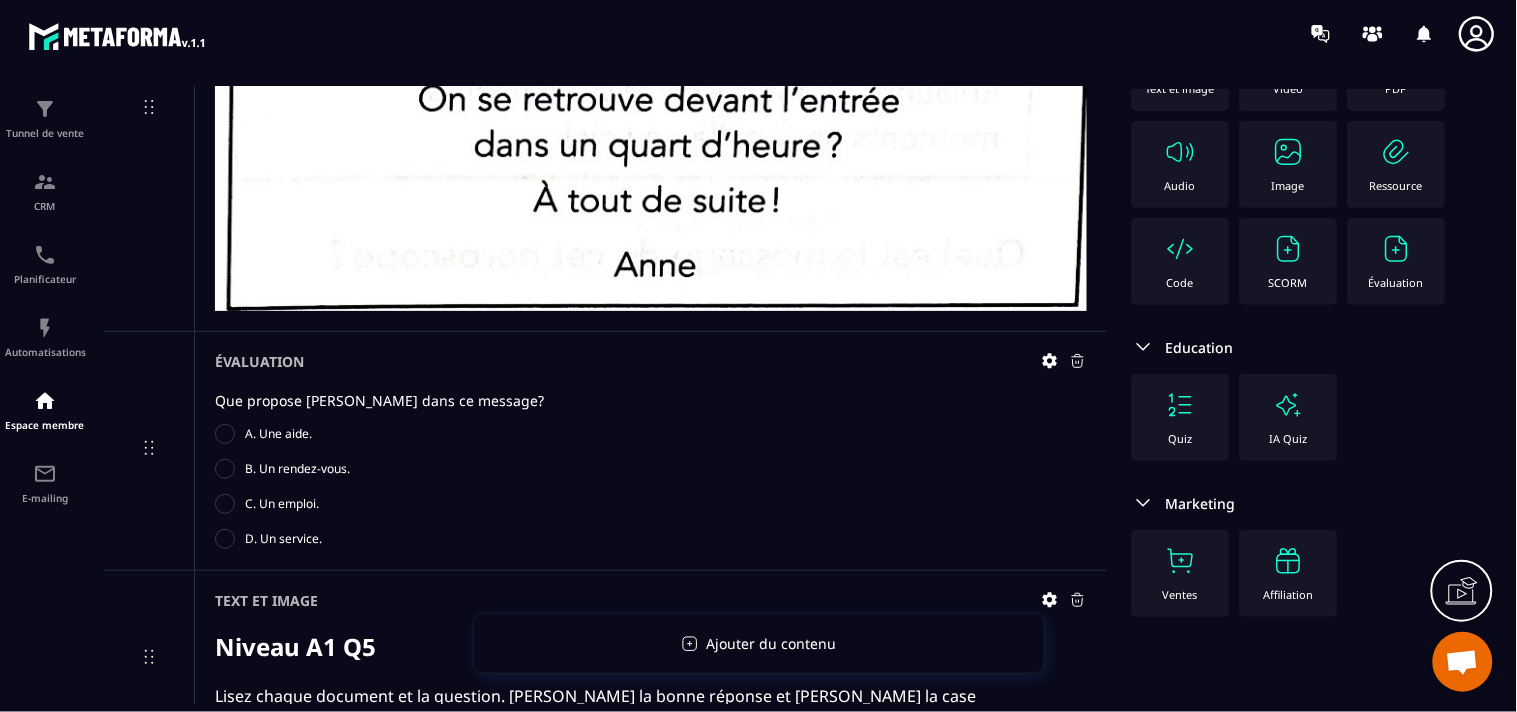 scroll, scrollTop: 222, scrollLeft: 0, axis: vertical 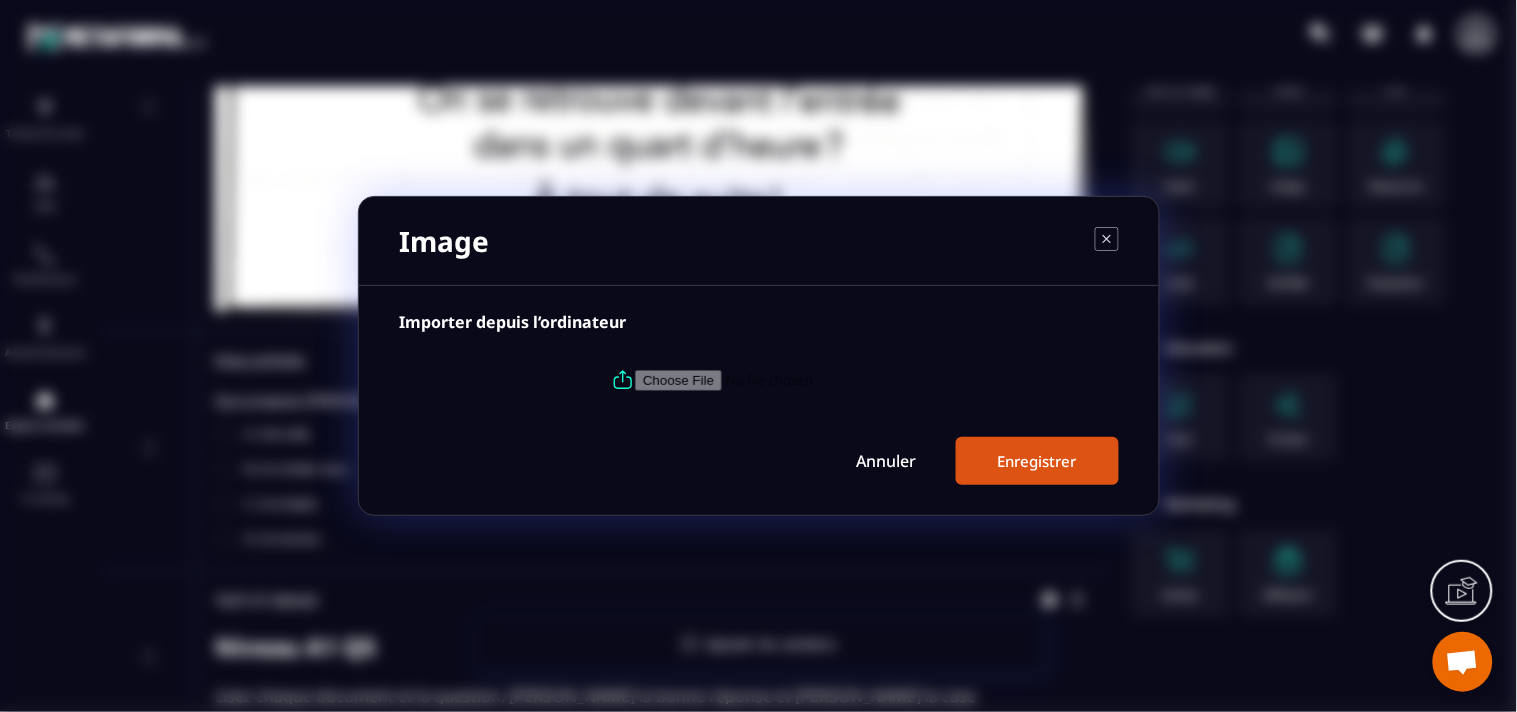 click at bounding box center [771, 380] 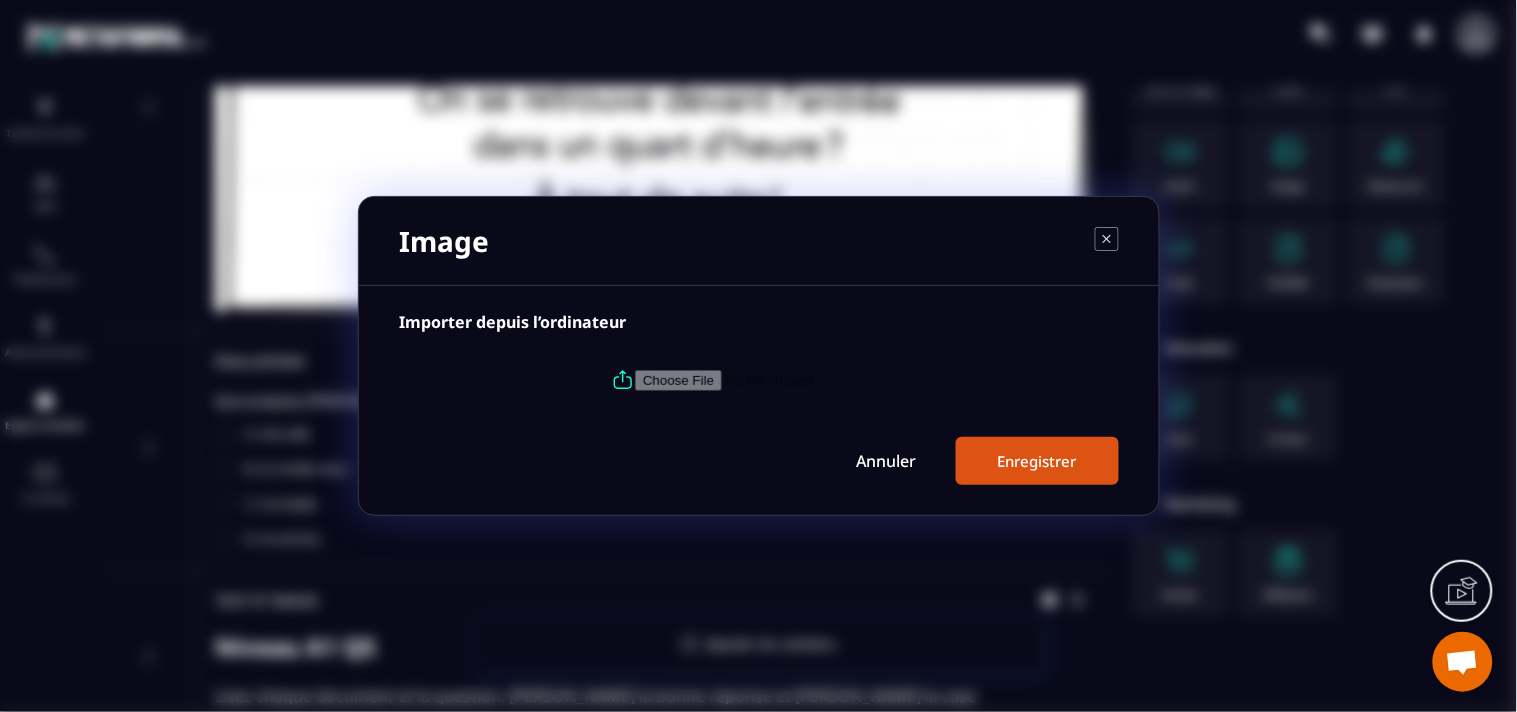 click on "Image" at bounding box center (759, 241) 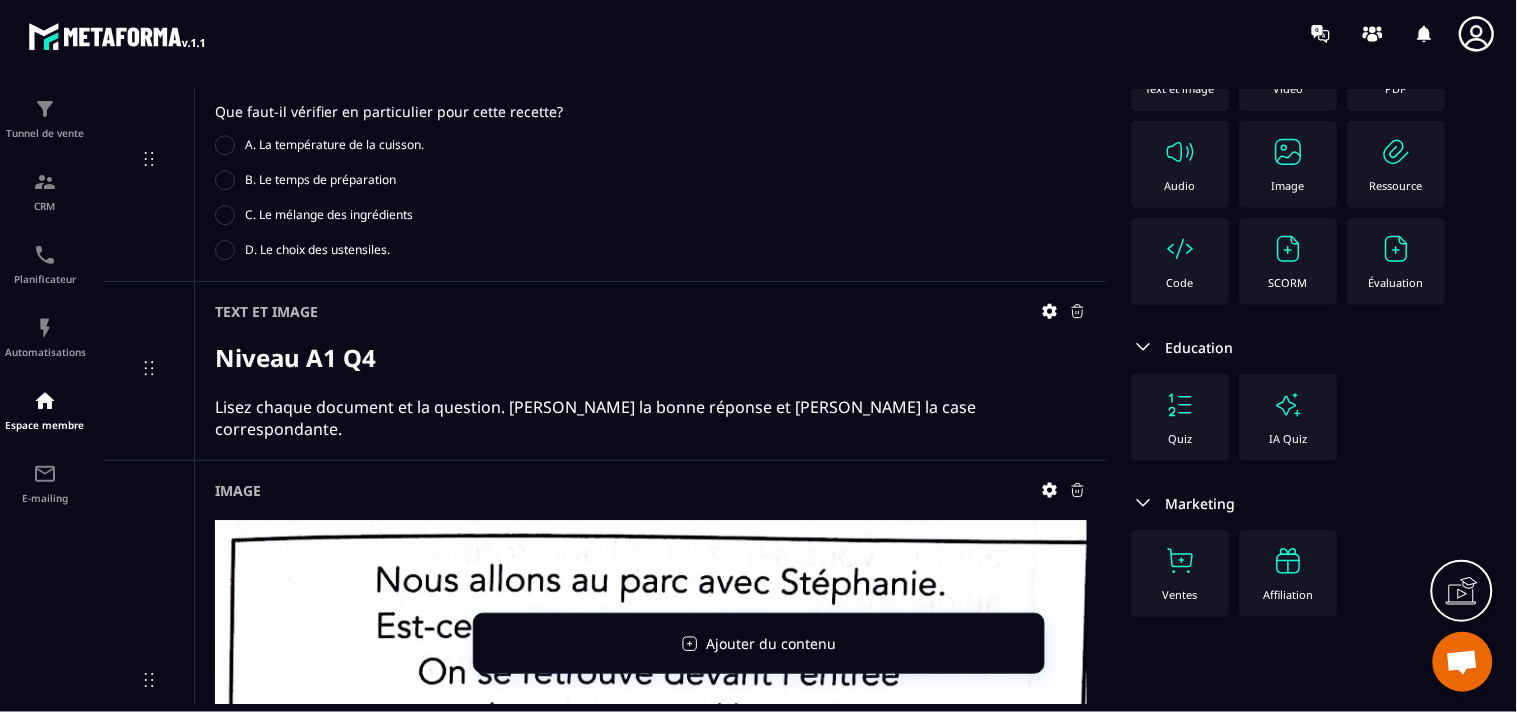 scroll, scrollTop: 3370, scrollLeft: 0, axis: vertical 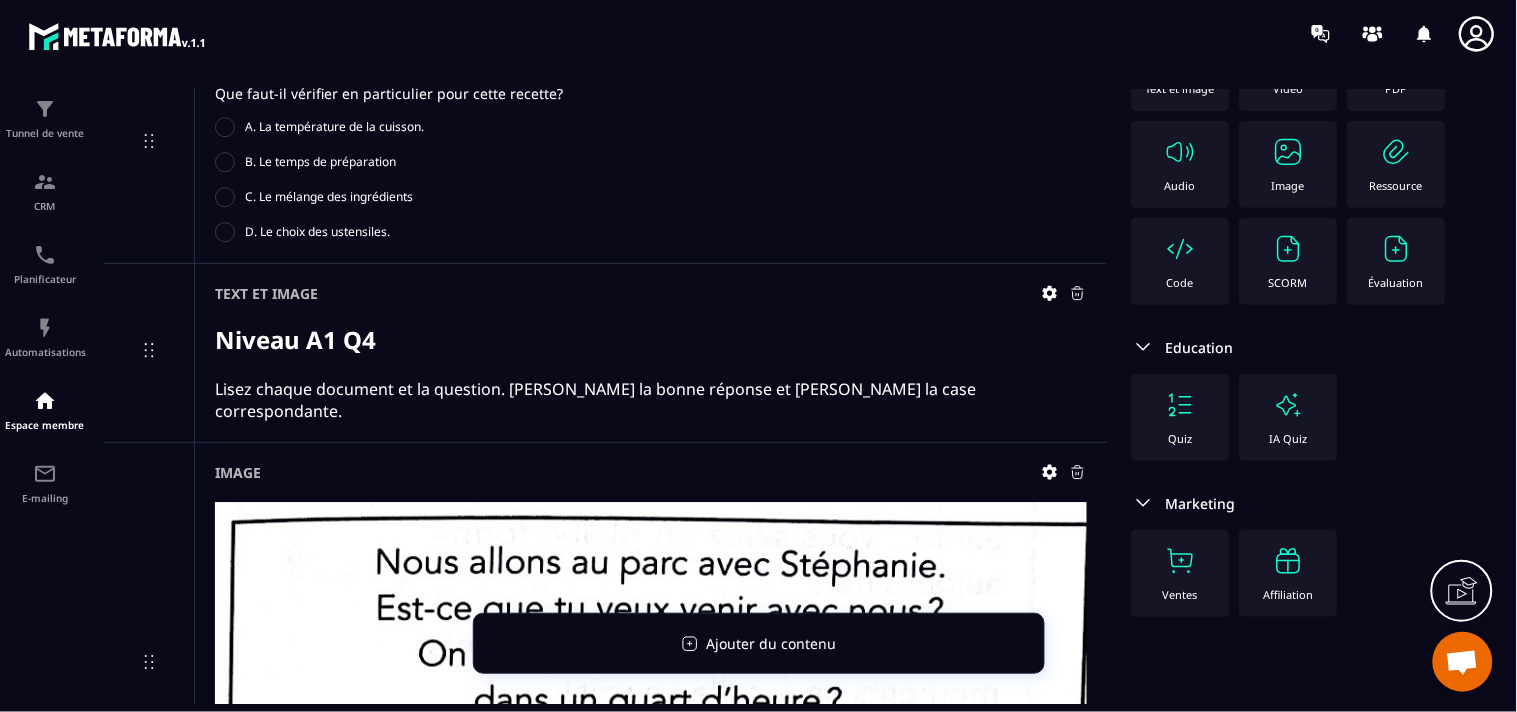 click at bounding box center (1064, 293) 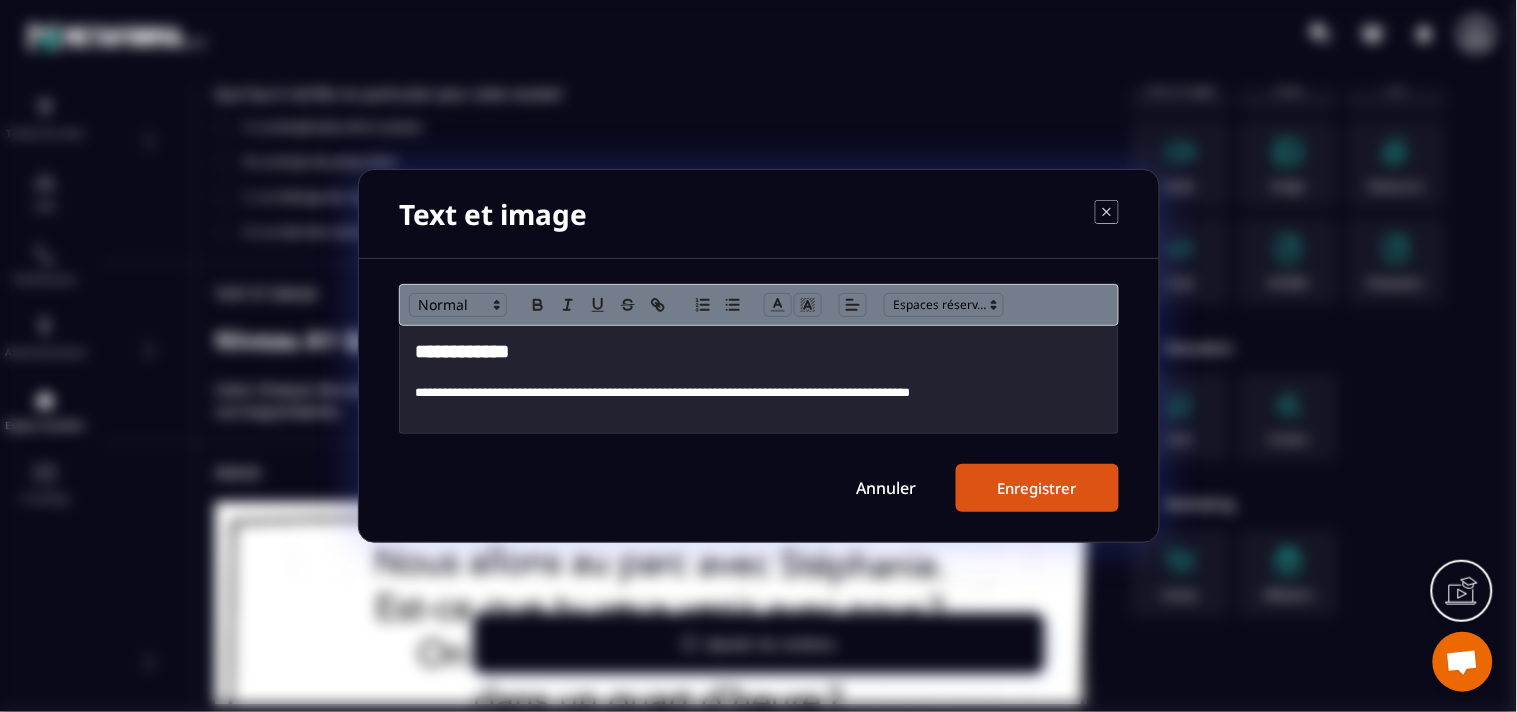 click on "**********" at bounding box center (759, 352) 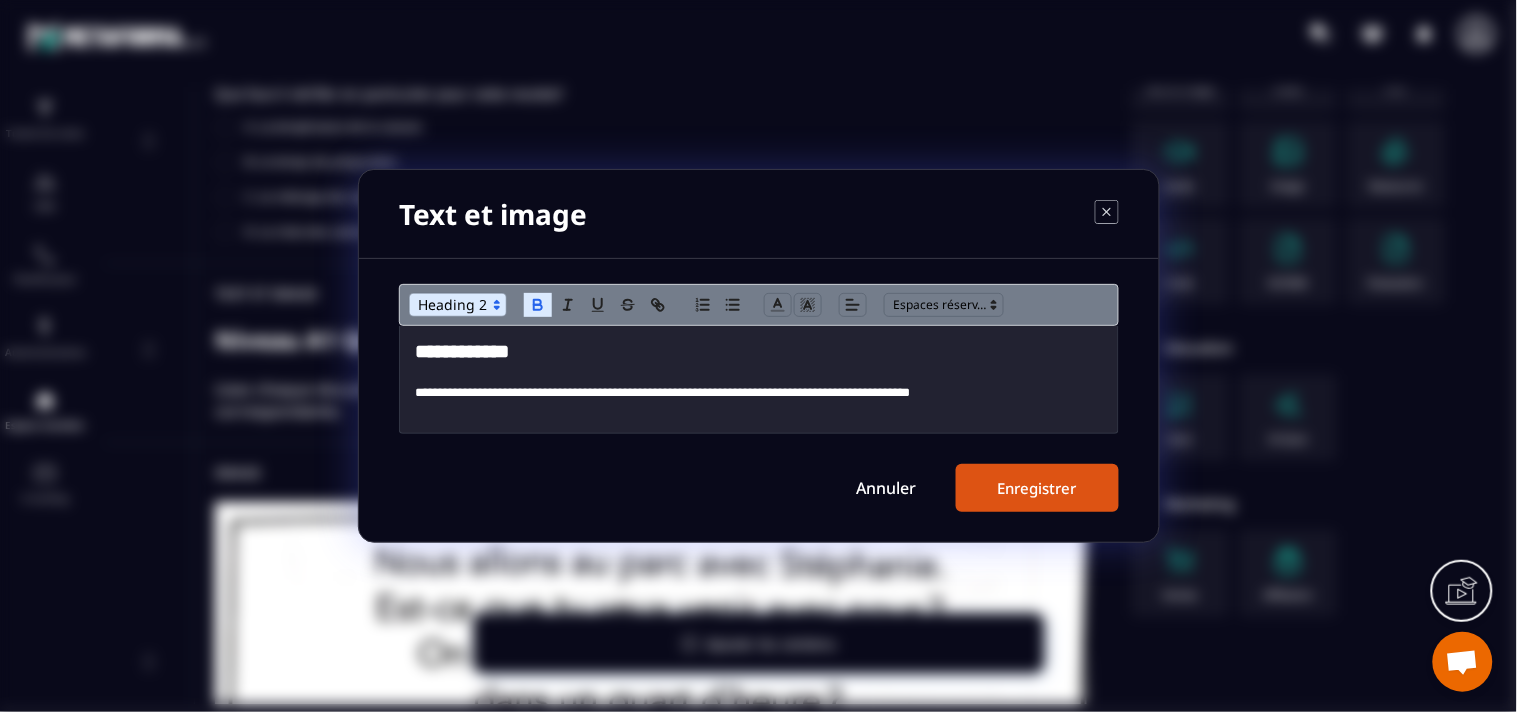 type 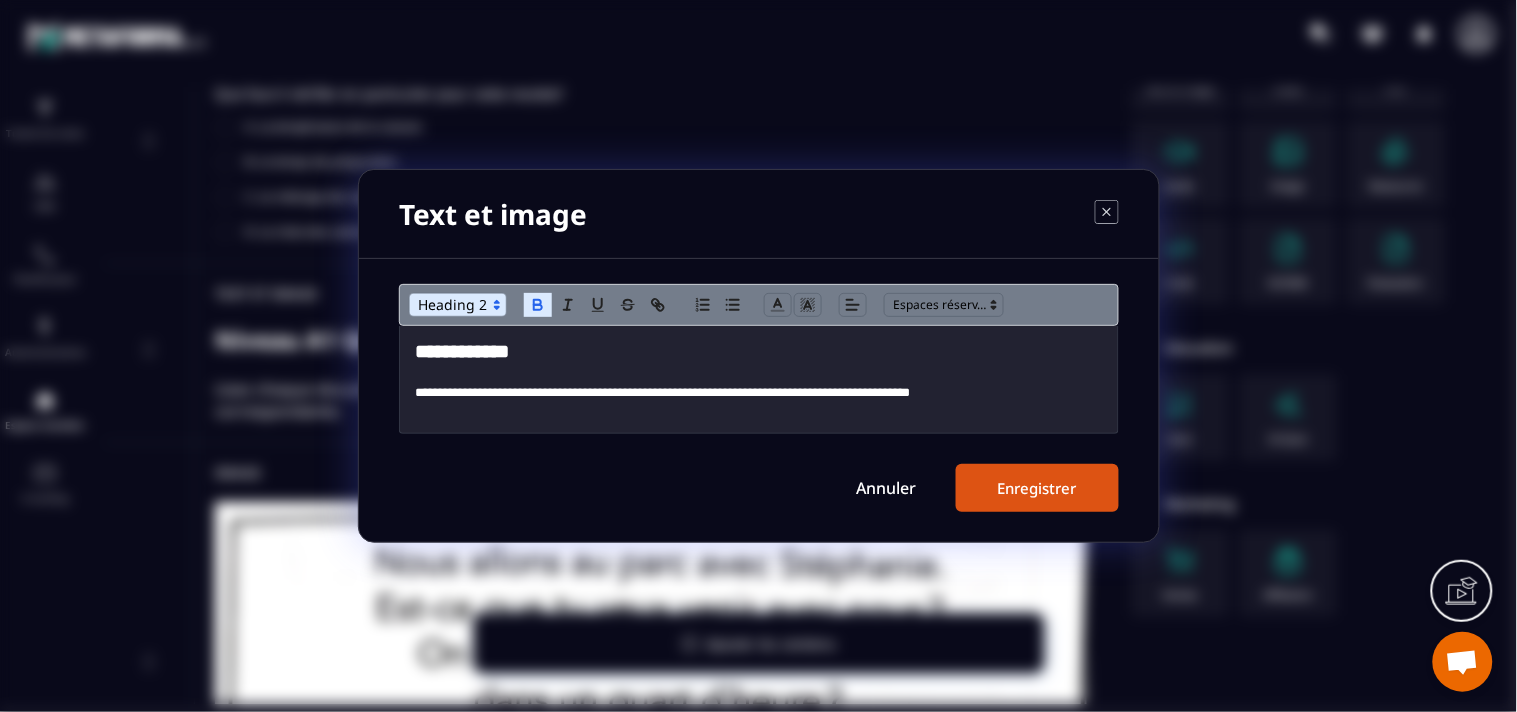click on "Enregistrer" at bounding box center (1037, 488) 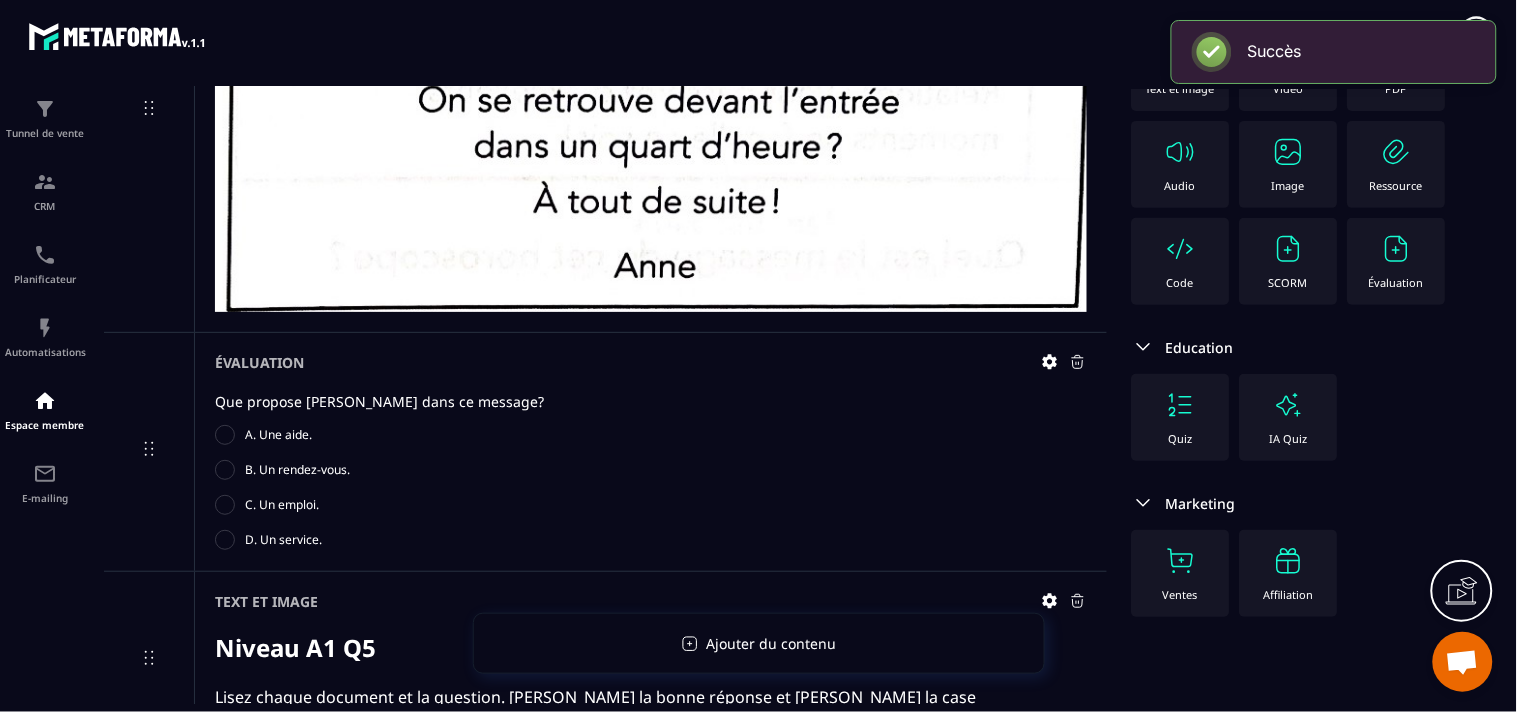 scroll, scrollTop: 3925, scrollLeft: 0, axis: vertical 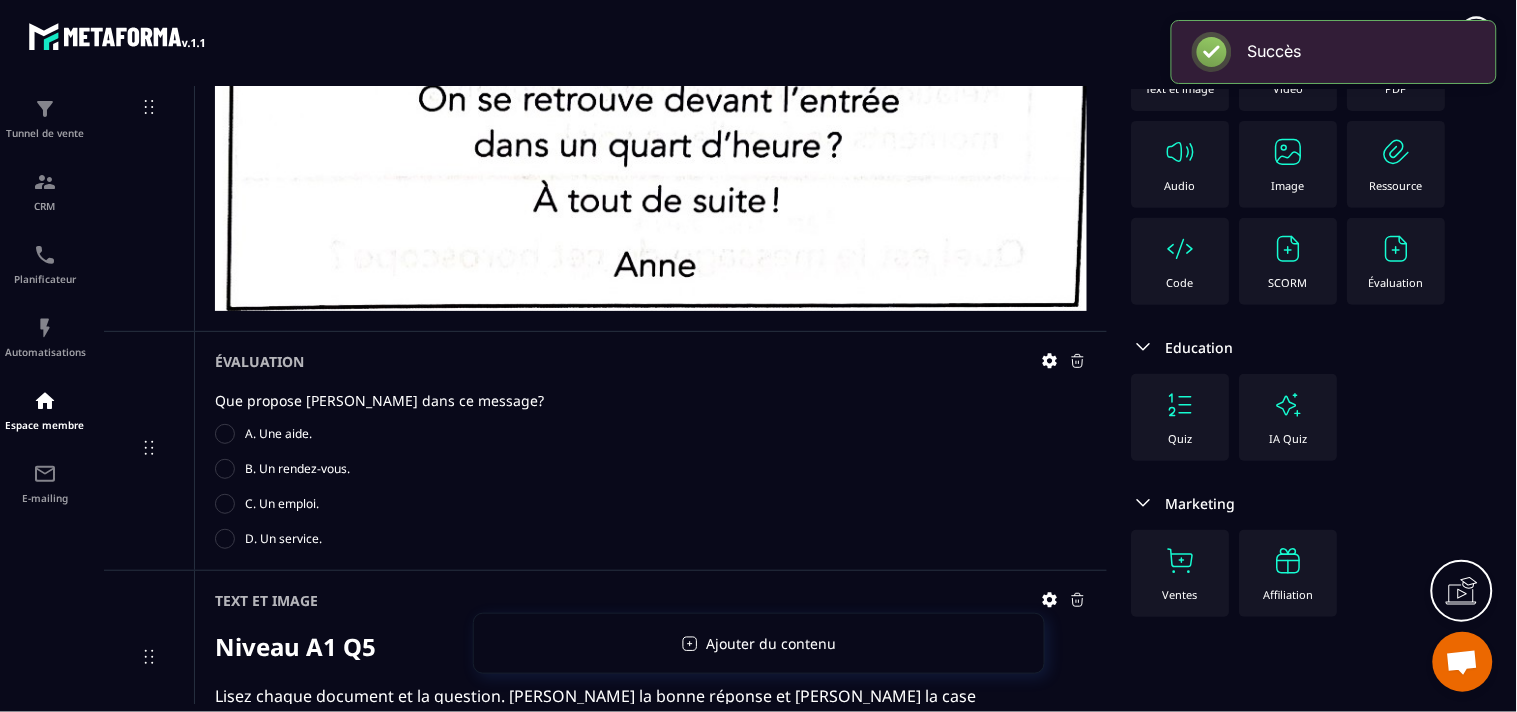 click 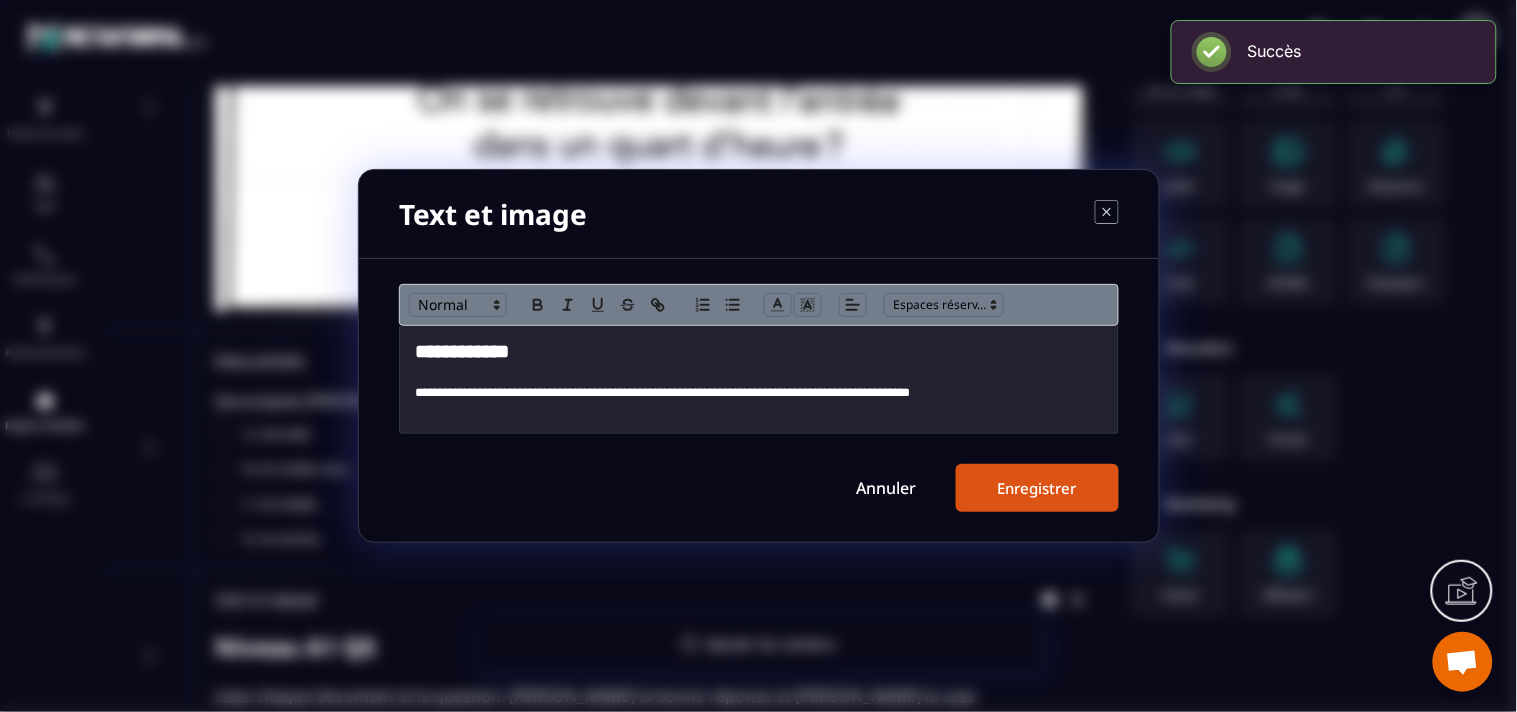 click on "**********" at bounding box center [759, 352] 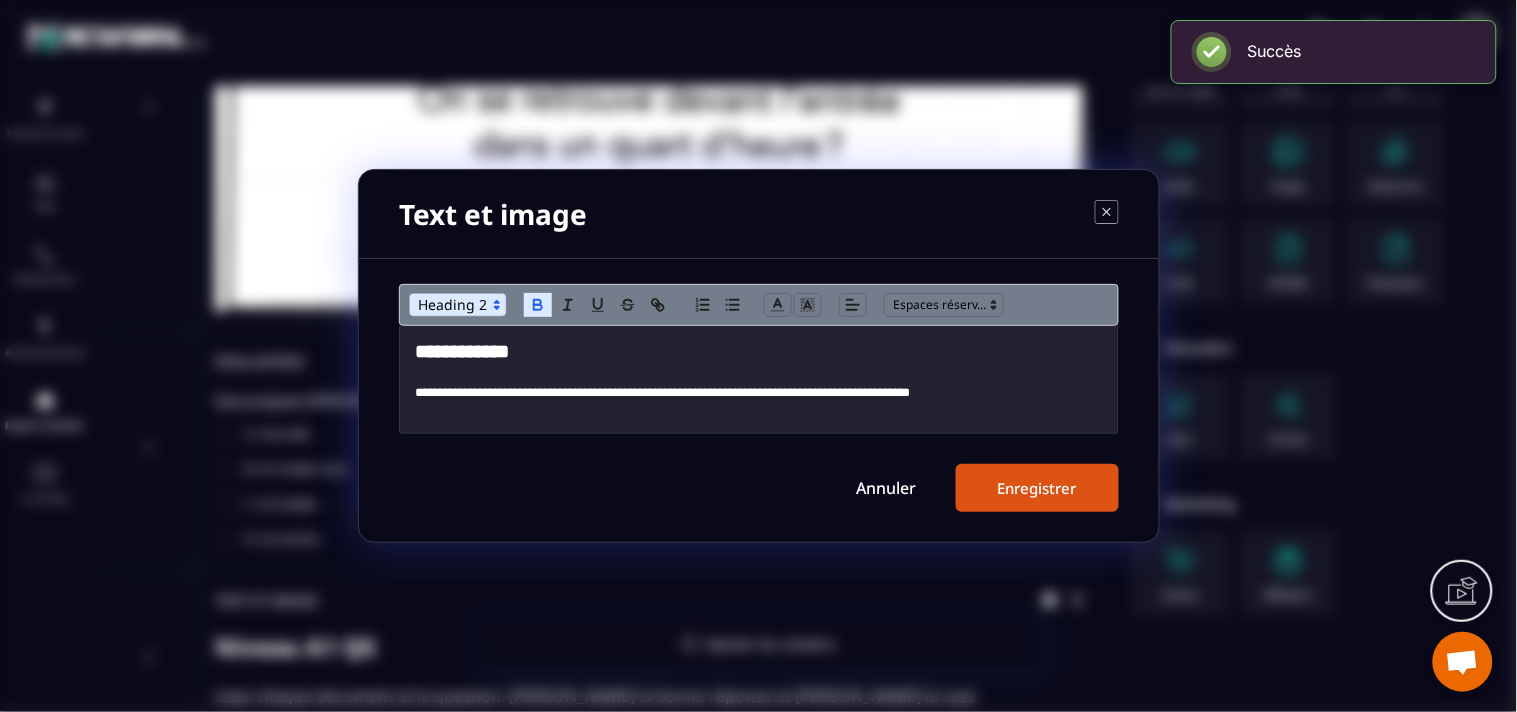 type 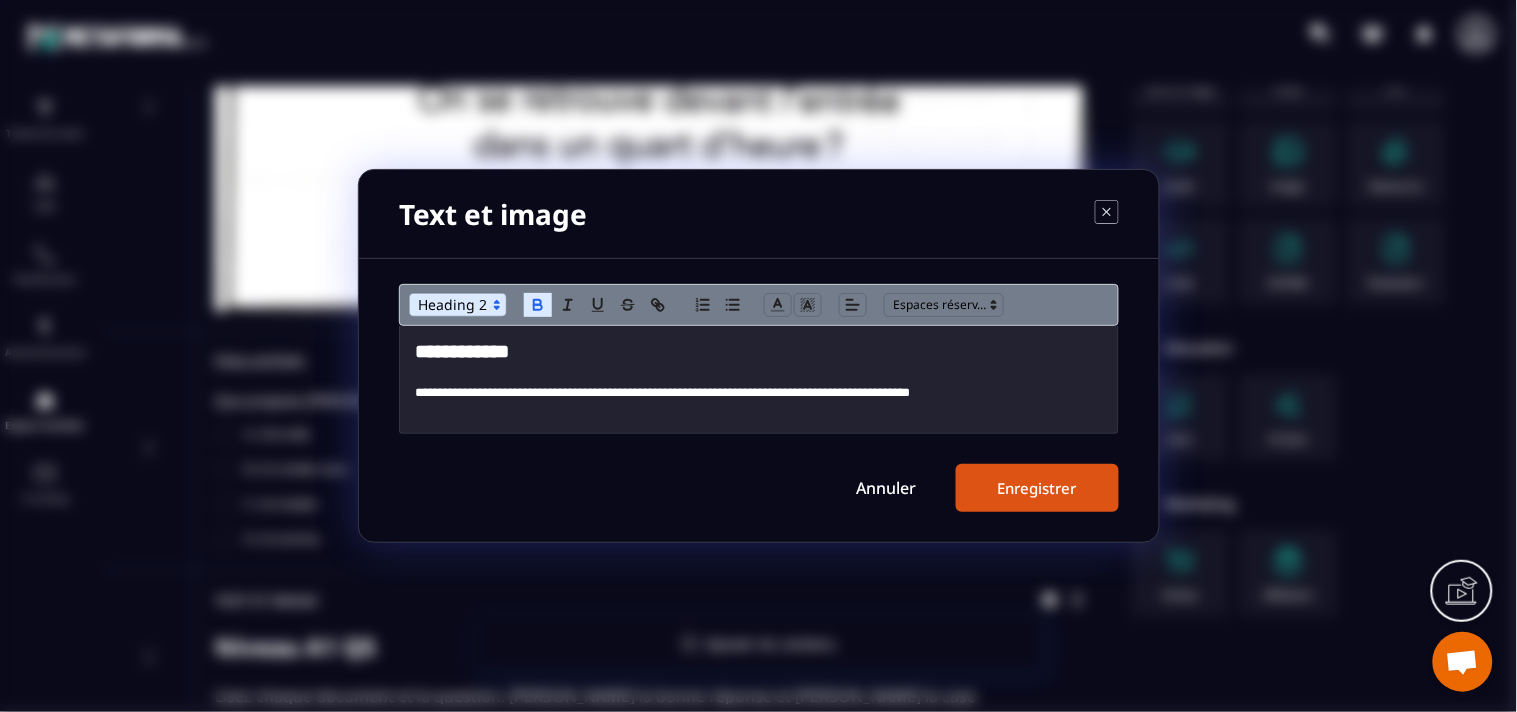 click on "Enregistrer" at bounding box center (1037, 488) 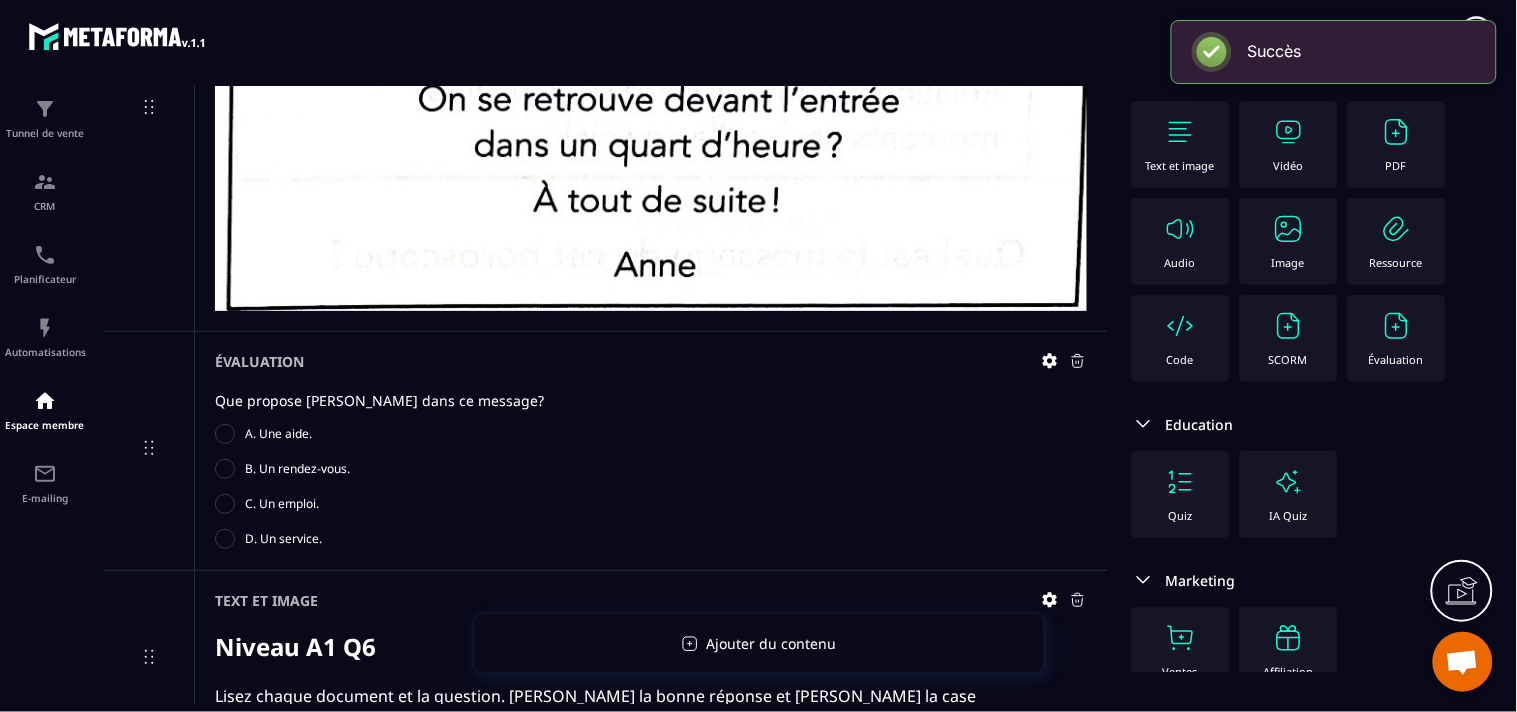 scroll, scrollTop: 111, scrollLeft: 0, axis: vertical 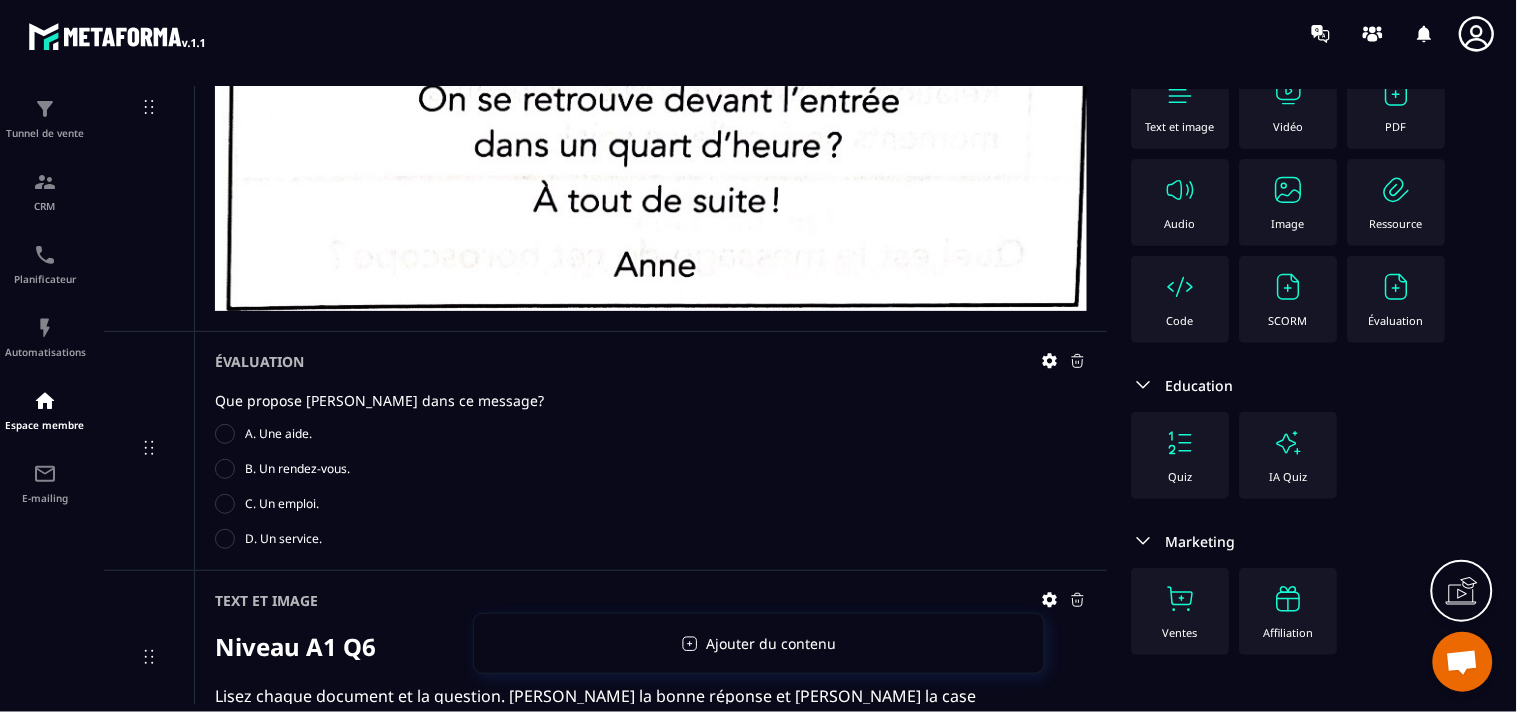 click at bounding box center (1289, 190) 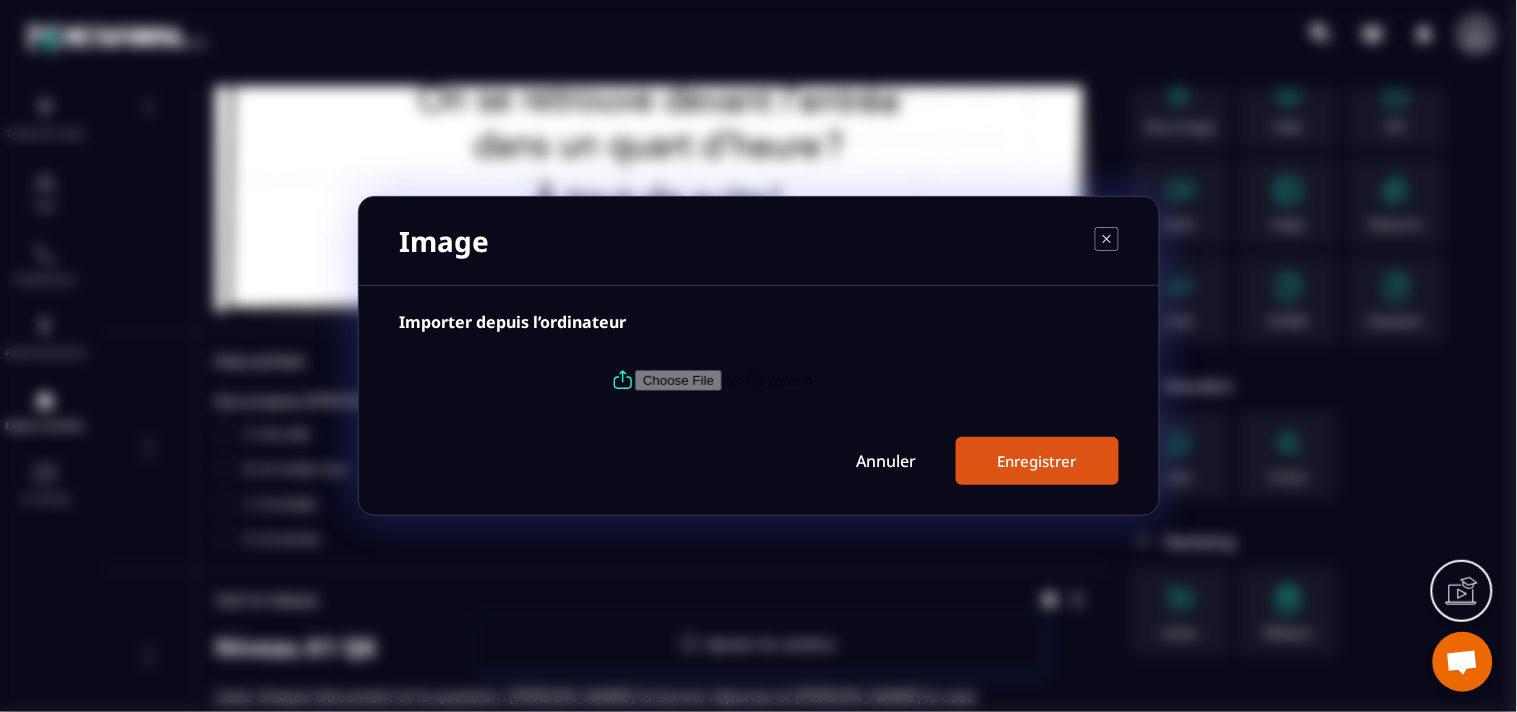 click at bounding box center (771, 380) 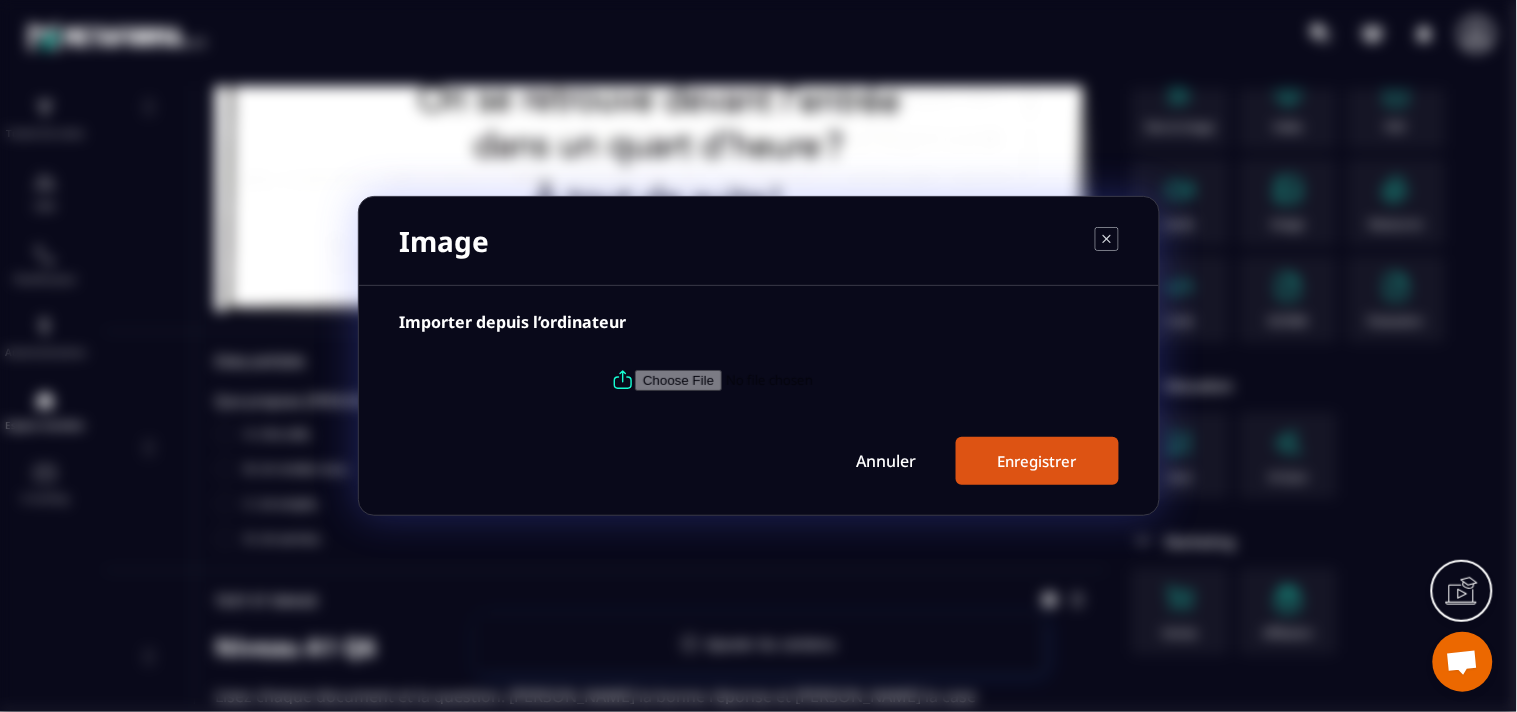 click at bounding box center [759, 380] 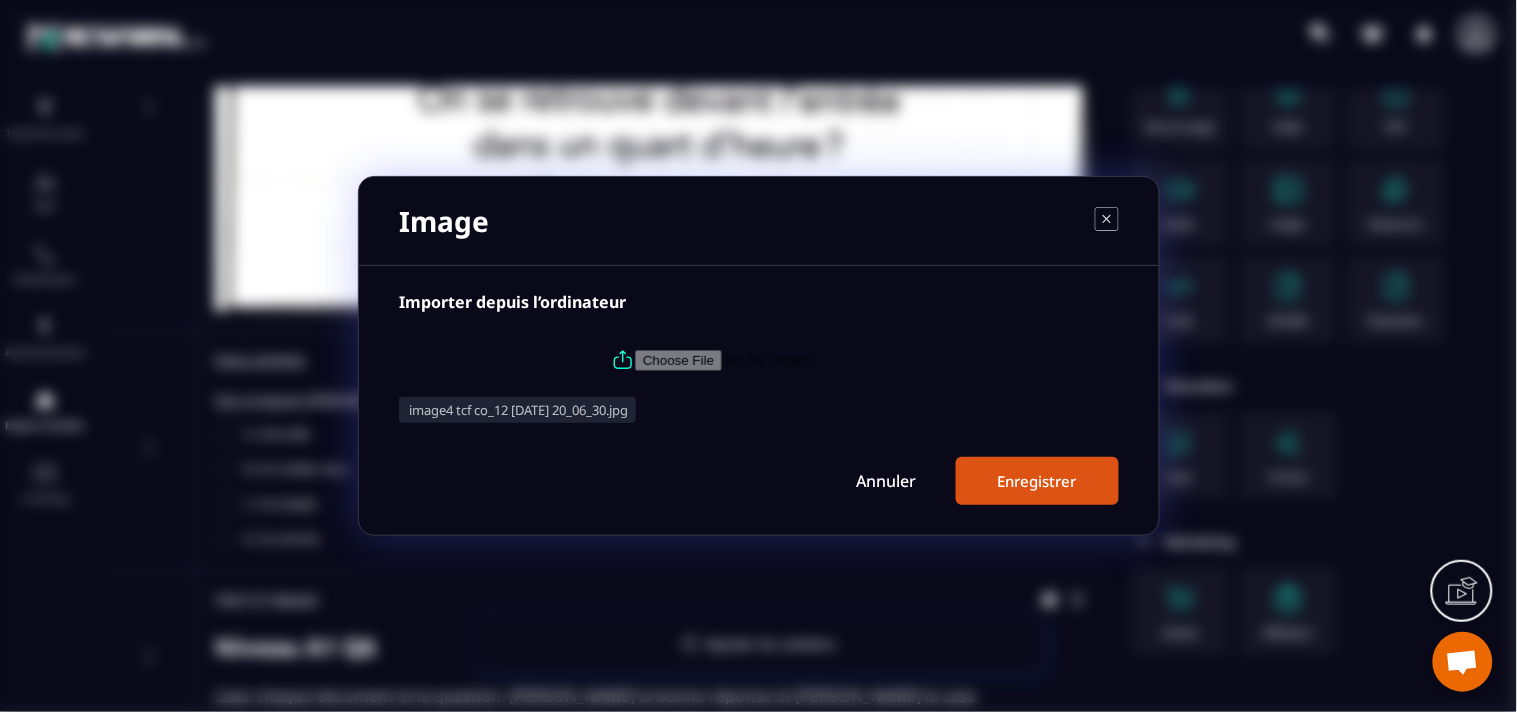 click on "Enregistrer" at bounding box center [1037, 481] 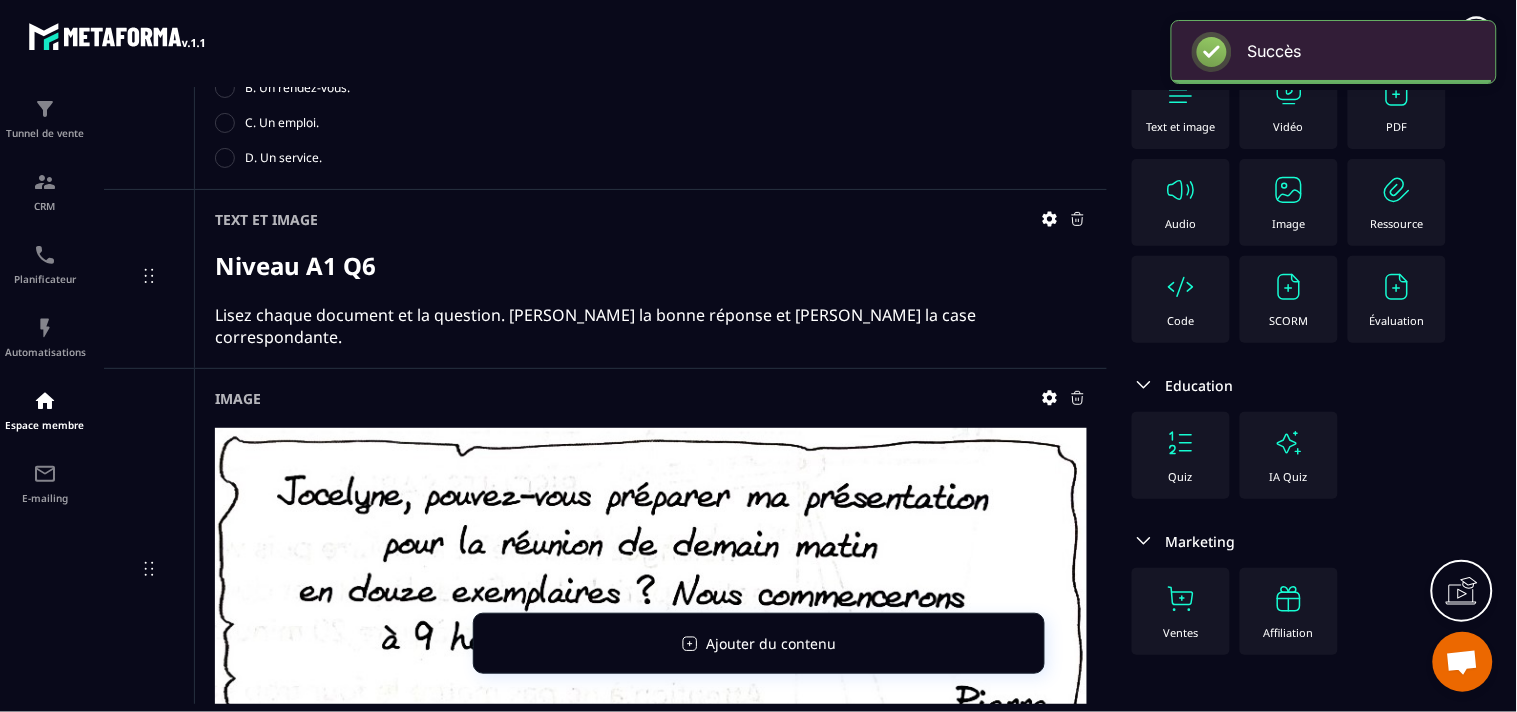 scroll, scrollTop: 4332, scrollLeft: 0, axis: vertical 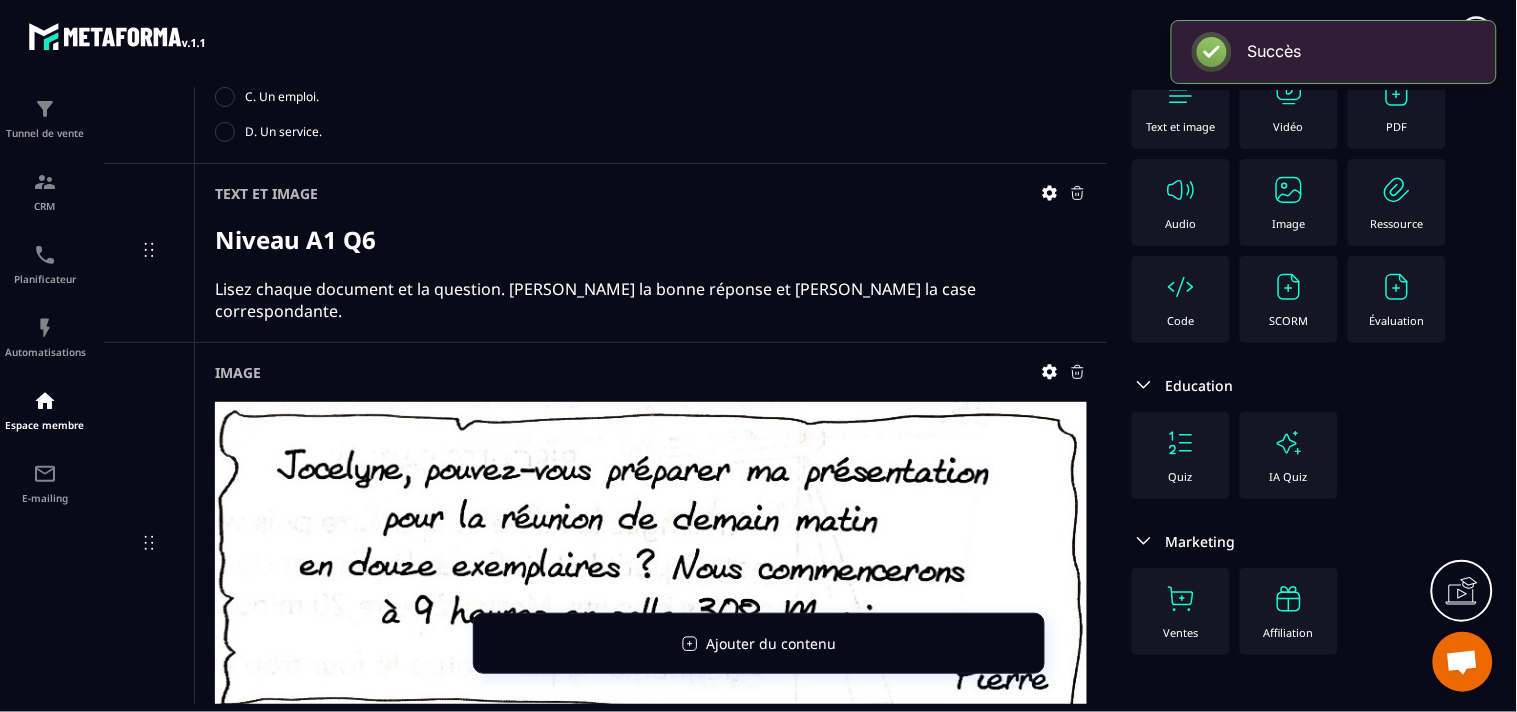 click at bounding box center (1397, 287) 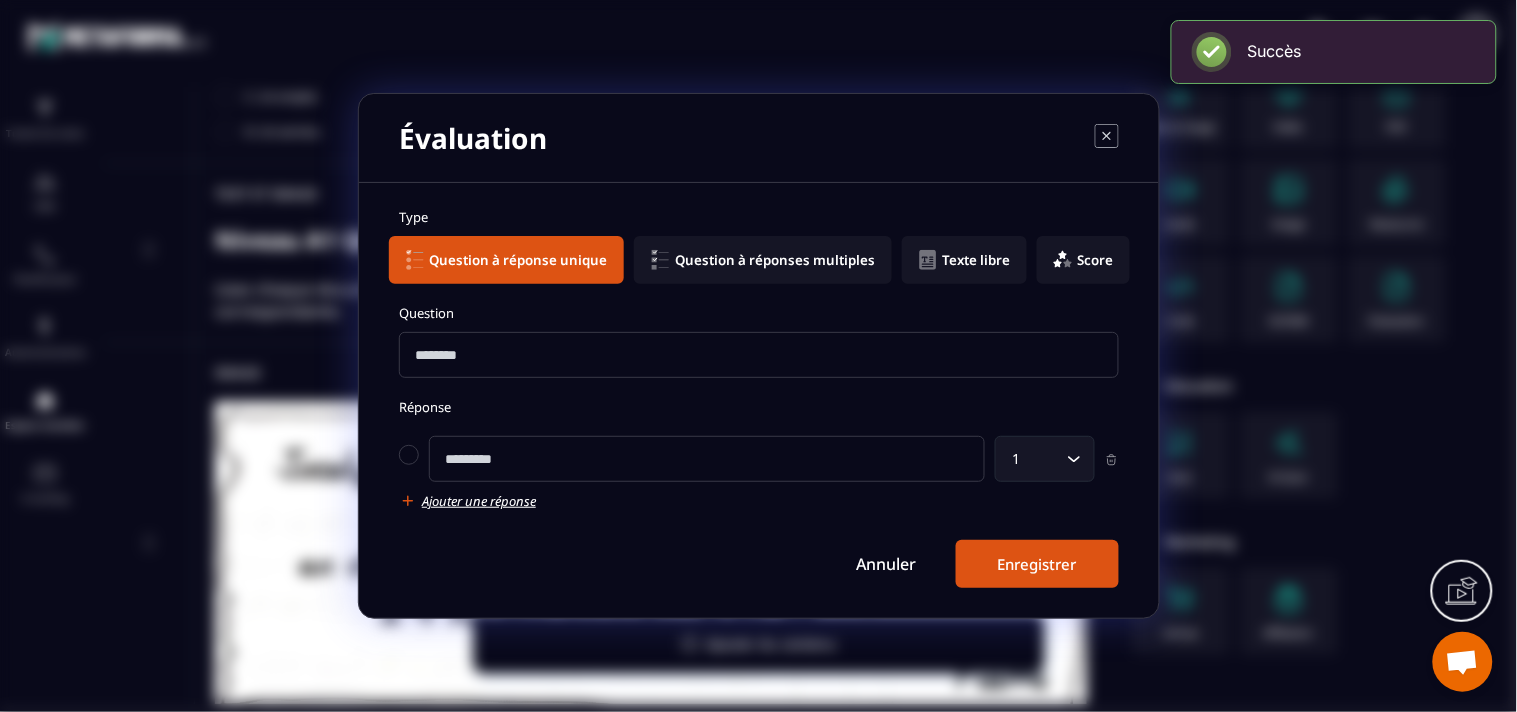 click at bounding box center [759, 355] 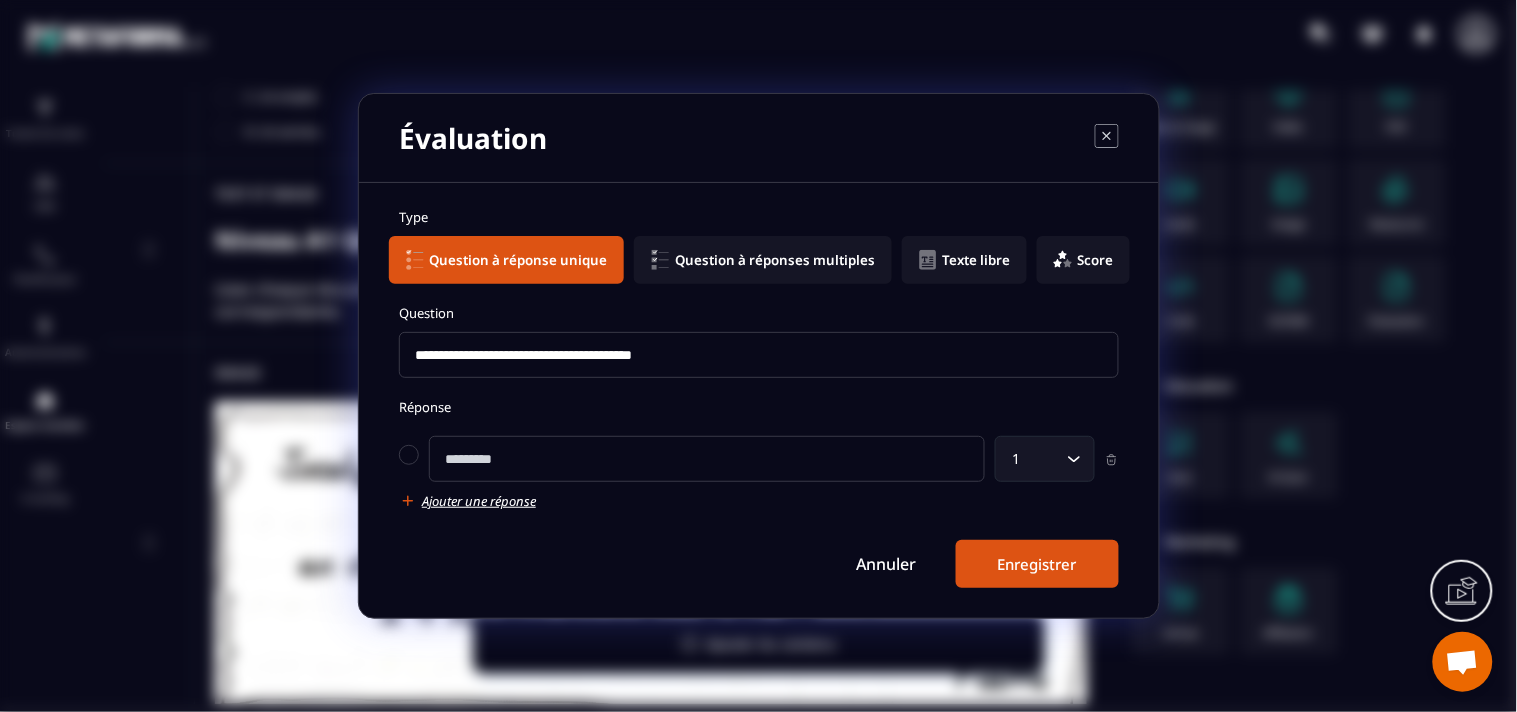 type on "**********" 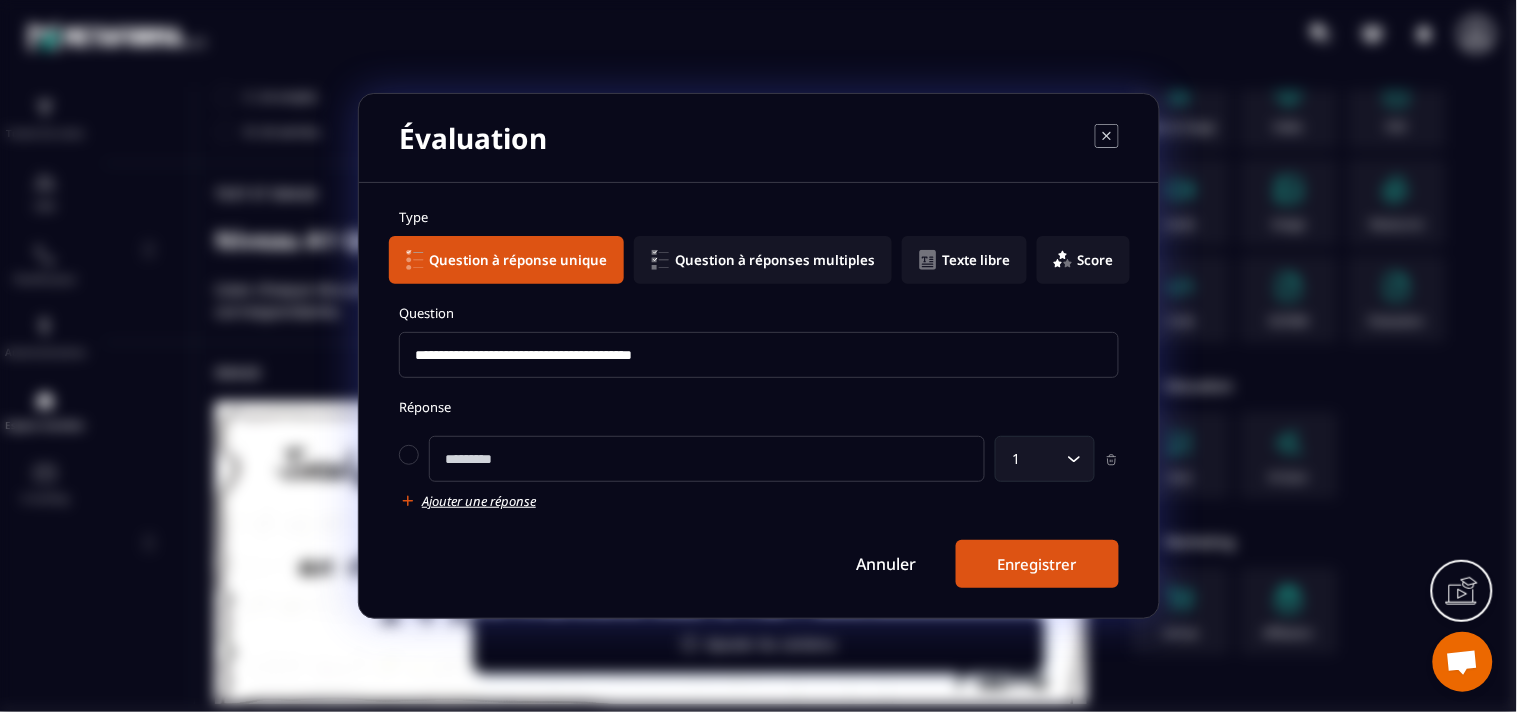 click at bounding box center [707, 459] 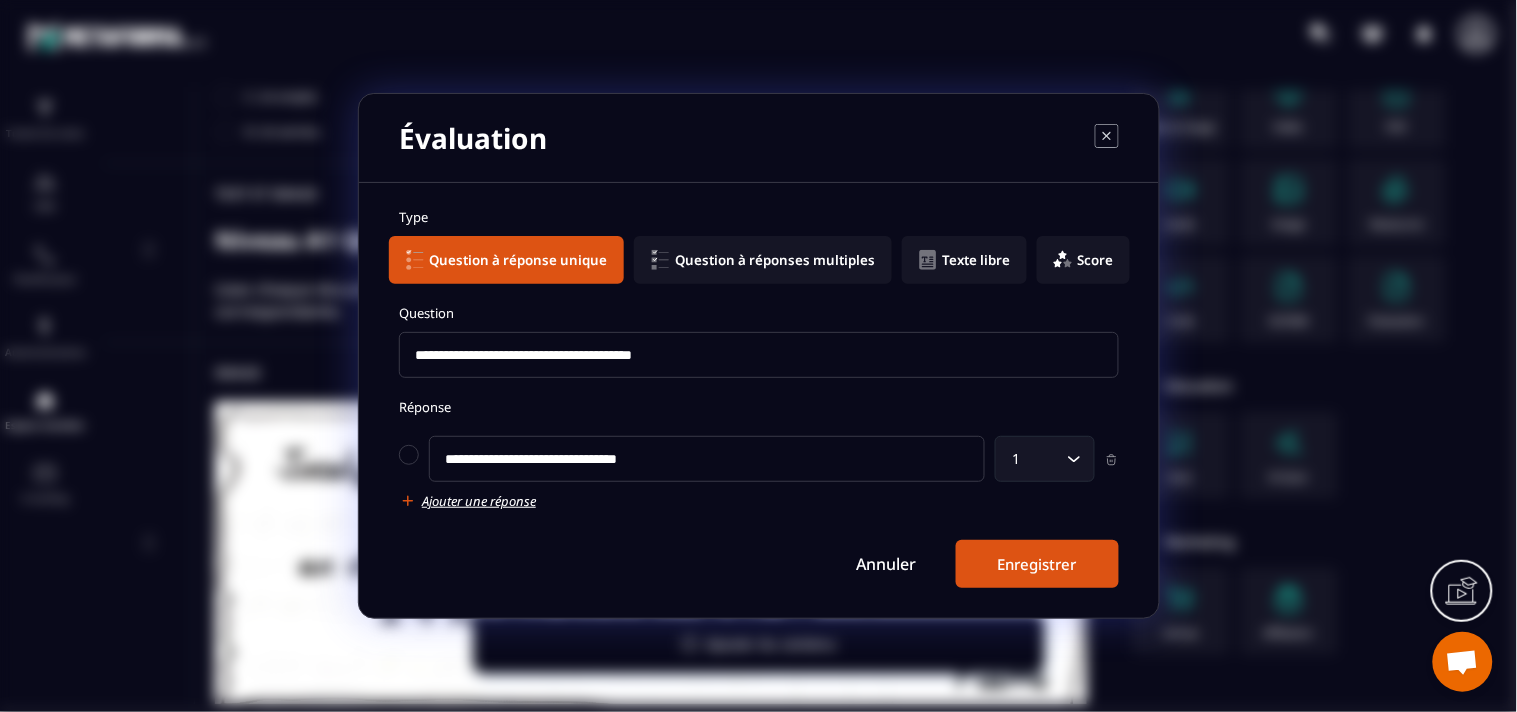 type on "**********" 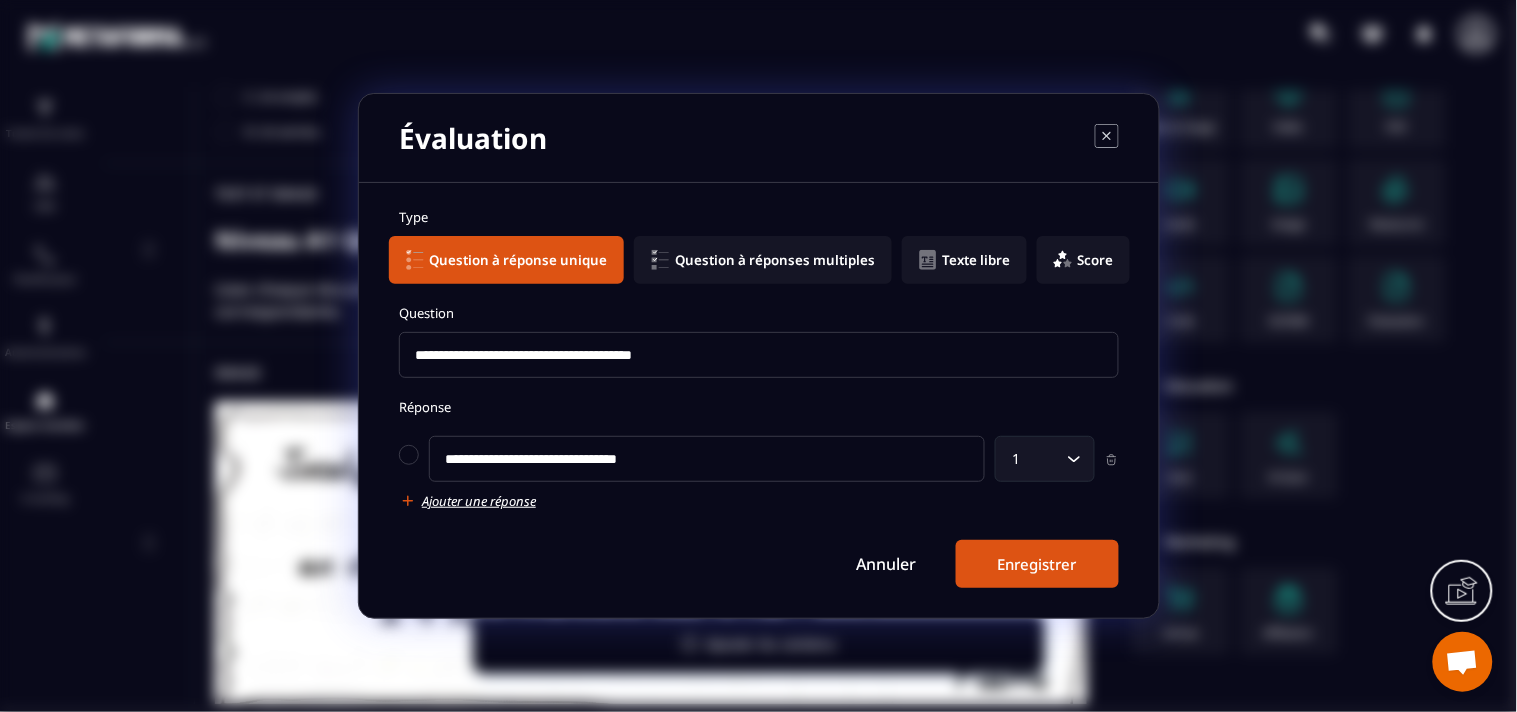 click on "Ajouter une réponse" at bounding box center (479, 501) 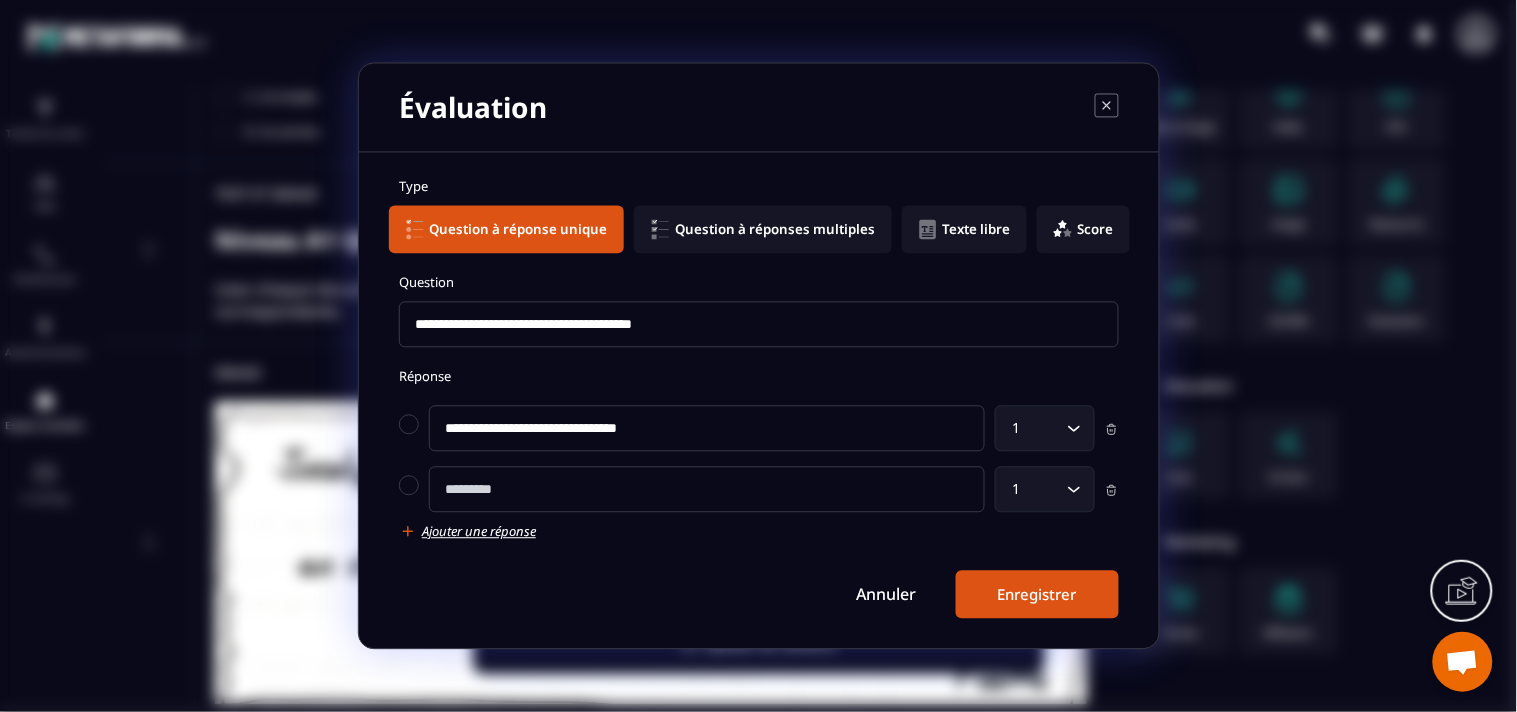click at bounding box center [707, 490] 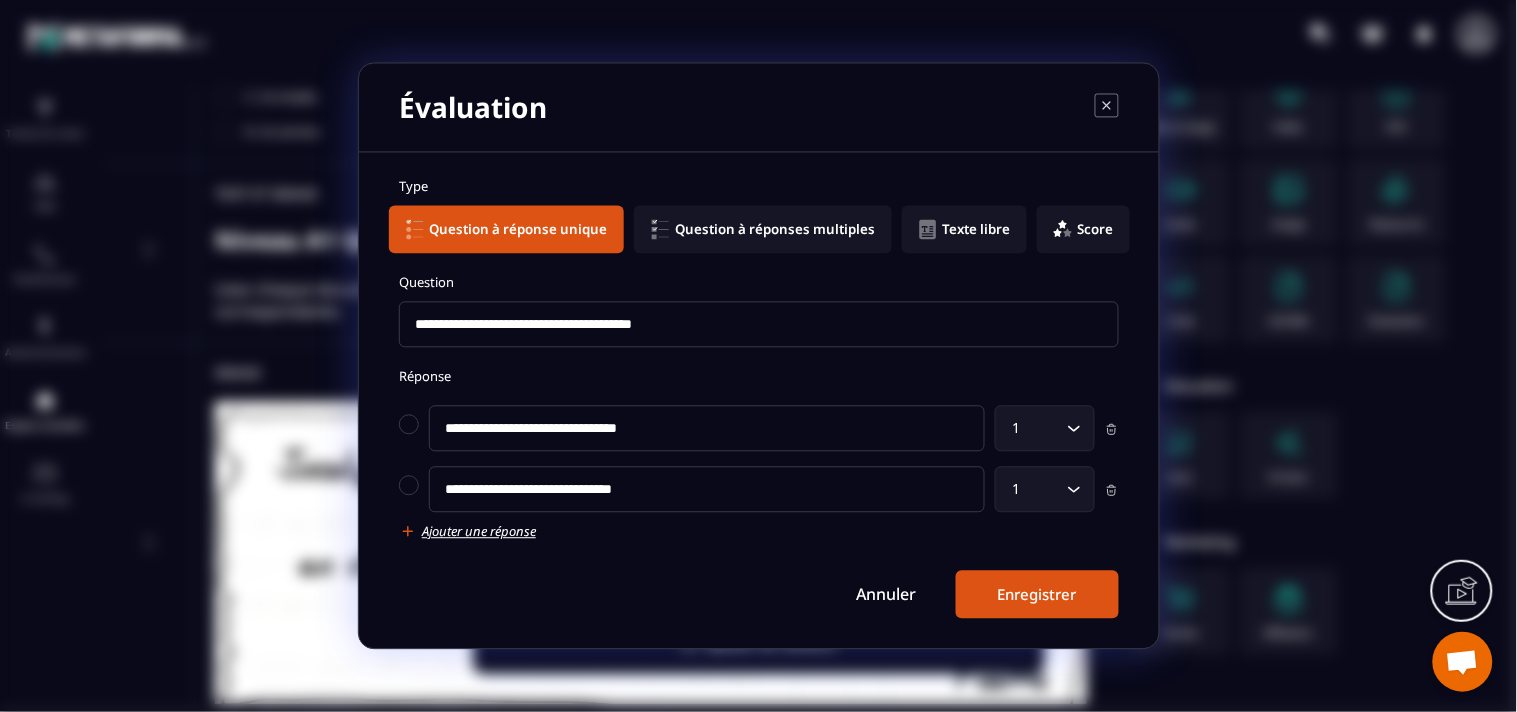 type on "**********" 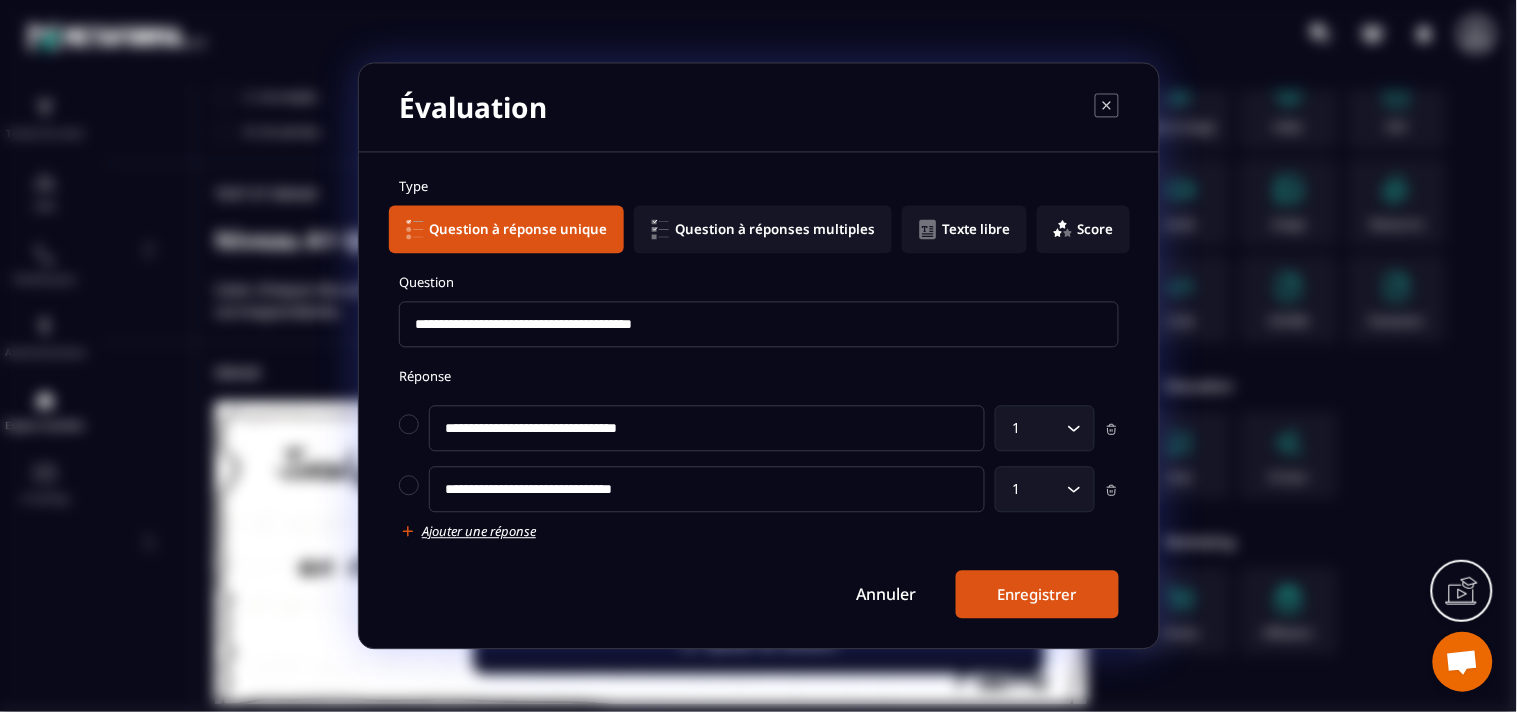 click on "Ajouter une réponse" at bounding box center (479, 532) 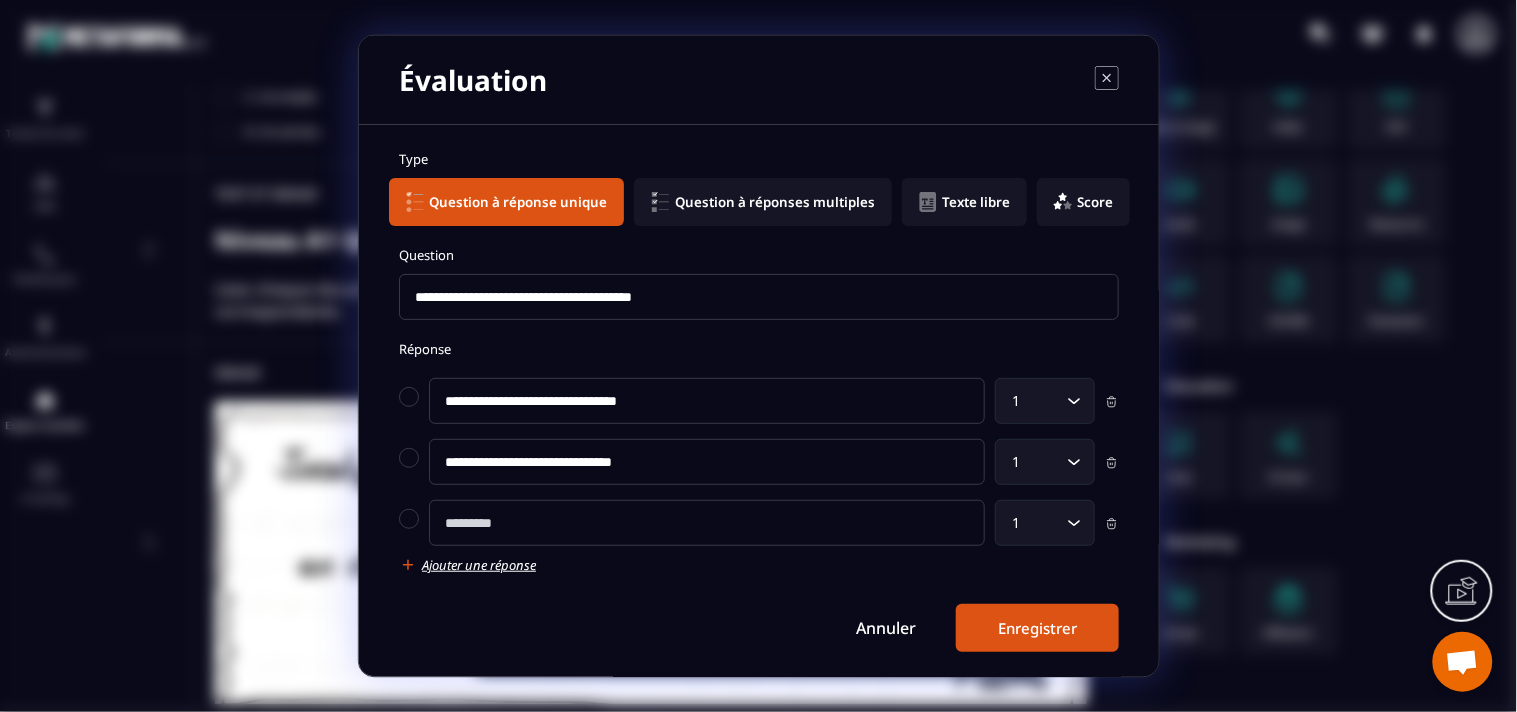 click at bounding box center (707, 523) 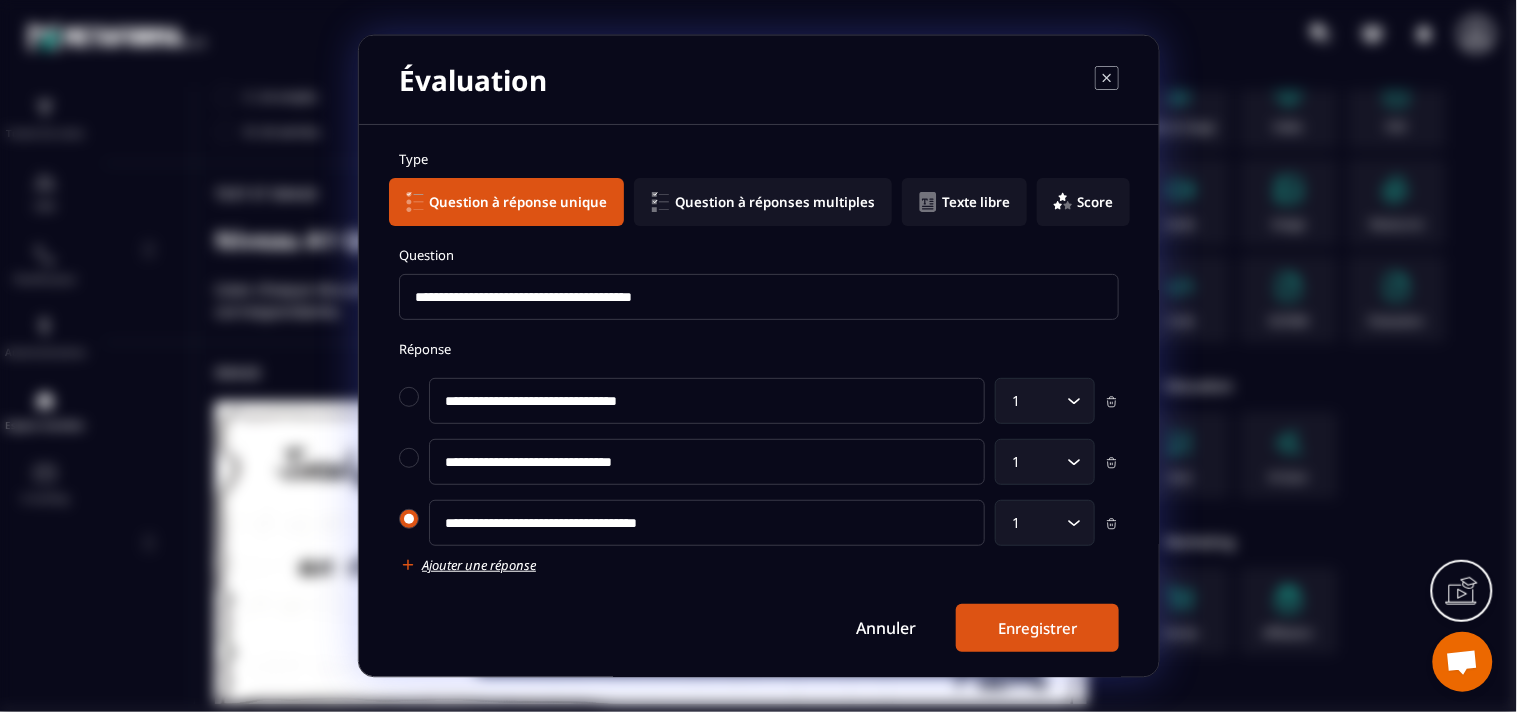 type on "**********" 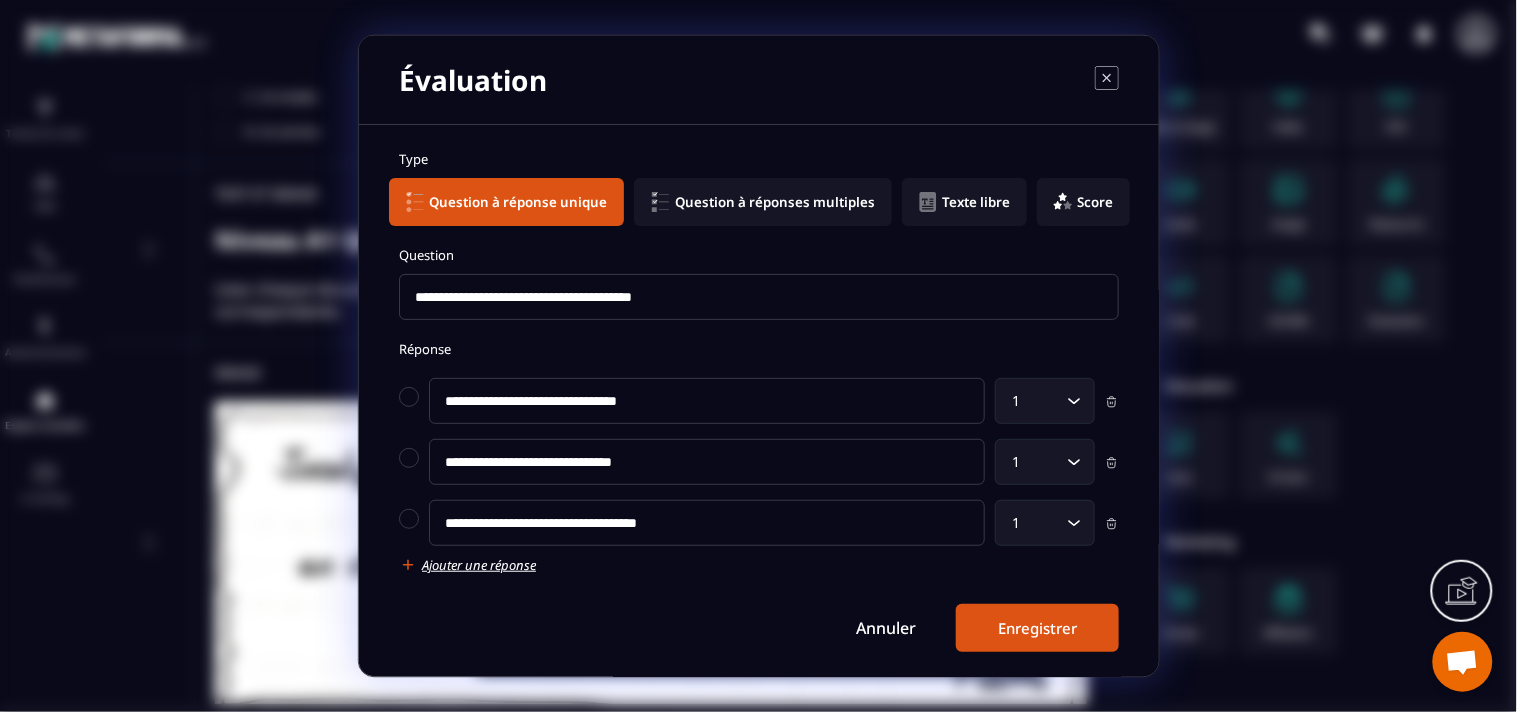 click on "Ajouter une réponse" at bounding box center (479, 565) 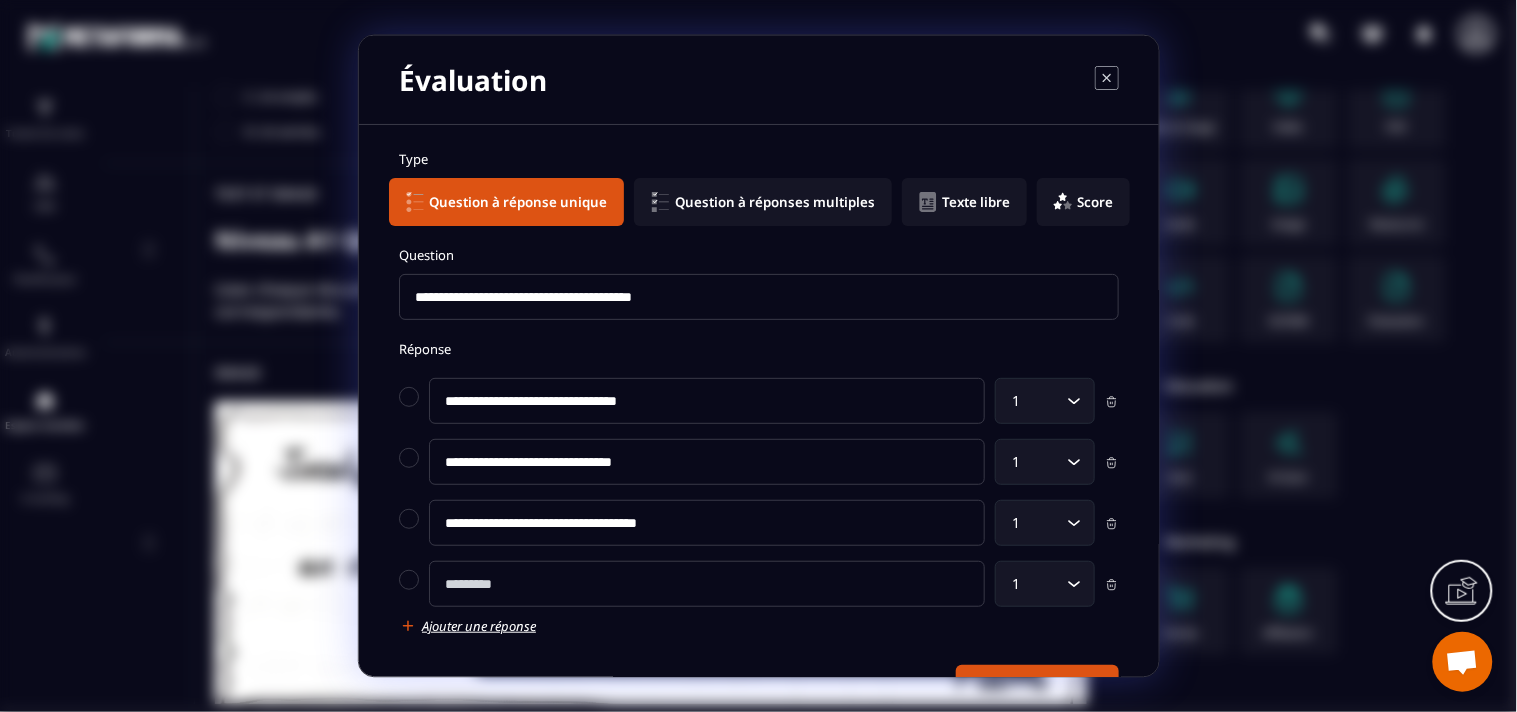 click on "**********" 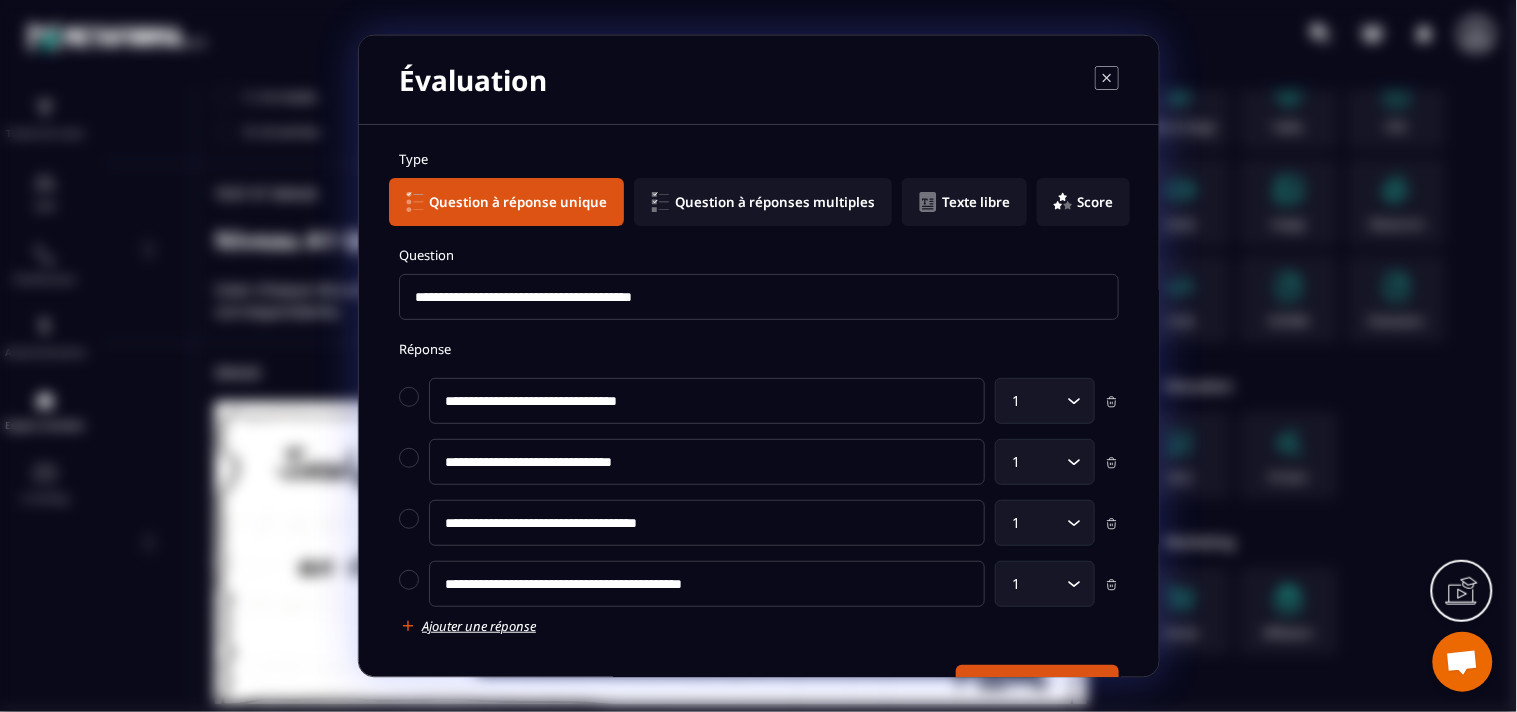 scroll, scrollTop: 66, scrollLeft: 0, axis: vertical 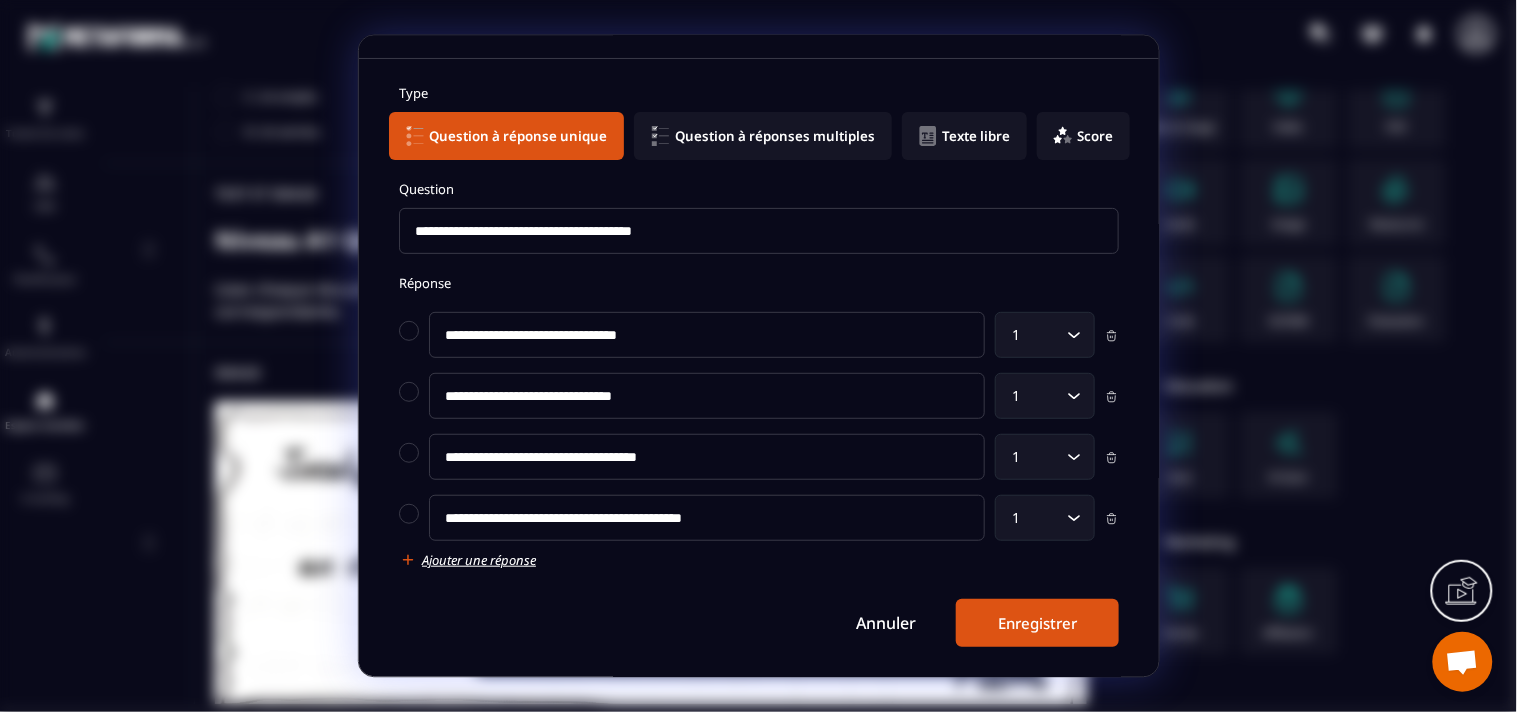 type on "**********" 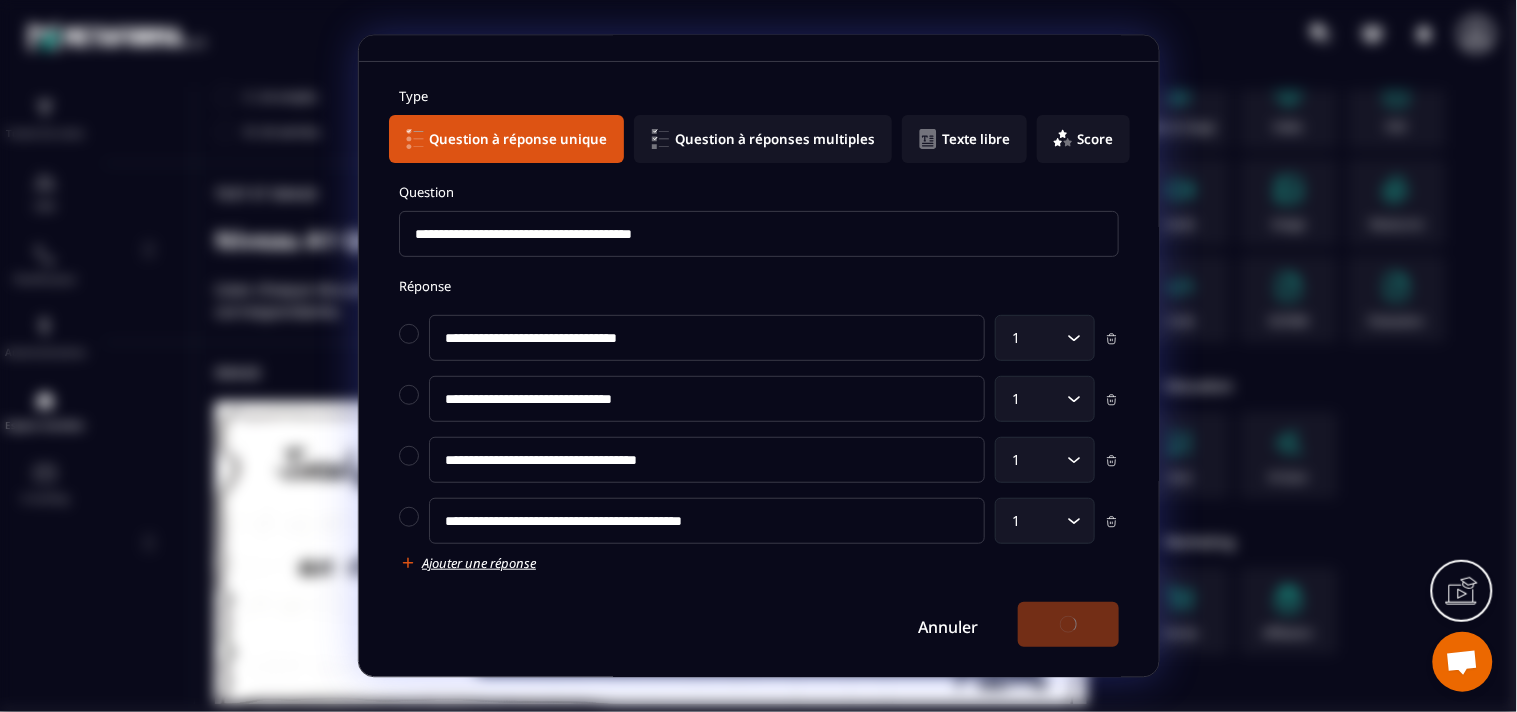 scroll, scrollTop: 66, scrollLeft: 0, axis: vertical 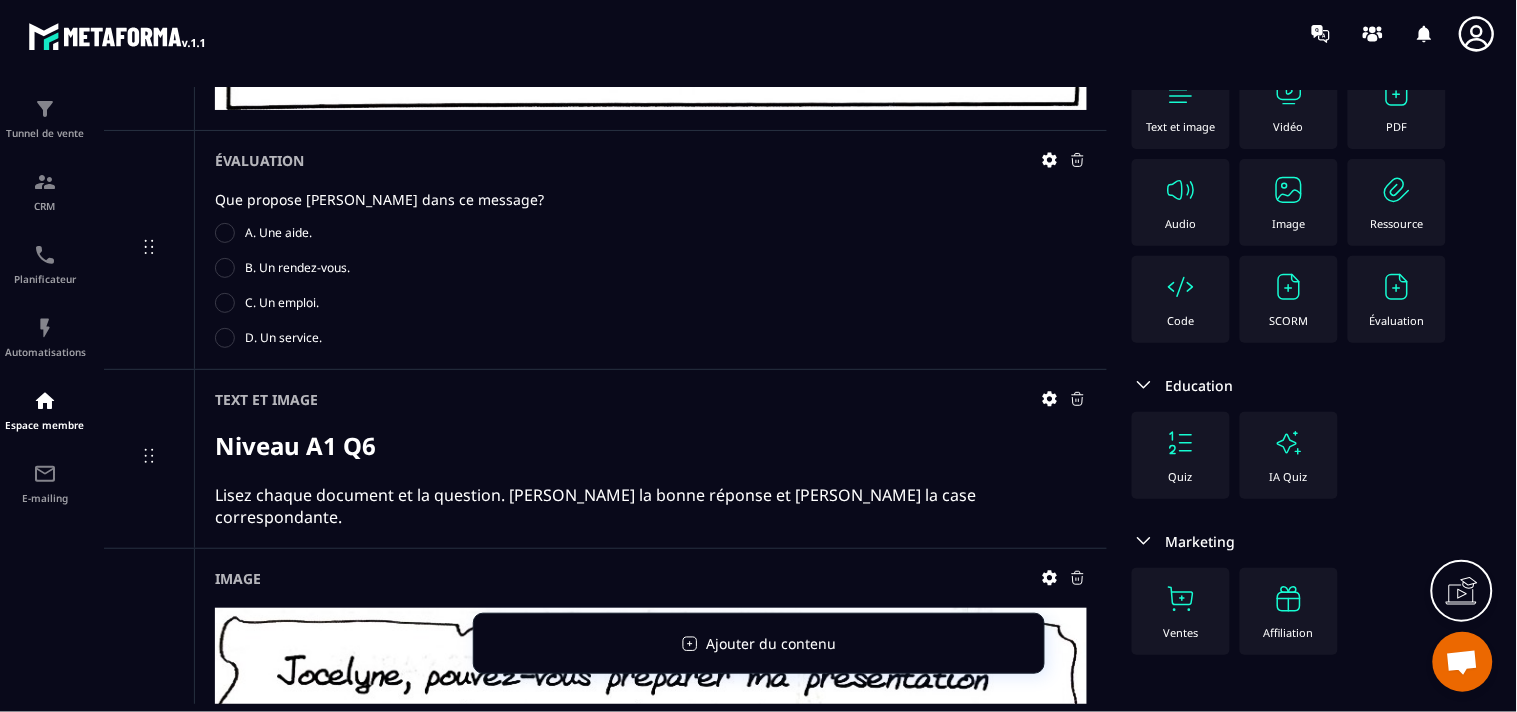 click at bounding box center [1181, 93] 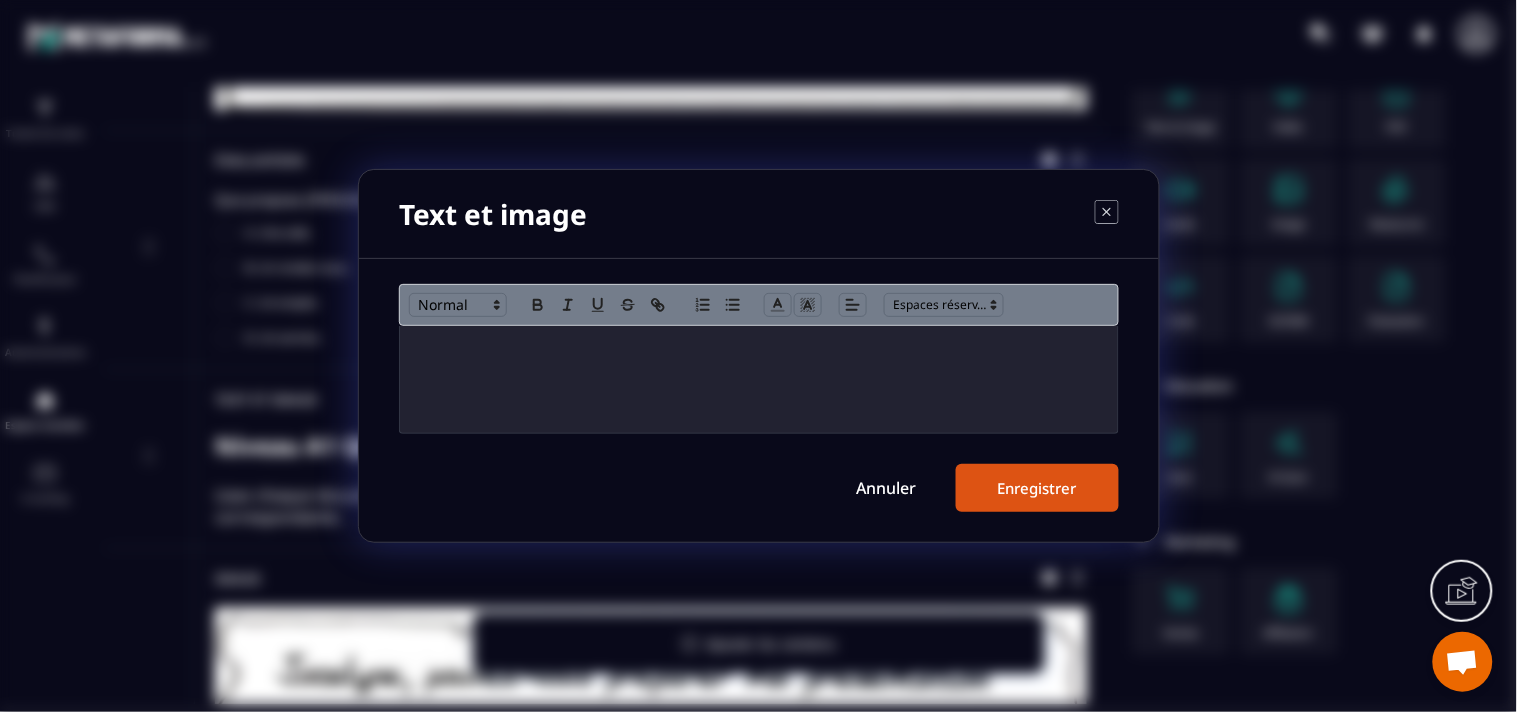 click at bounding box center (759, 379) 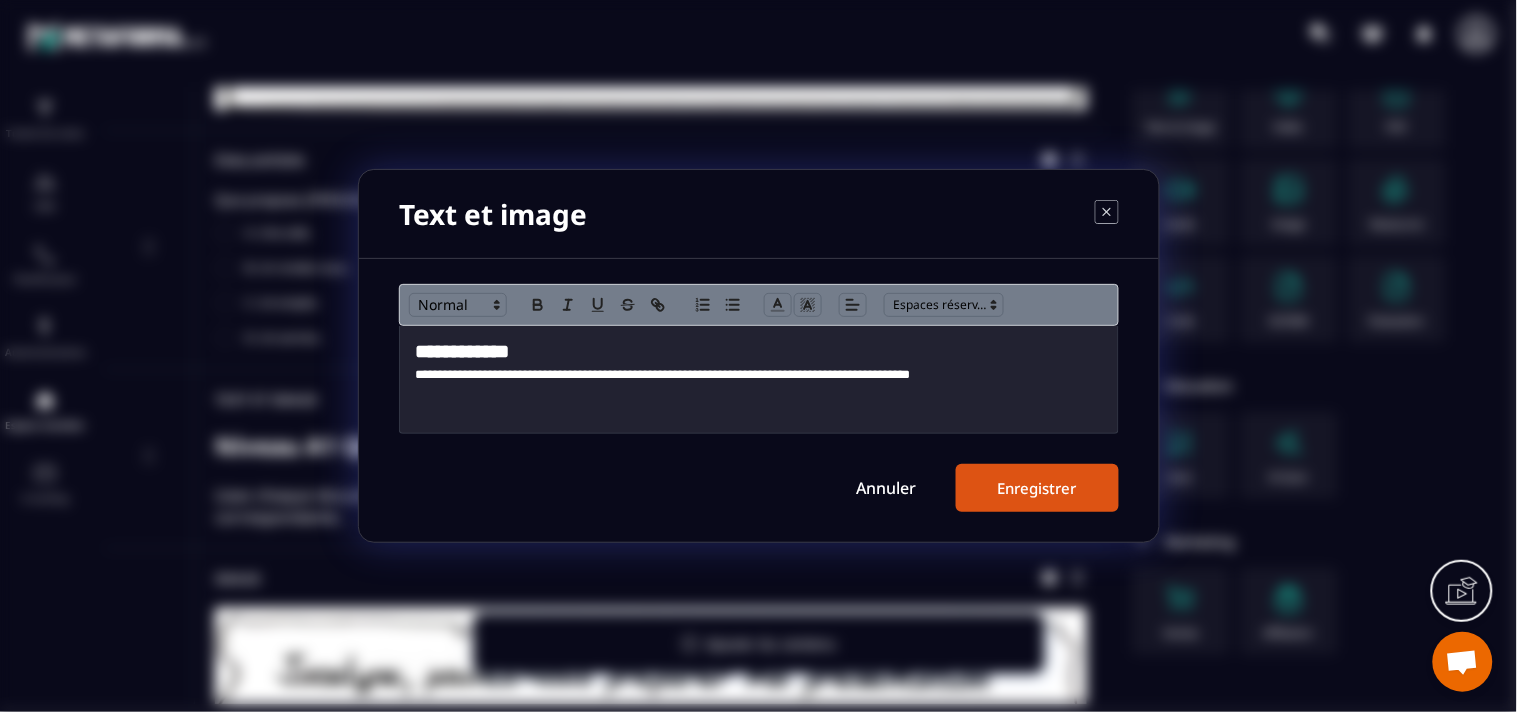 click on "**********" at bounding box center [759, 352] 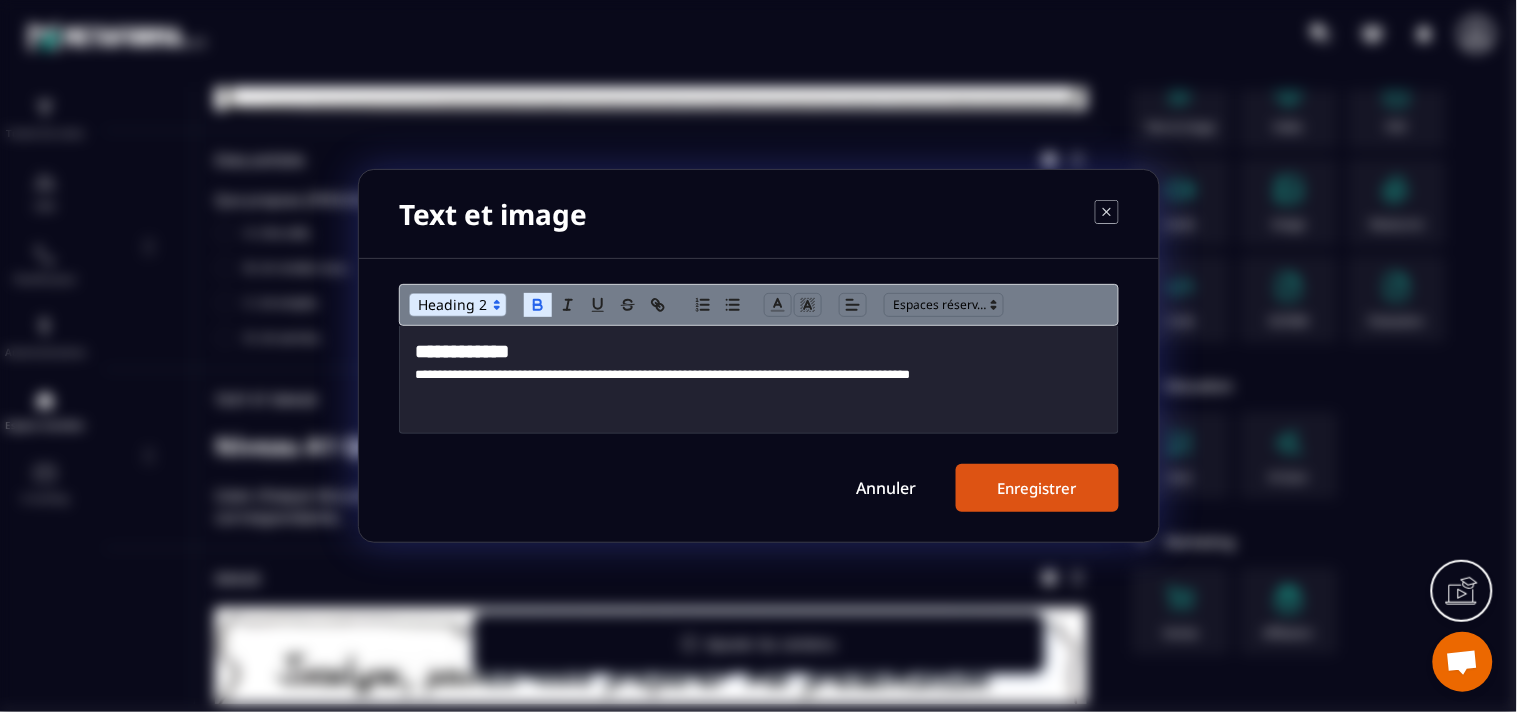 type 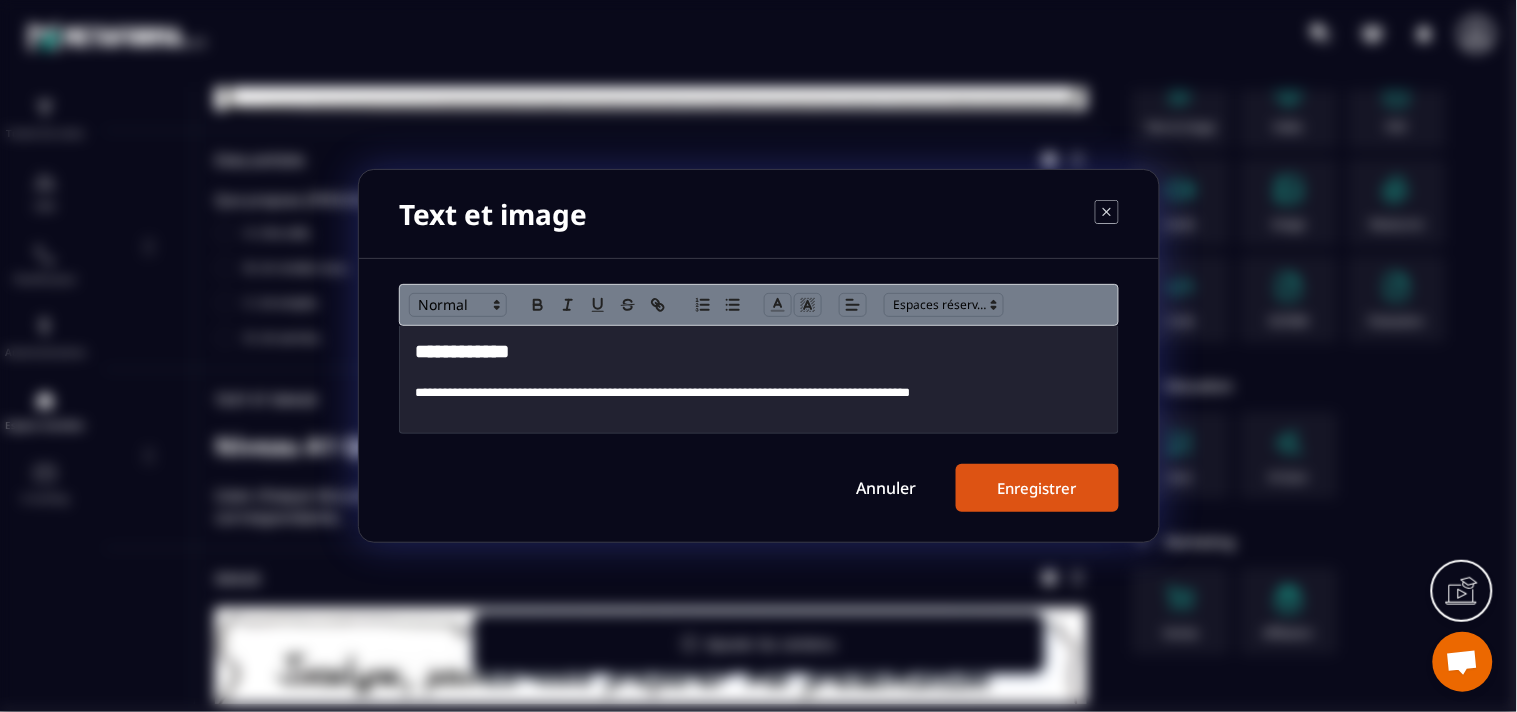 click on "Enregistrer" at bounding box center [1037, 488] 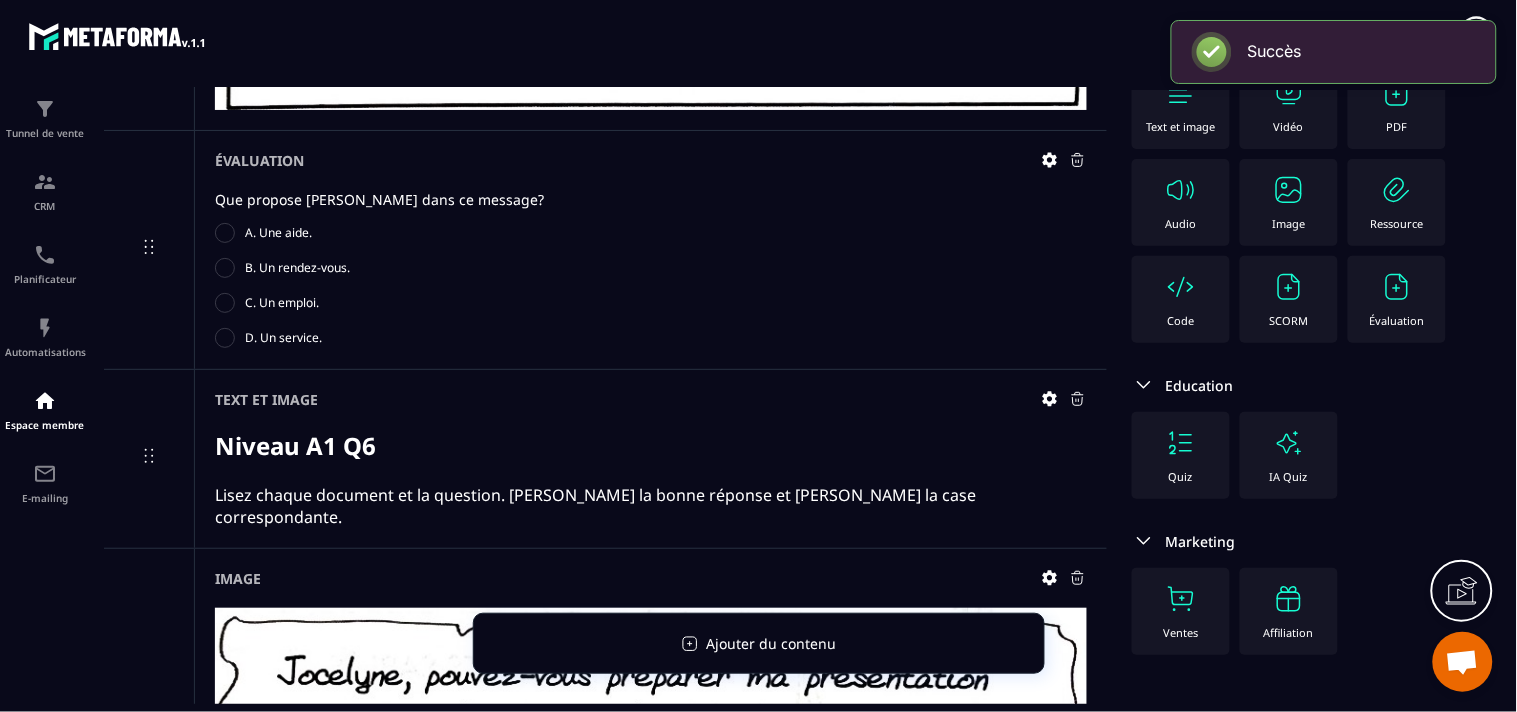 click on "Image" at bounding box center (1289, 202) 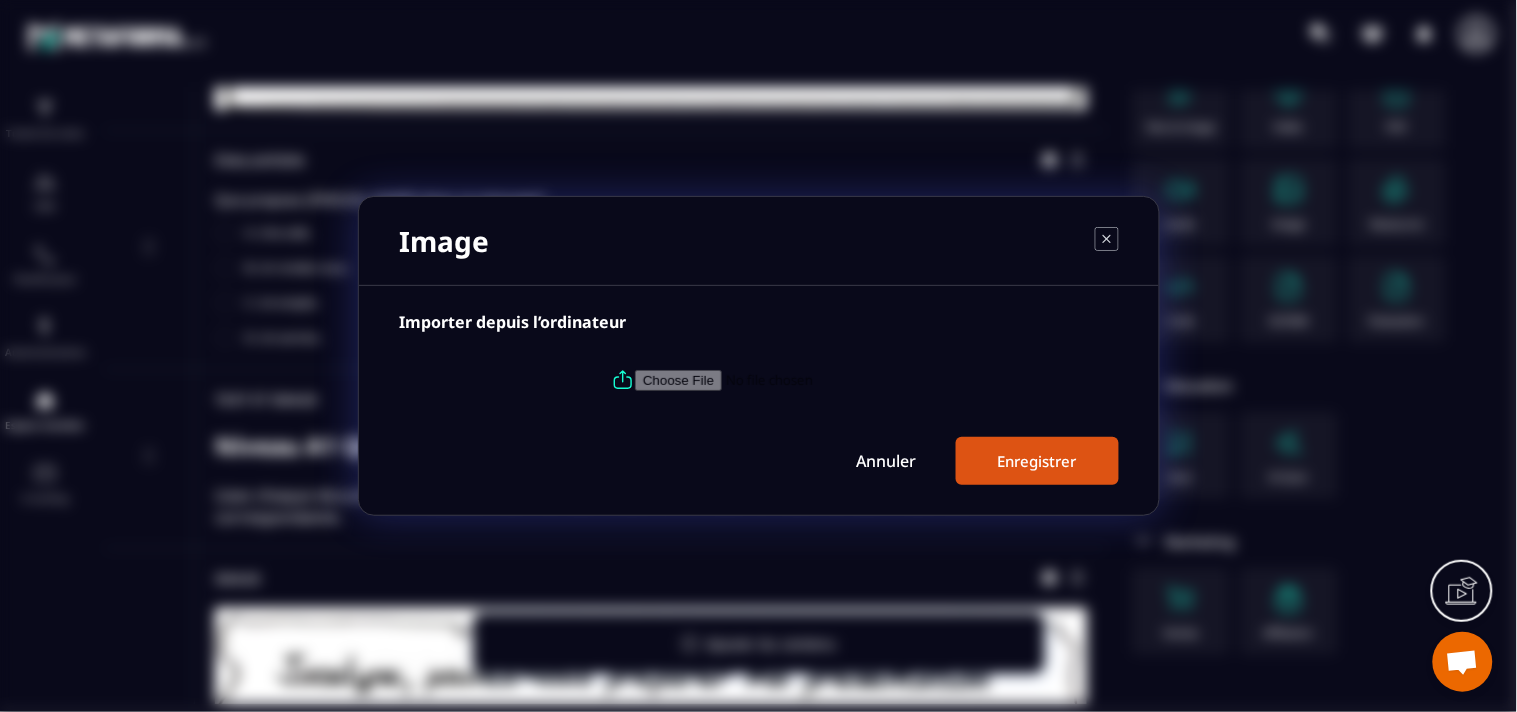click at bounding box center [771, 380] 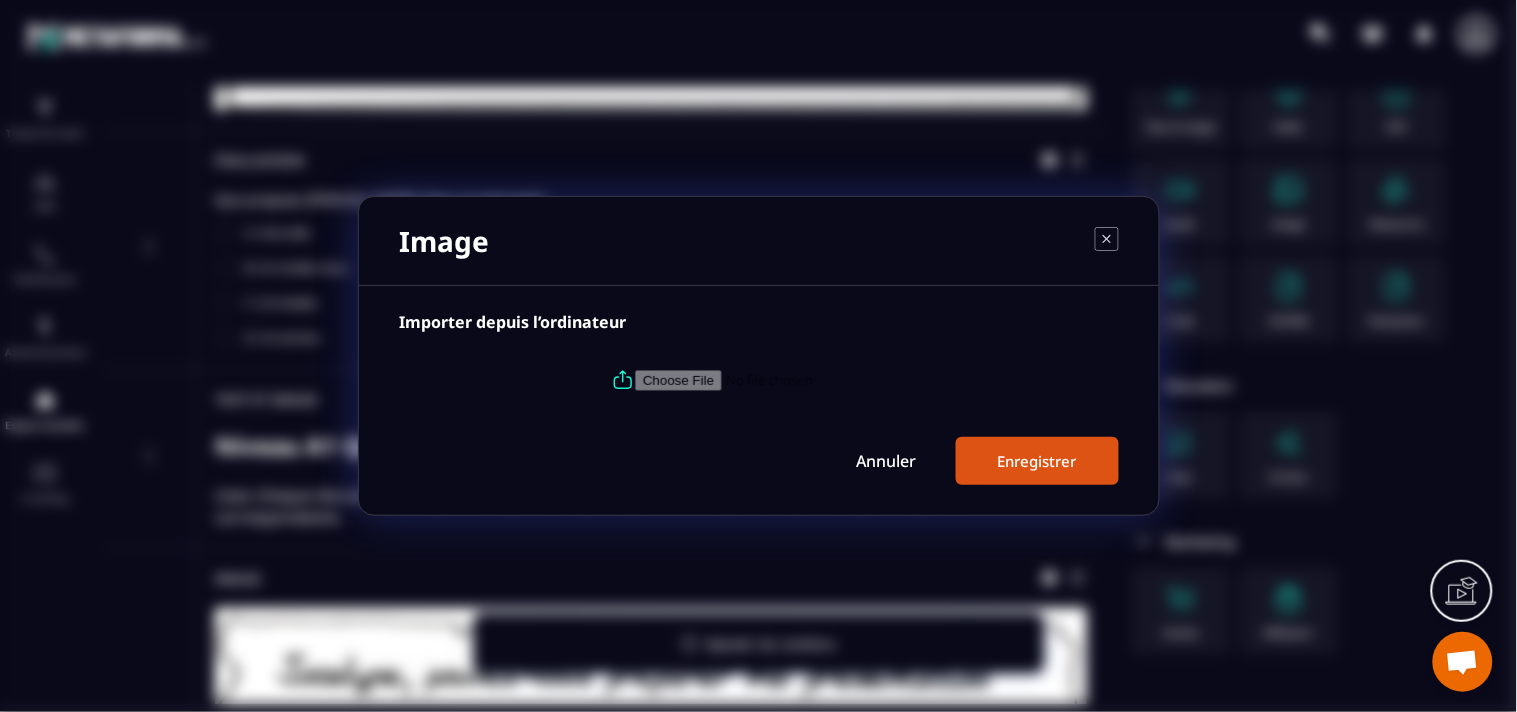 type on "**********" 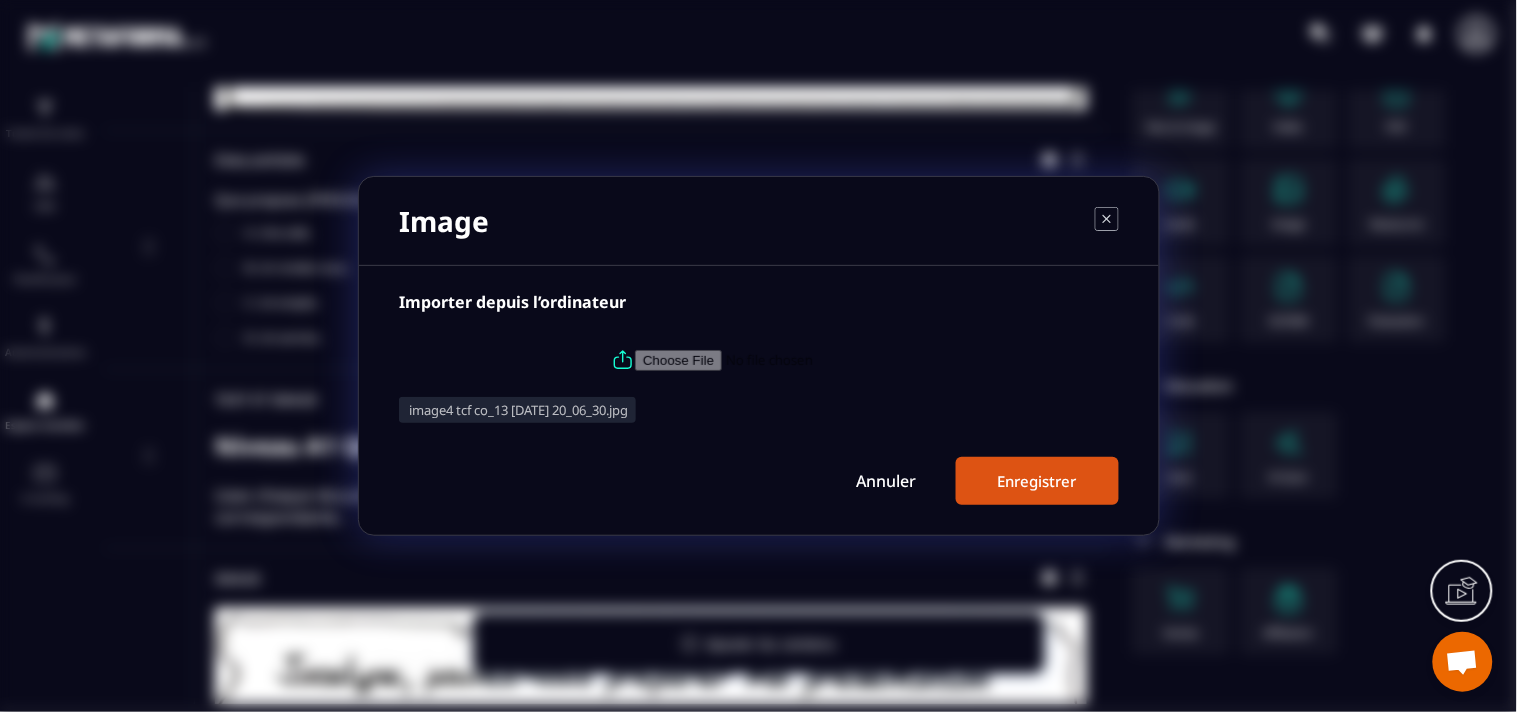 click on "Enregistrer" at bounding box center [1037, 481] 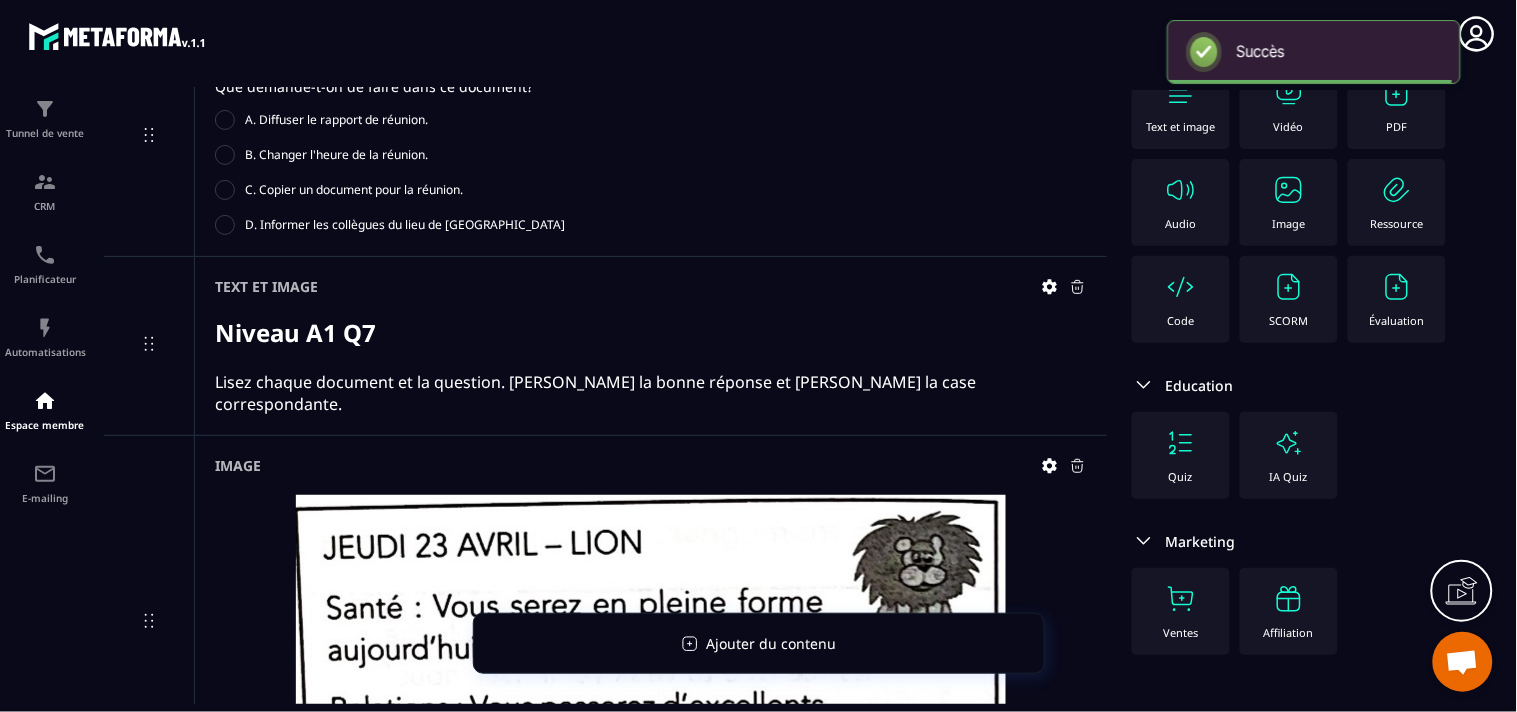 scroll, scrollTop: 5102, scrollLeft: 0, axis: vertical 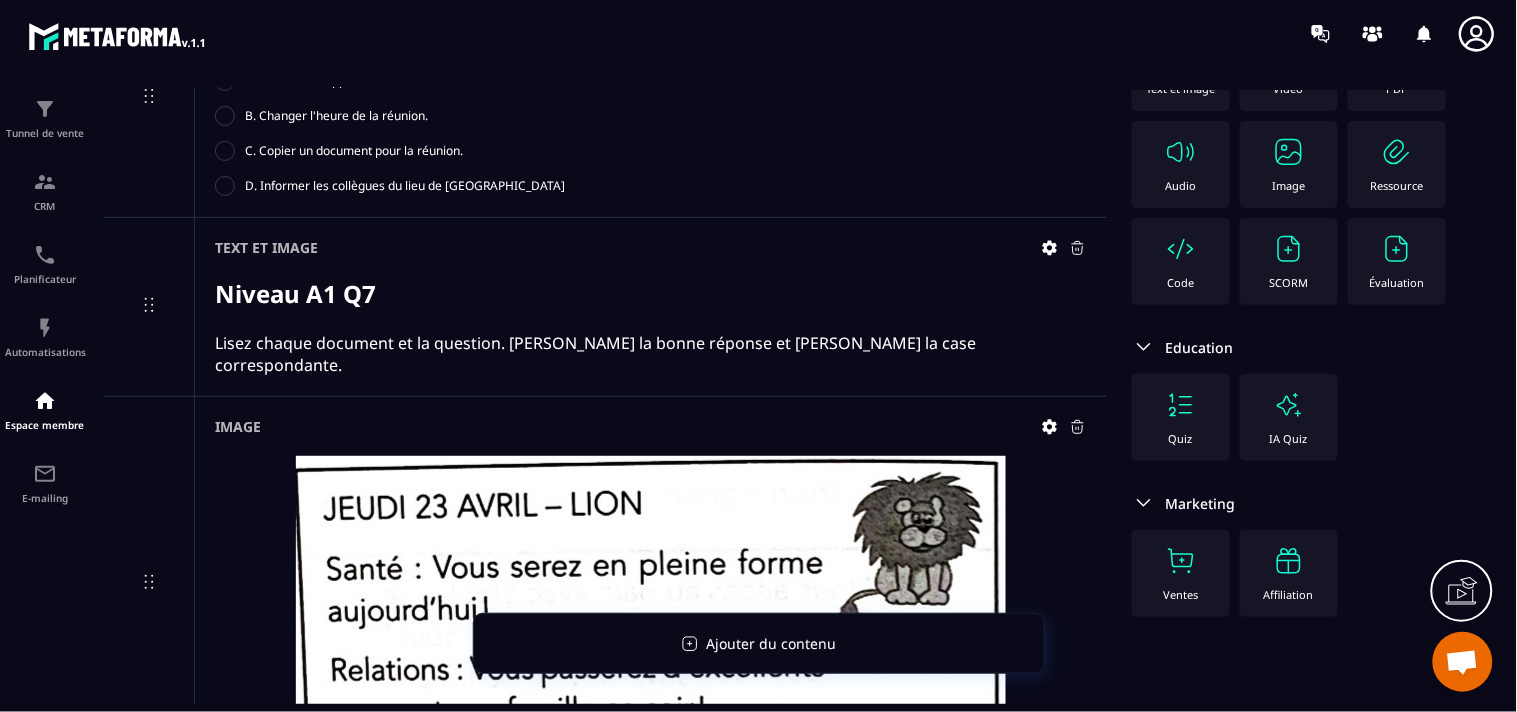 click at bounding box center [1397, 249] 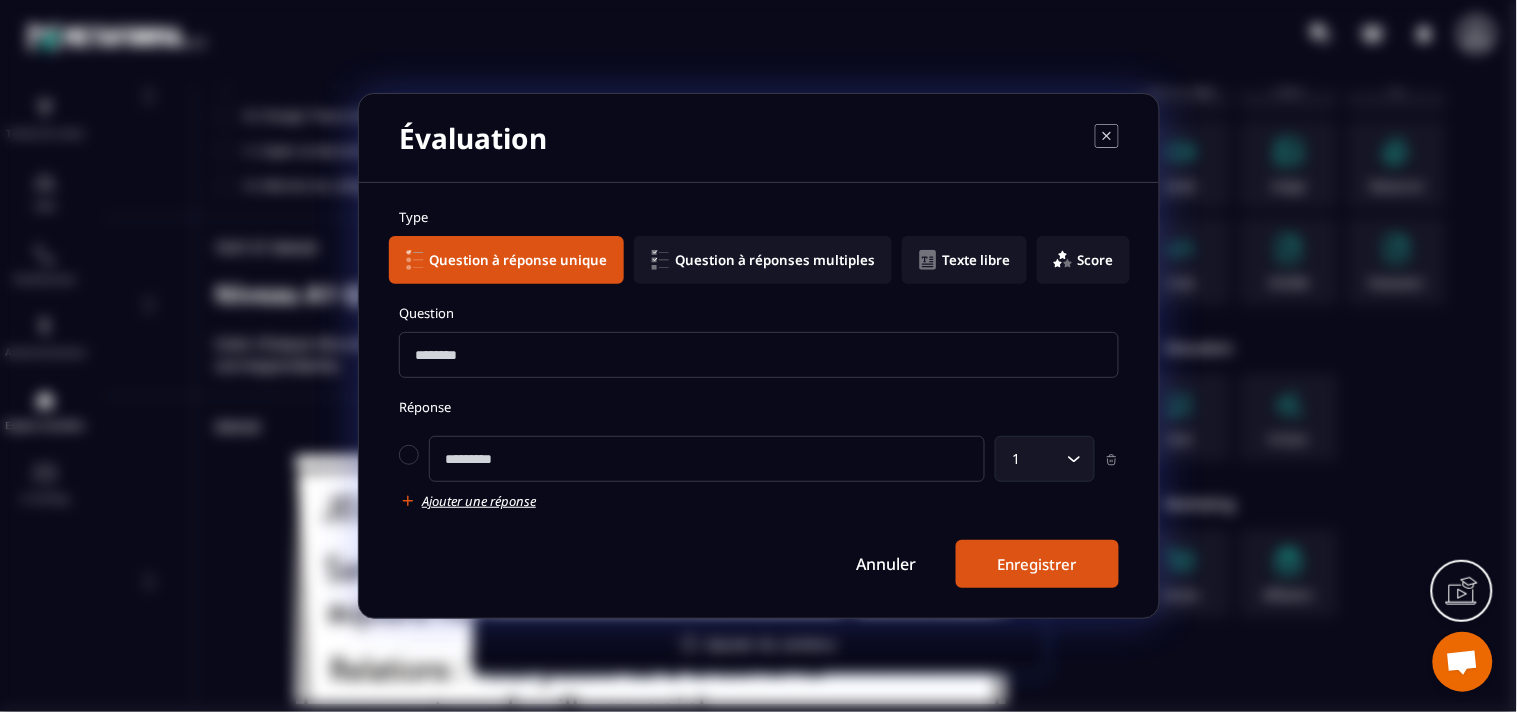 click at bounding box center (759, 355) 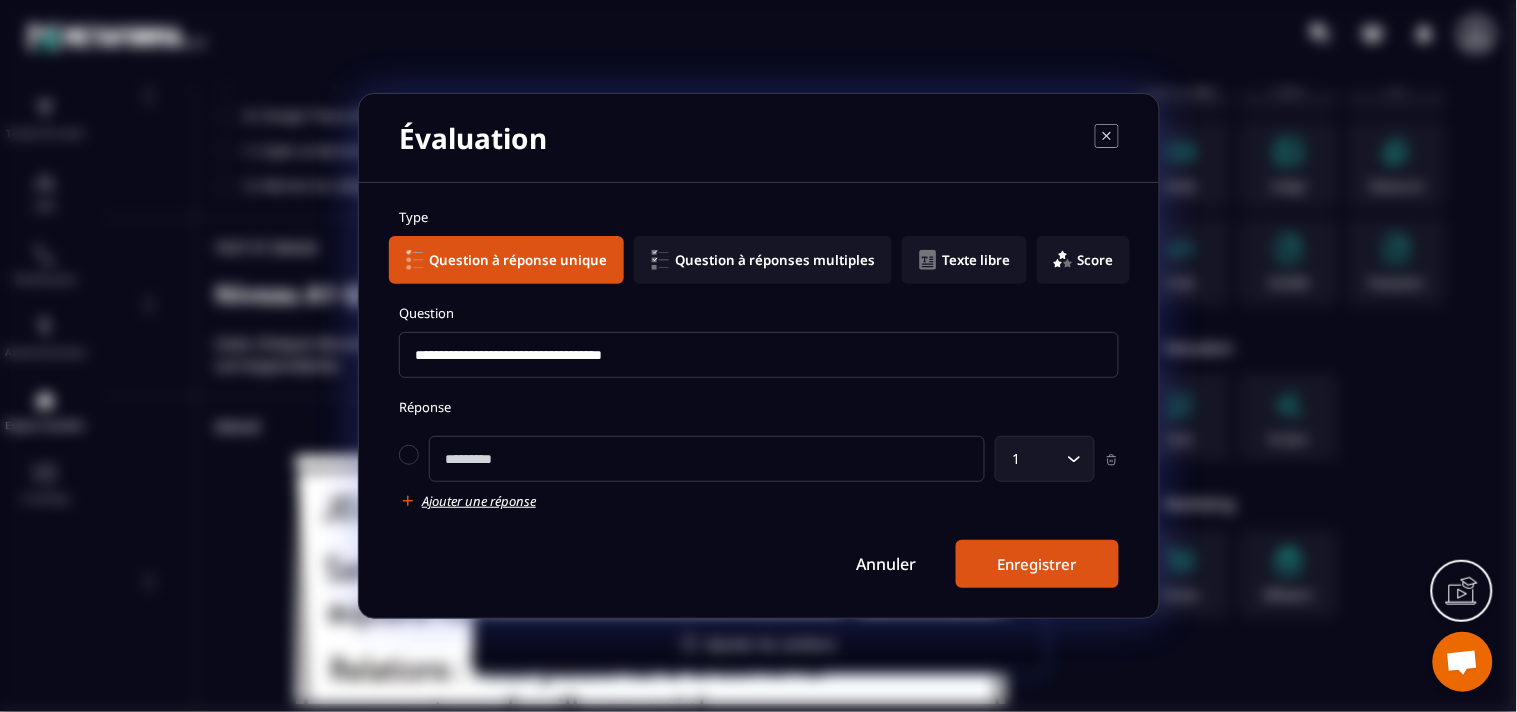 type on "**********" 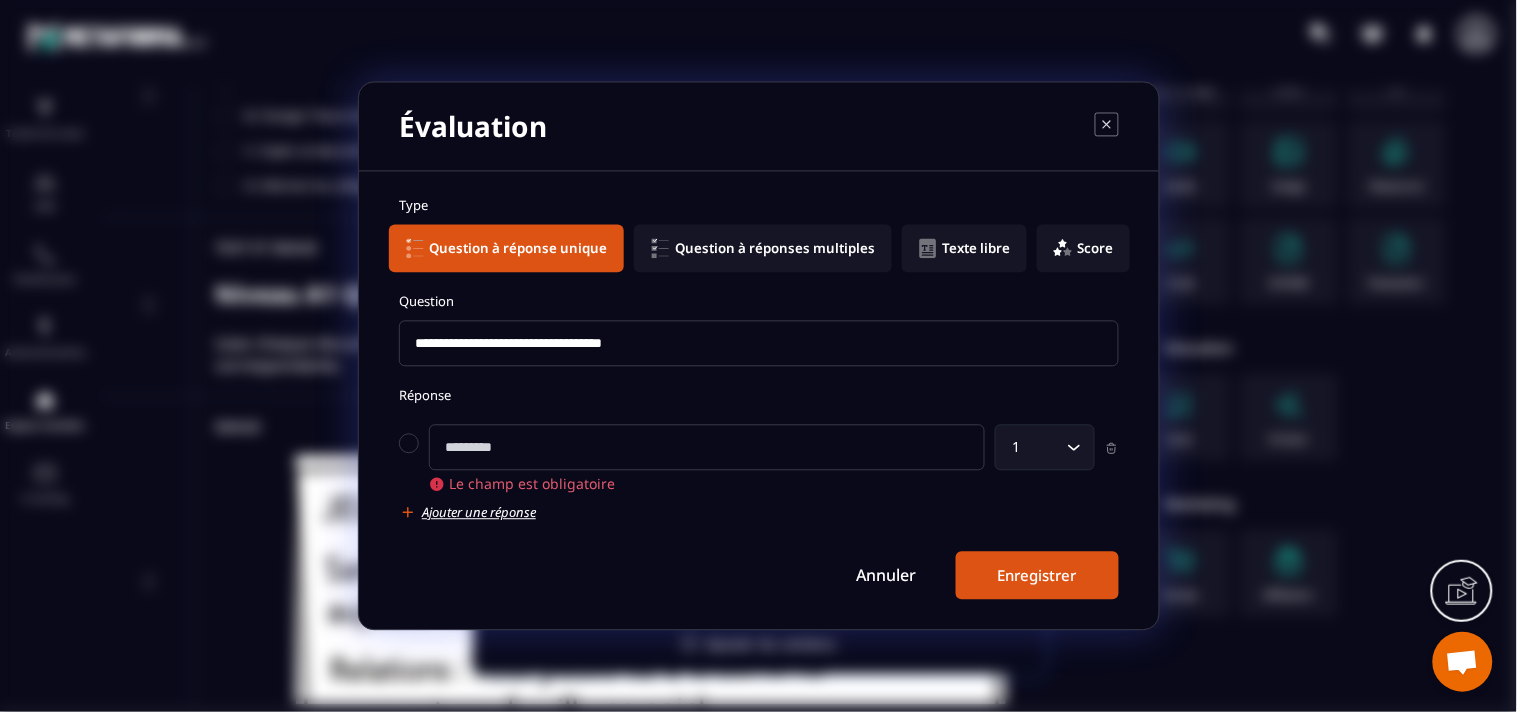 click at bounding box center [707, 448] 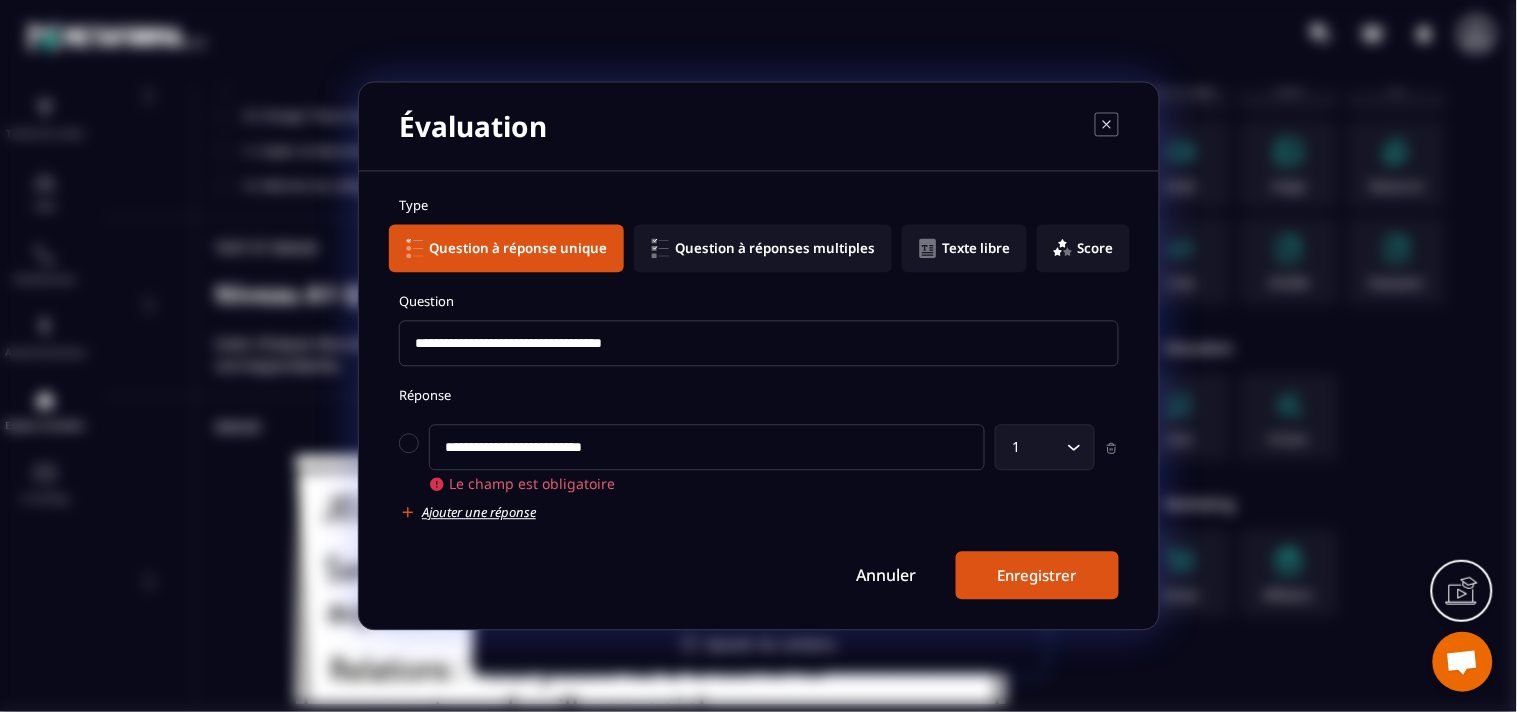 type on "**********" 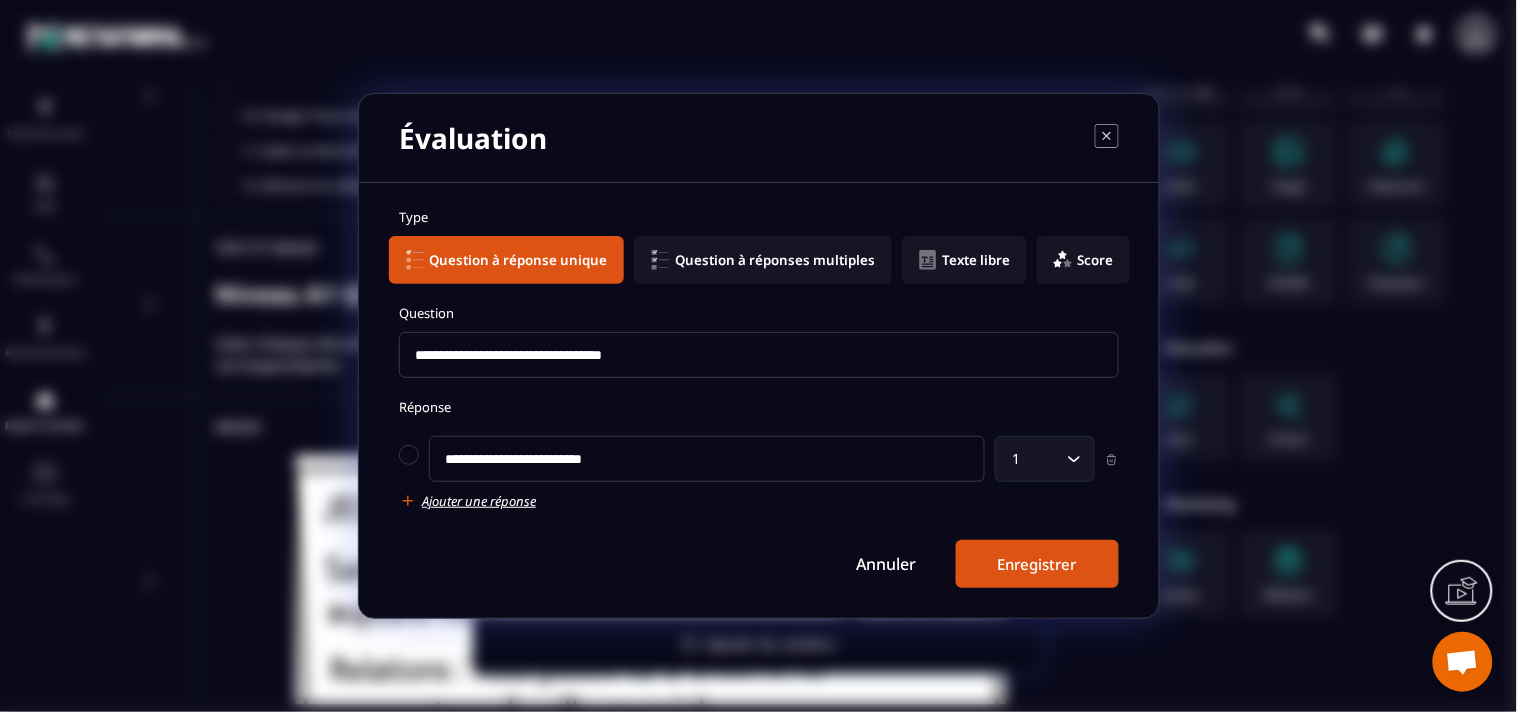 click on "Ajouter une réponse" at bounding box center [479, 501] 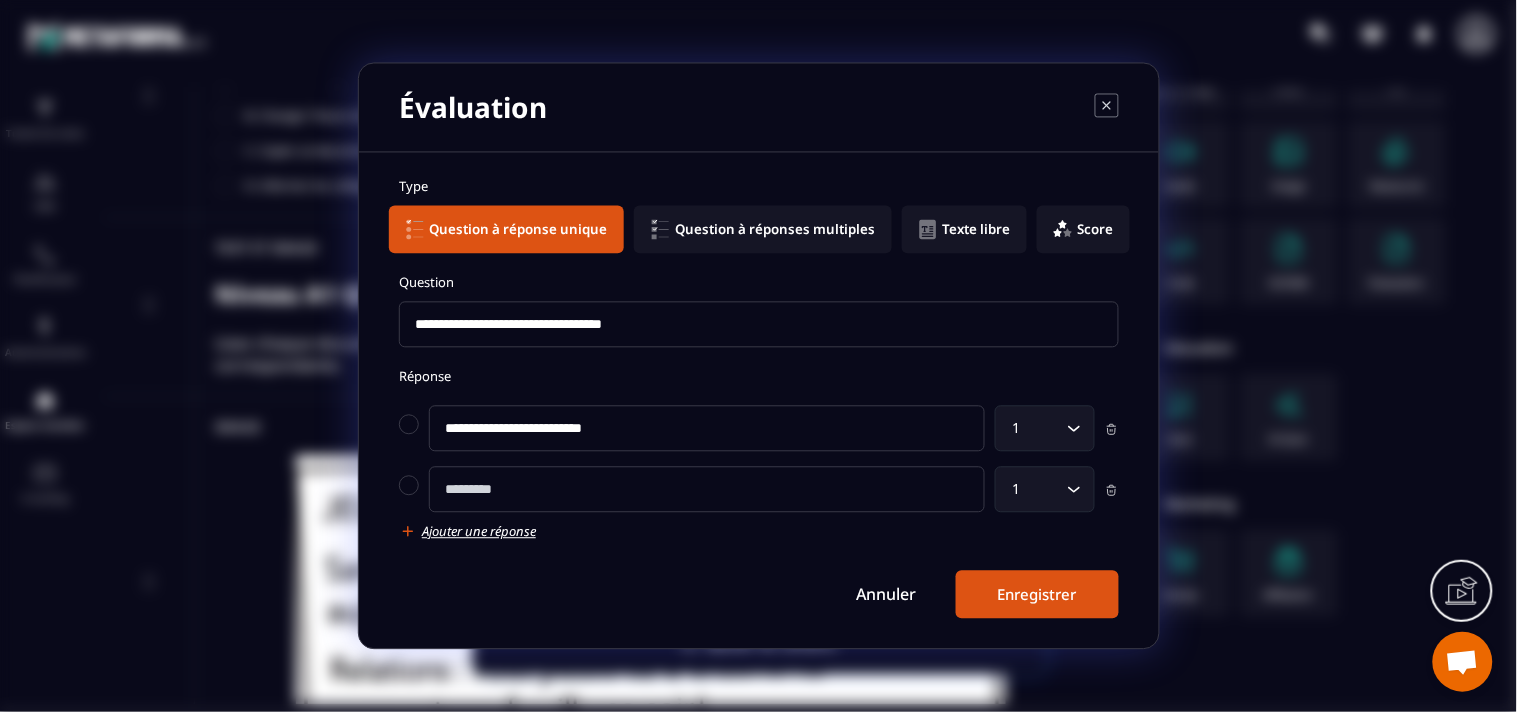 click at bounding box center (707, 490) 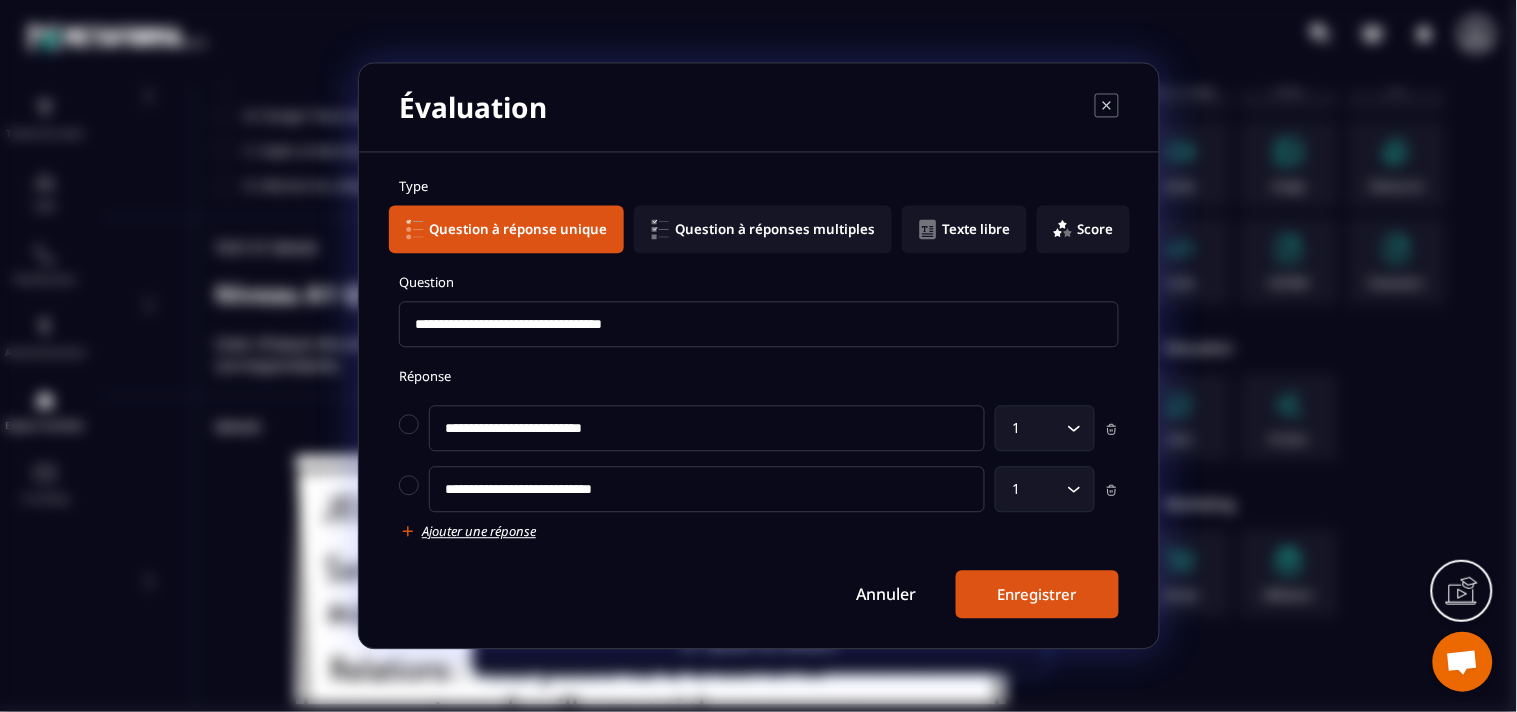 type on "**********" 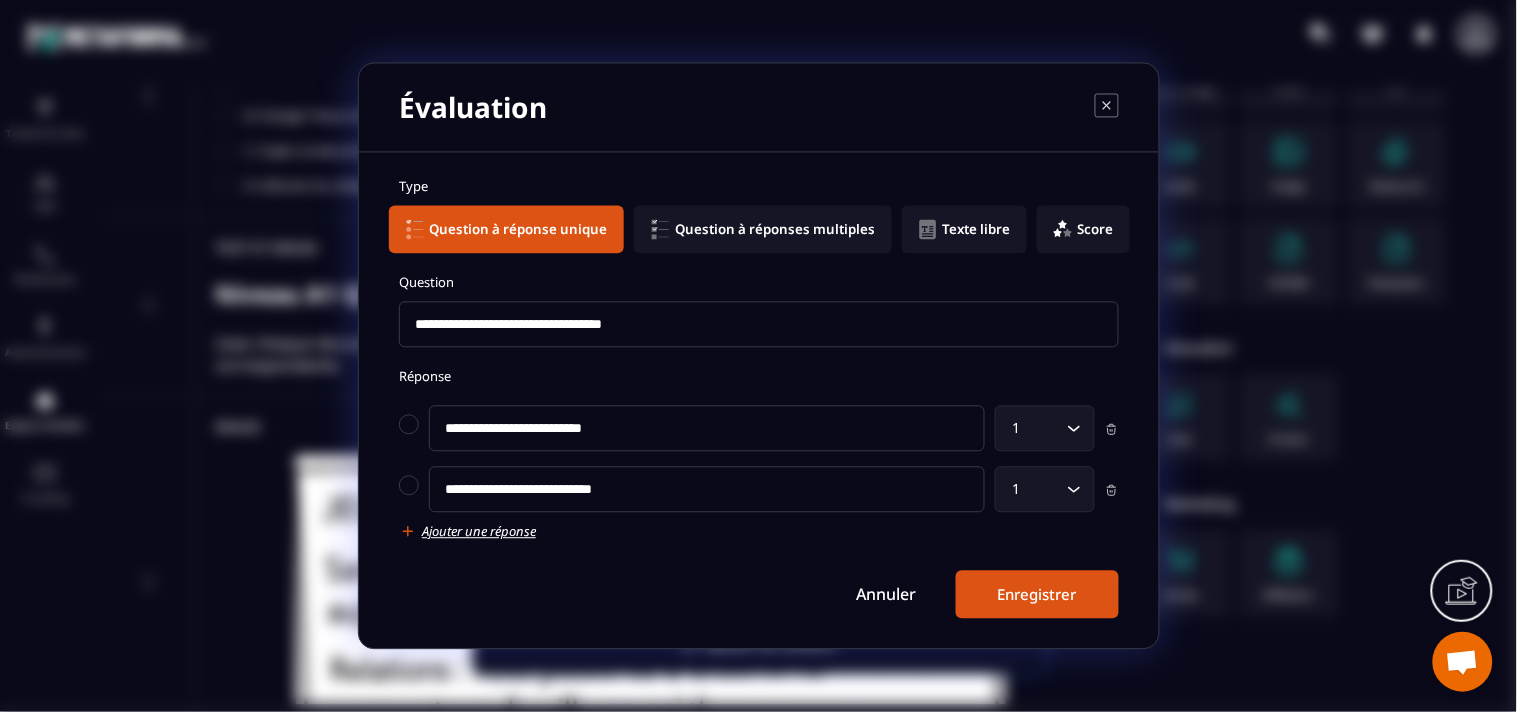 click on "Ajouter une réponse" at bounding box center [479, 532] 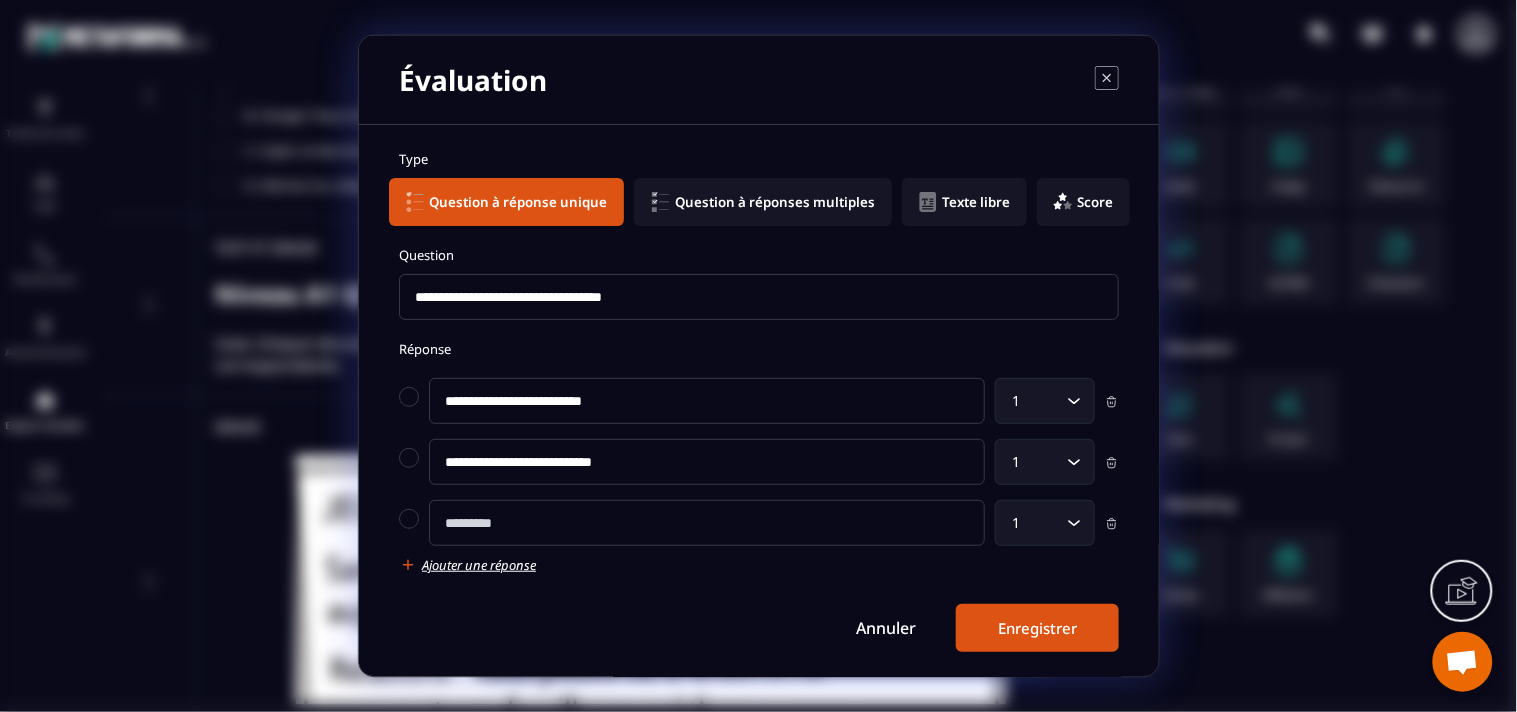 click at bounding box center [707, 523] 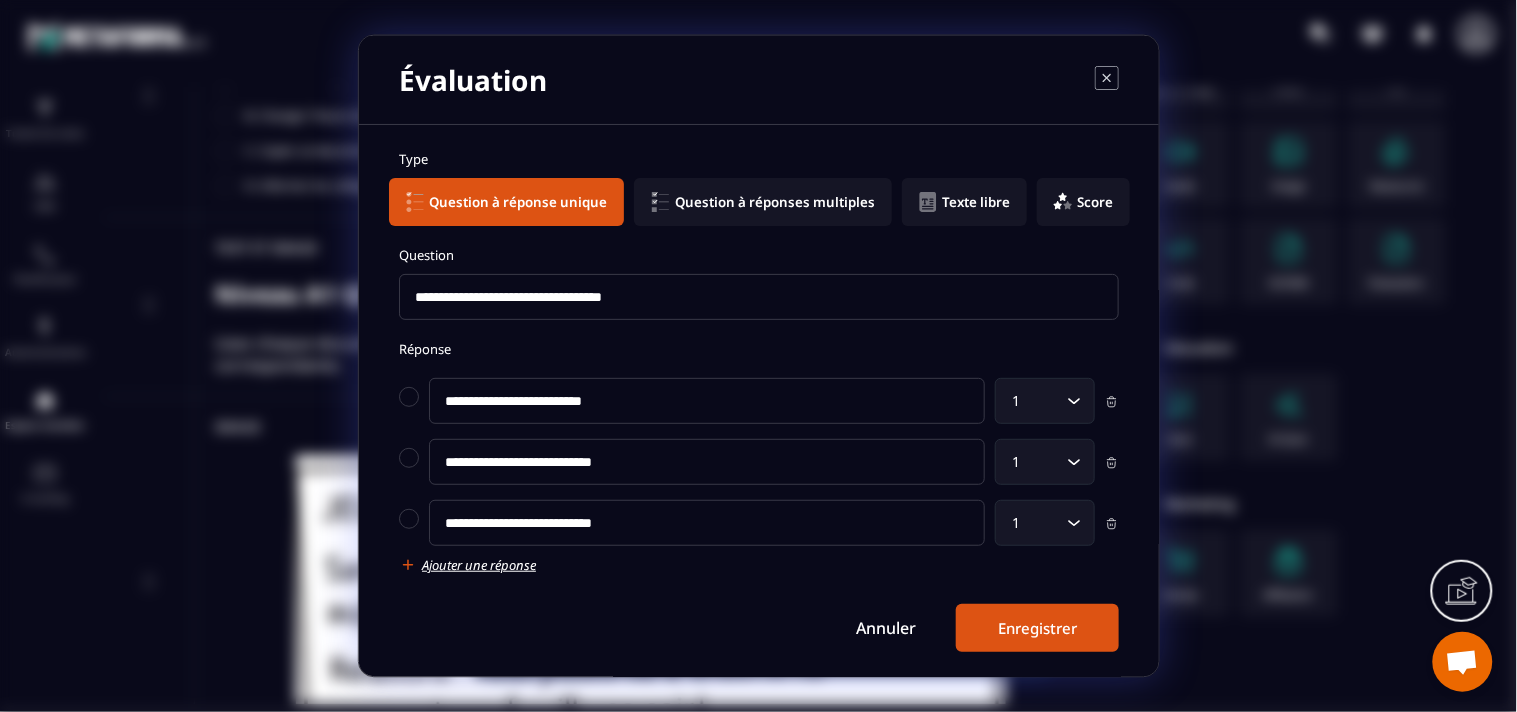 type on "**********" 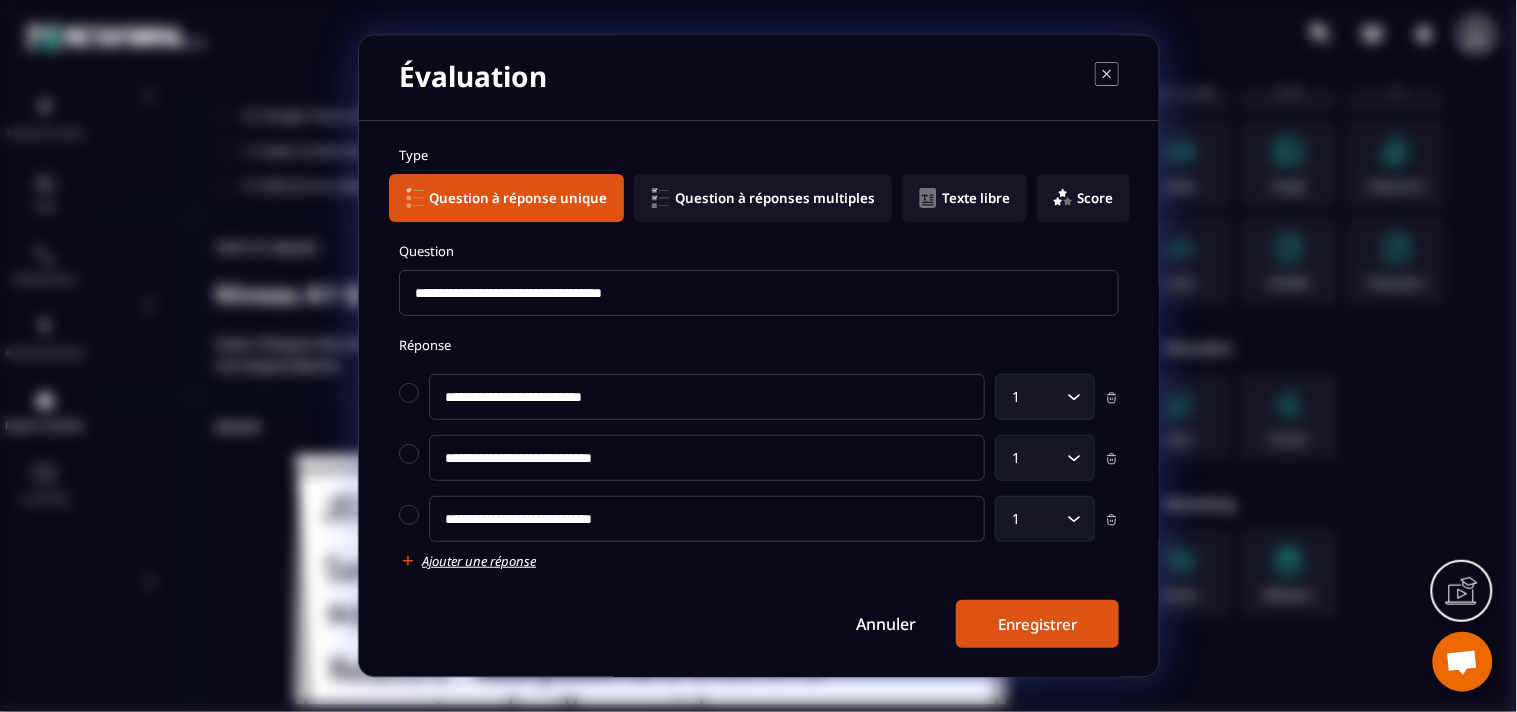 click on "Ajouter une réponse" at bounding box center (479, 561) 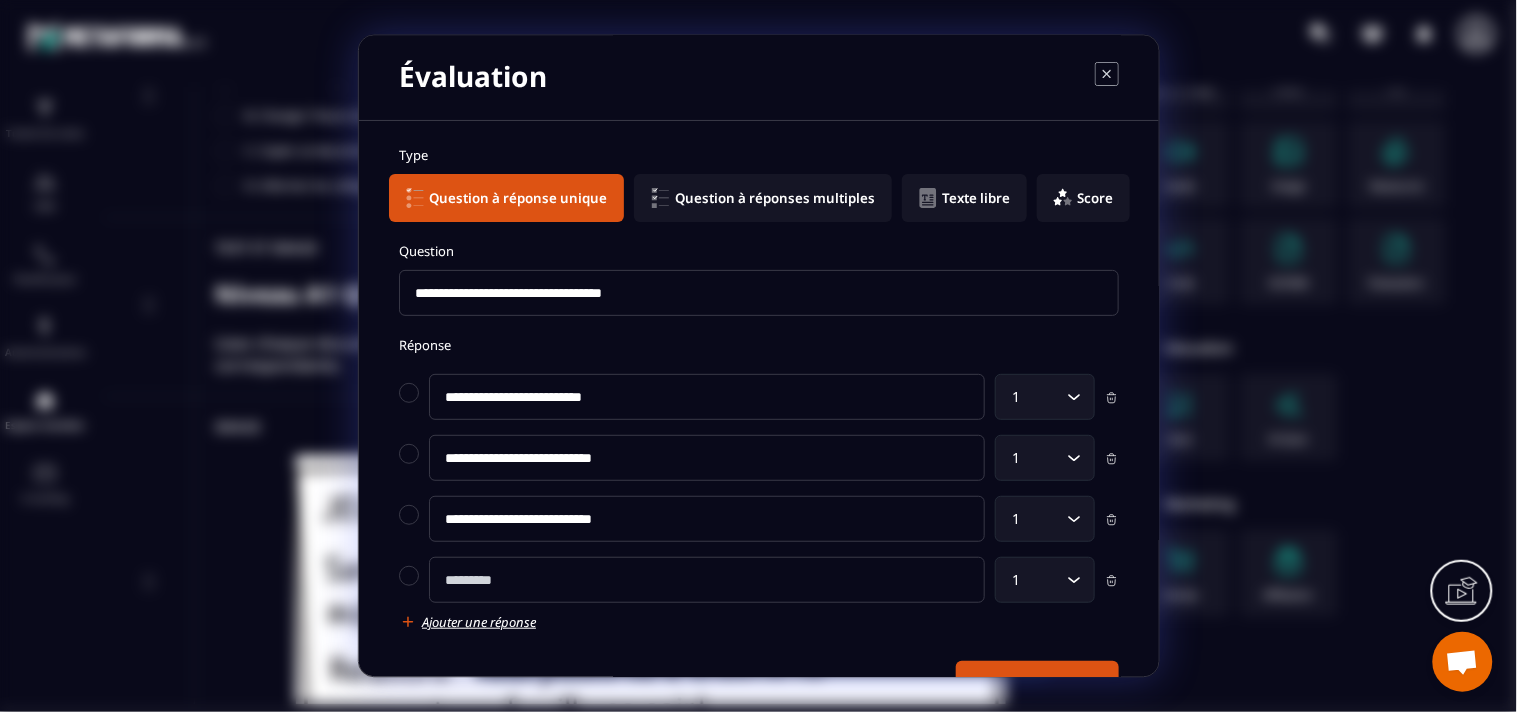 click on "**********" 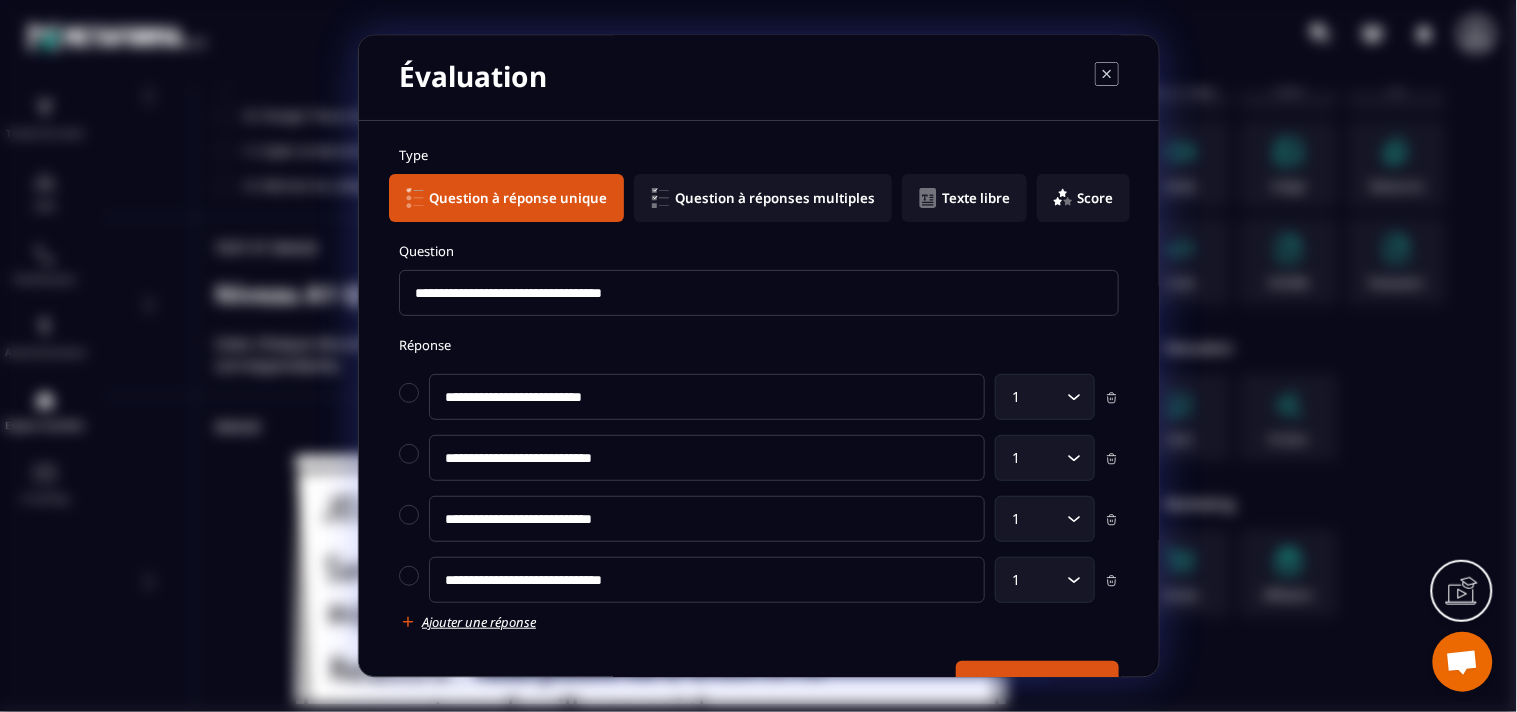 type on "**********" 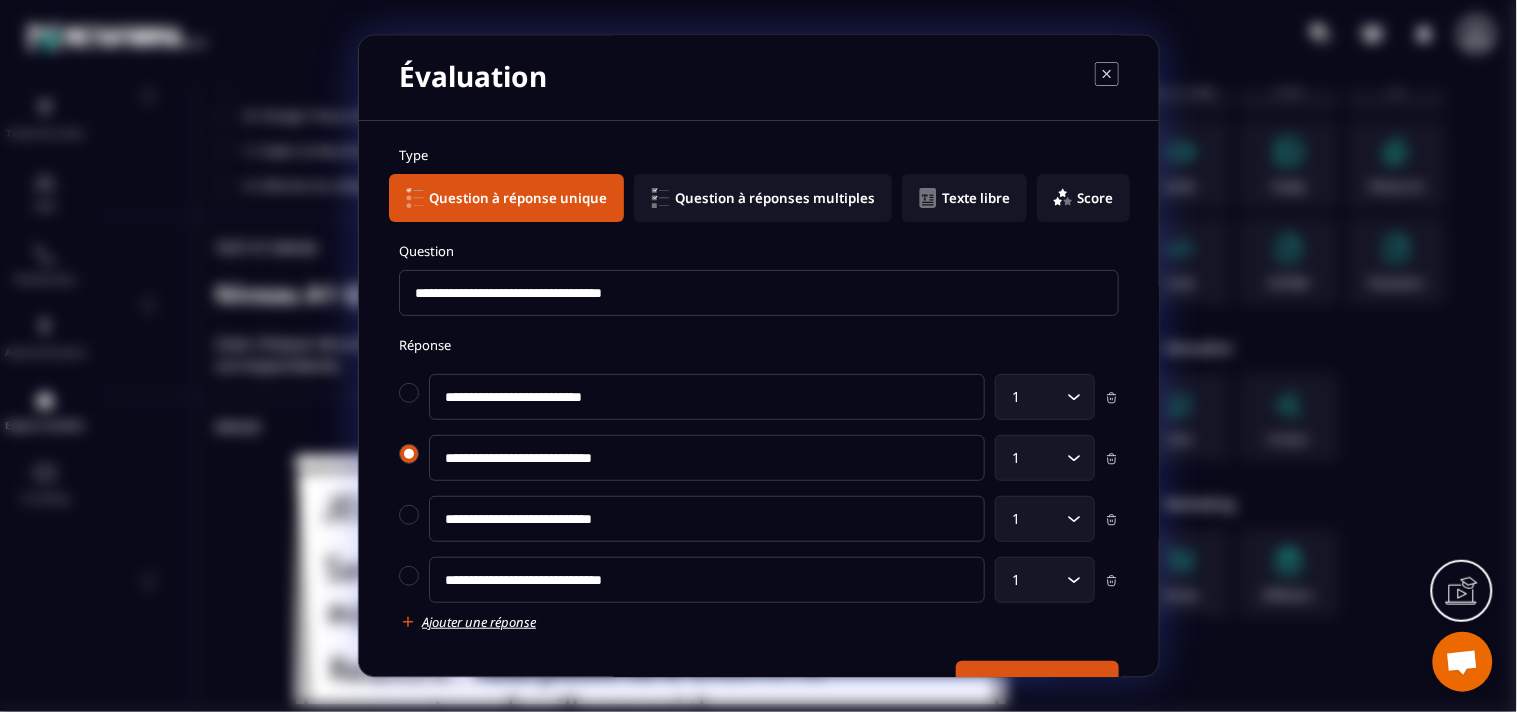 click at bounding box center (409, 454) 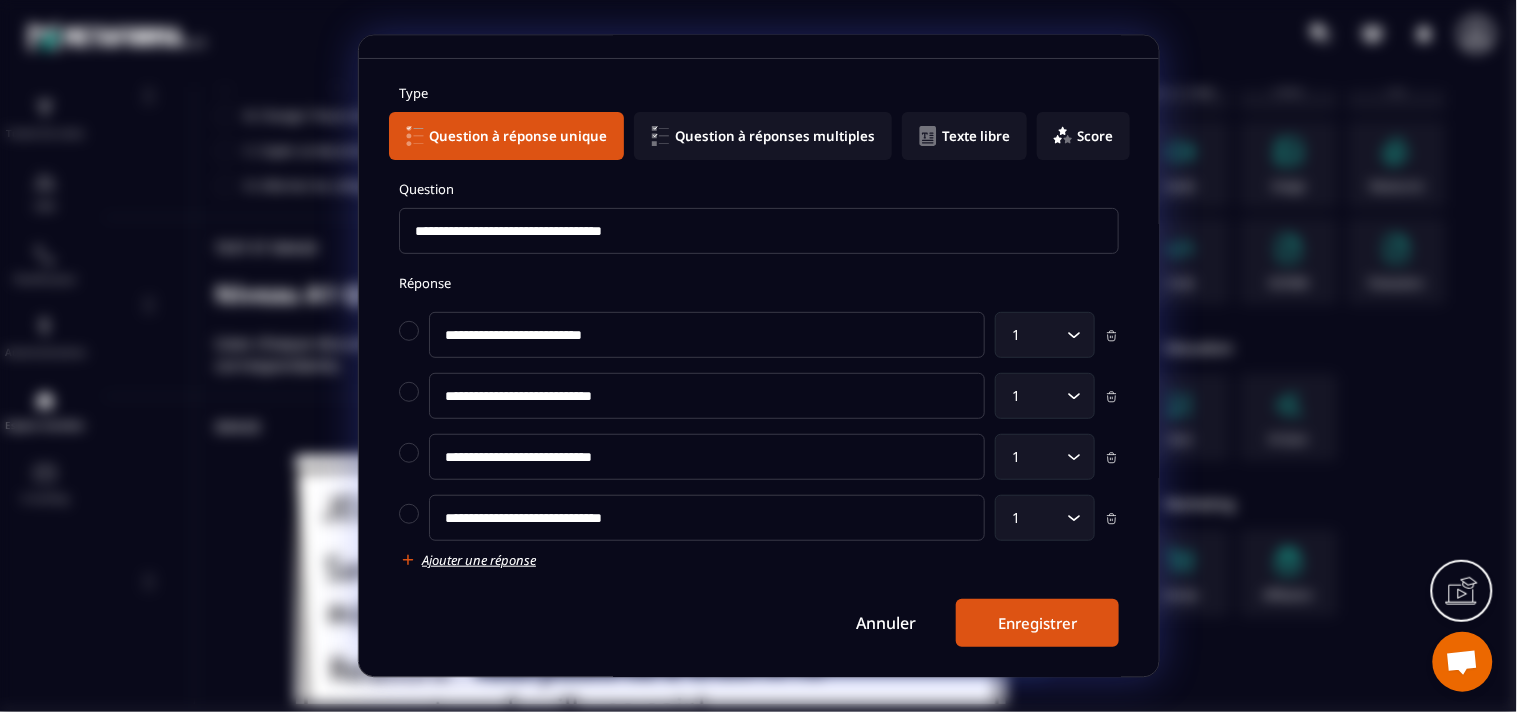 click on "Enregistrer" at bounding box center [1037, 623] 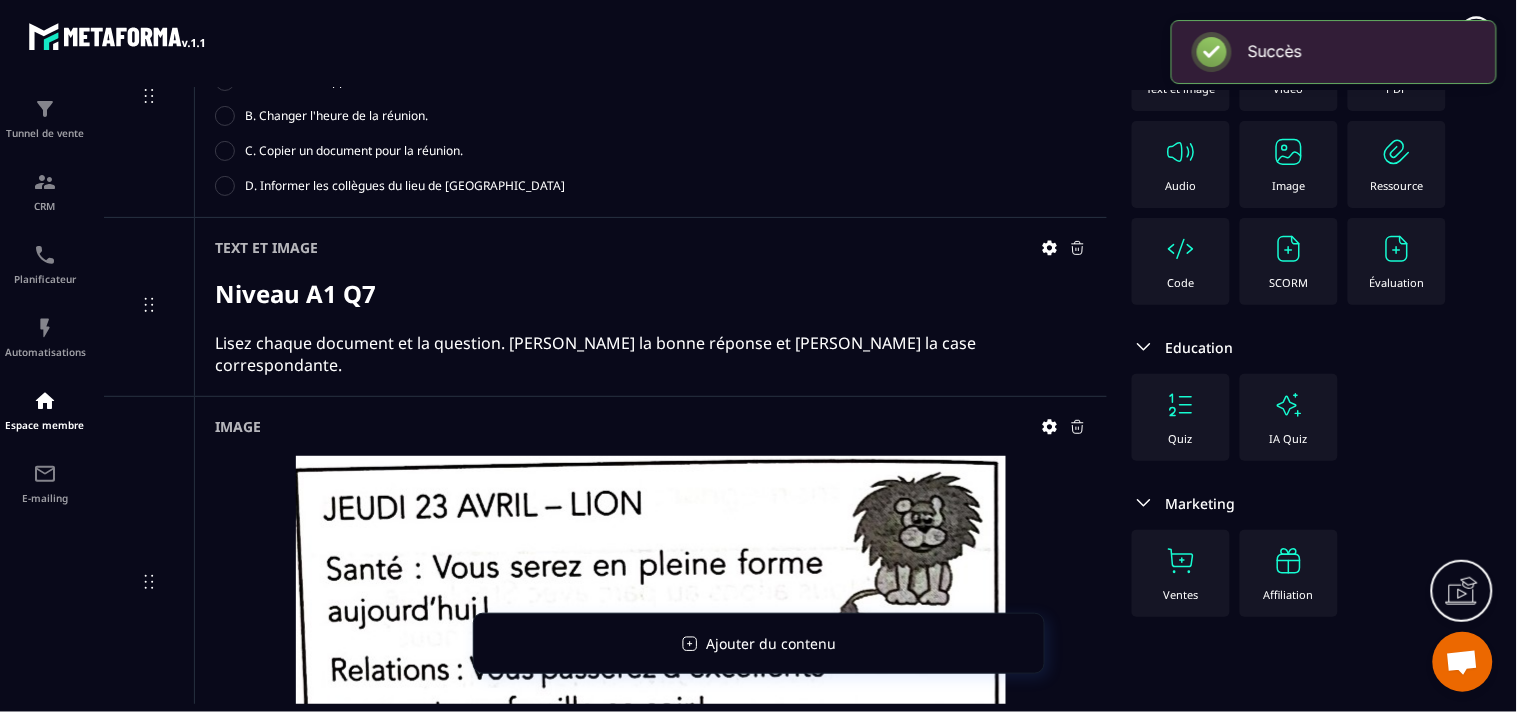 scroll, scrollTop: 66, scrollLeft: 0, axis: vertical 